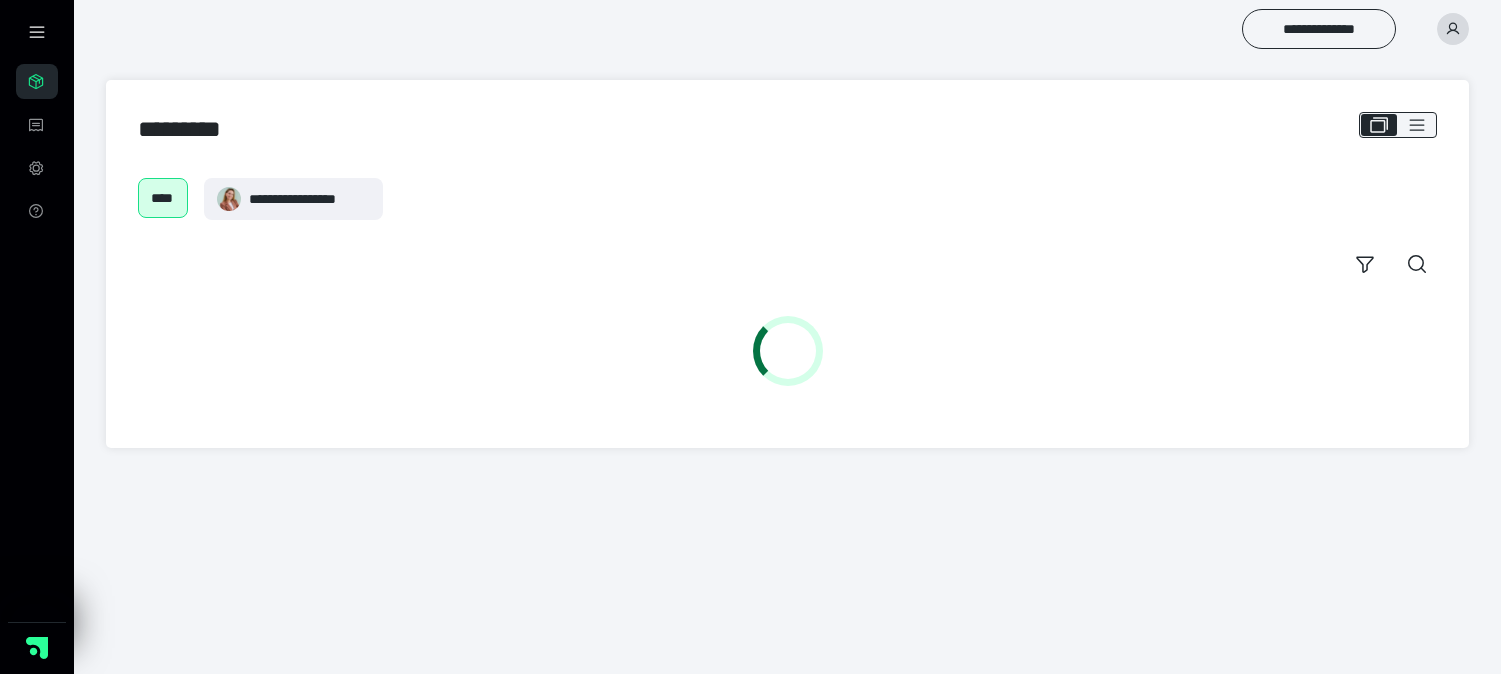 scroll, scrollTop: 0, scrollLeft: 0, axis: both 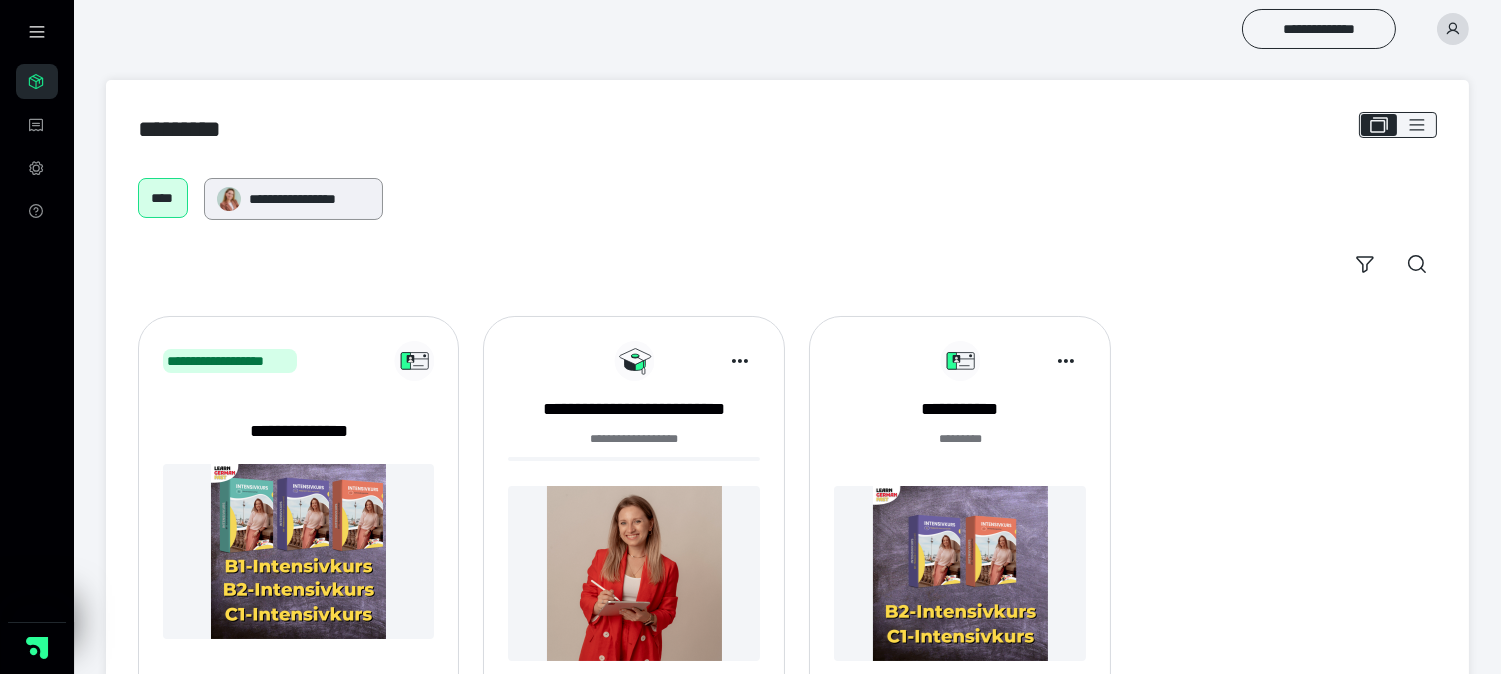 click on "**********" at bounding box center (293, 199) 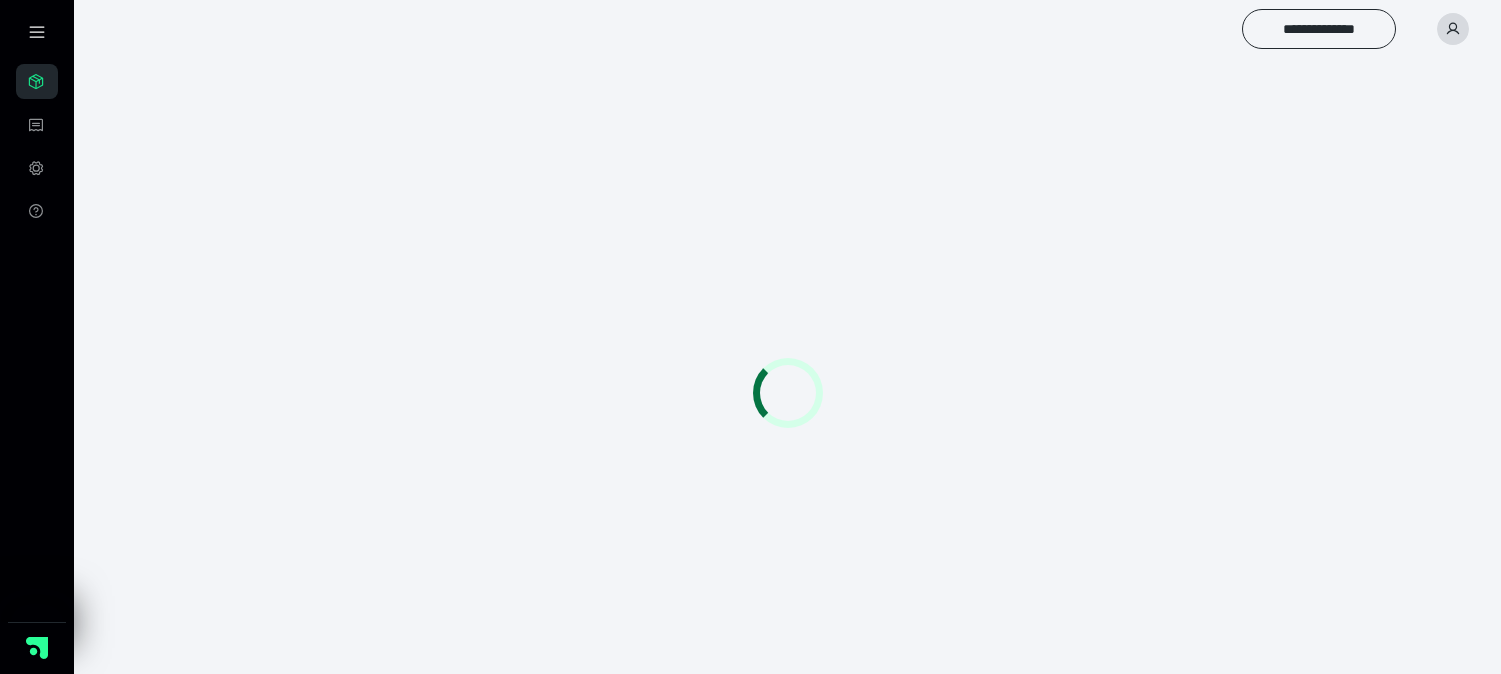 scroll, scrollTop: 0, scrollLeft: 0, axis: both 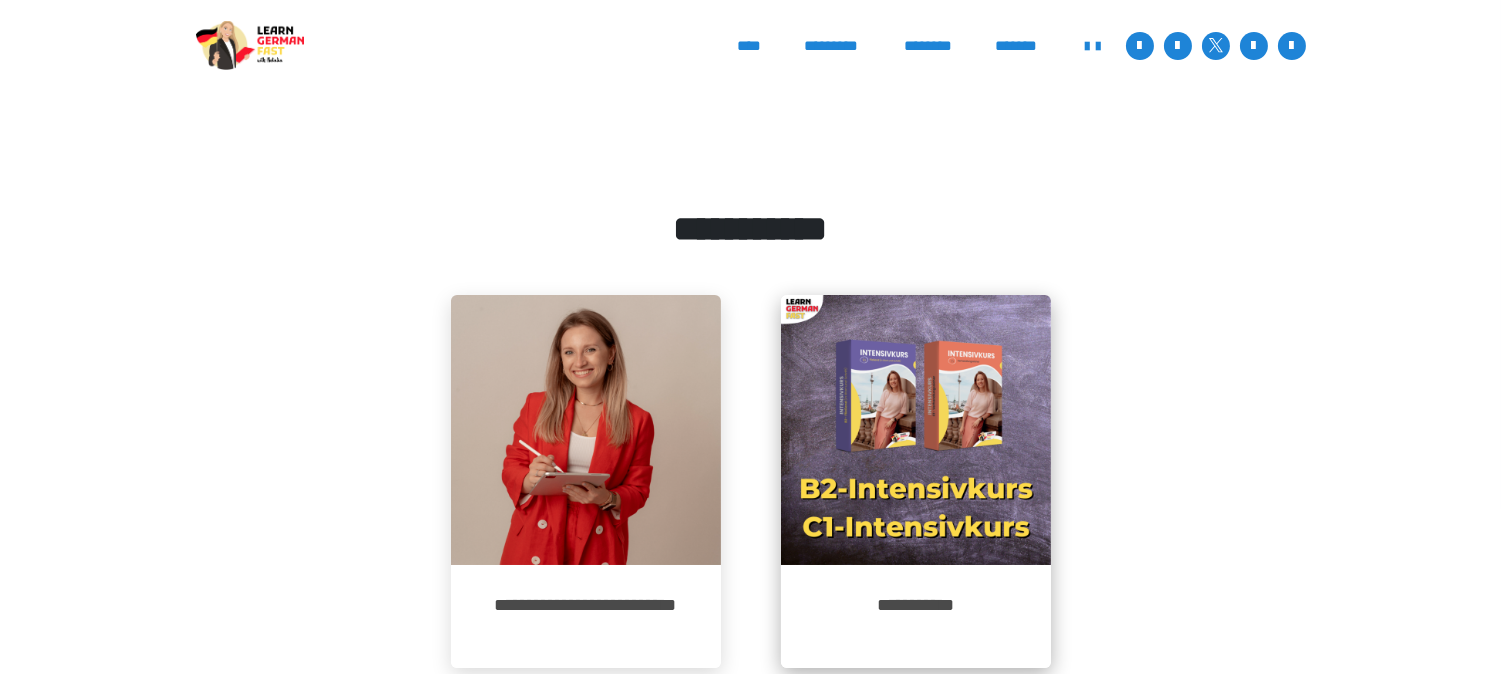 click at bounding box center (916, 430) 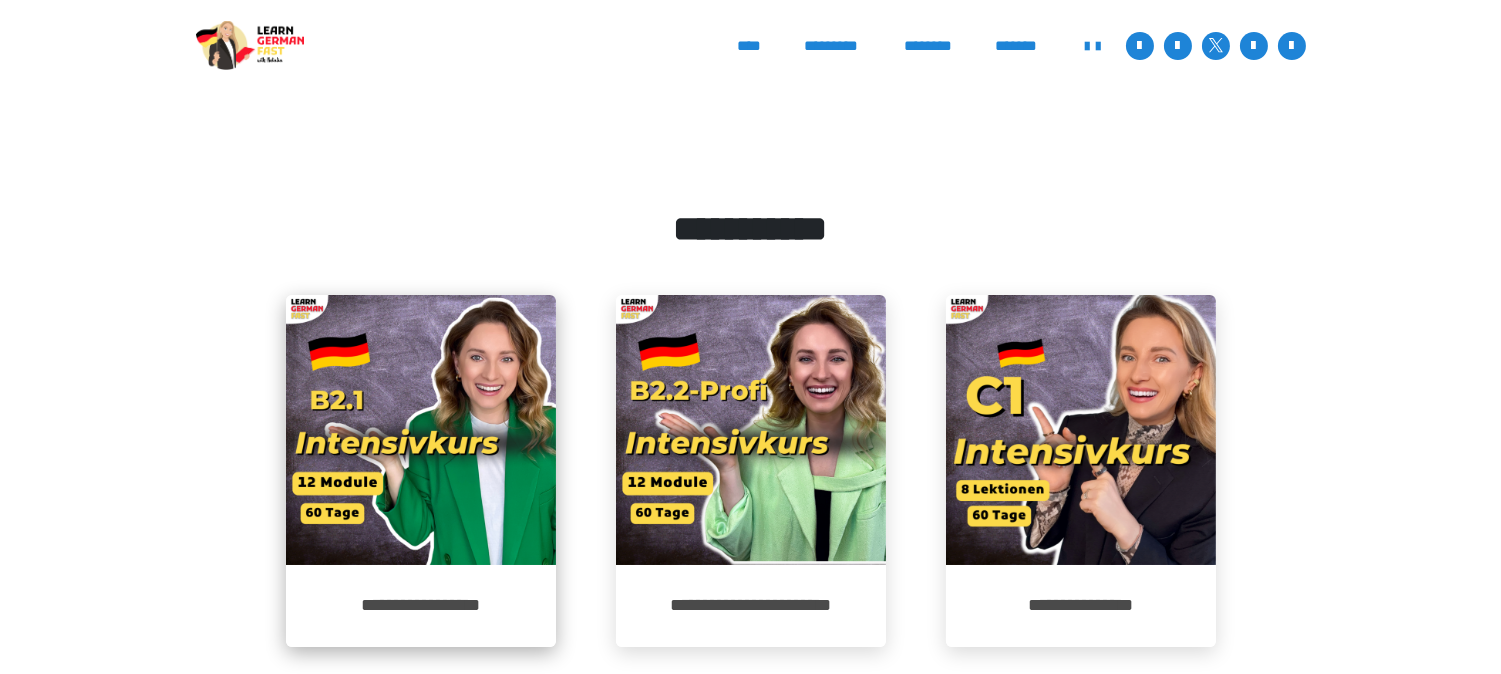 click at bounding box center [421, 430] 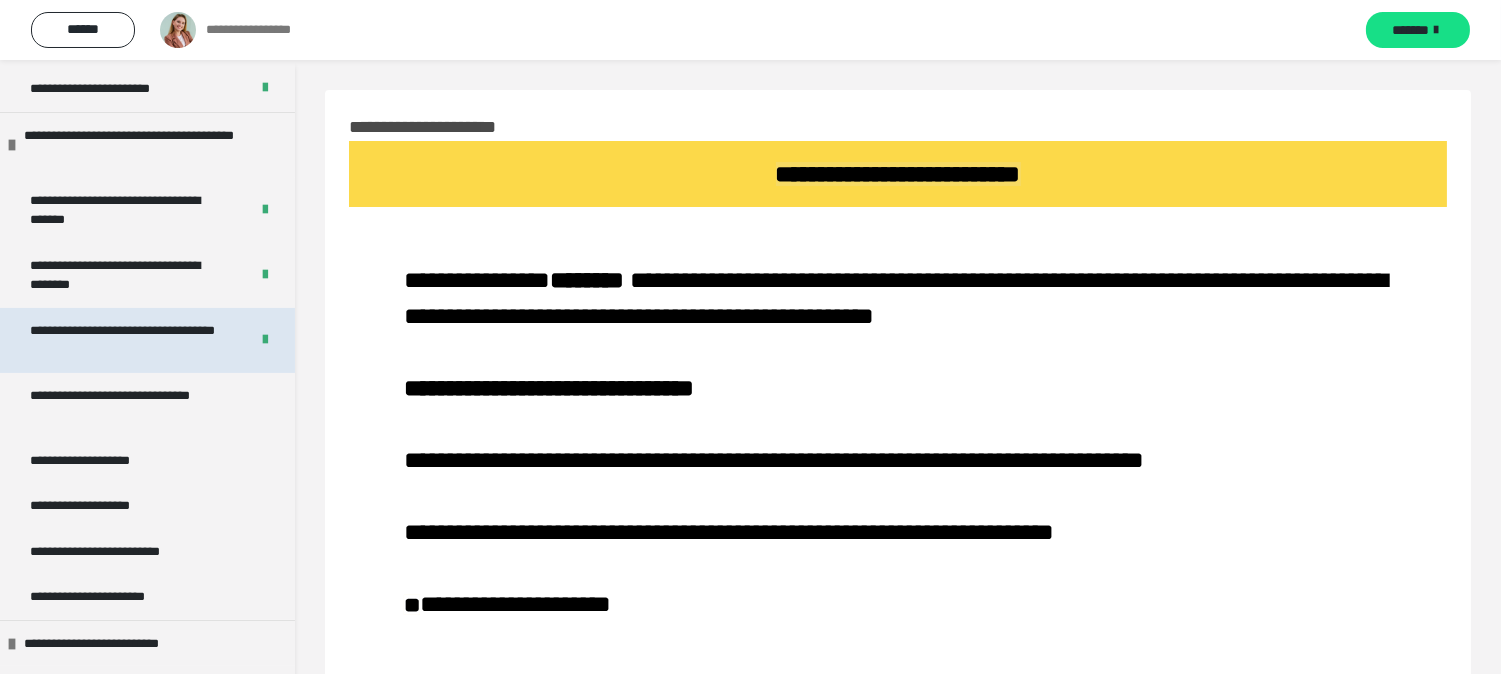 scroll, scrollTop: 1111, scrollLeft: 0, axis: vertical 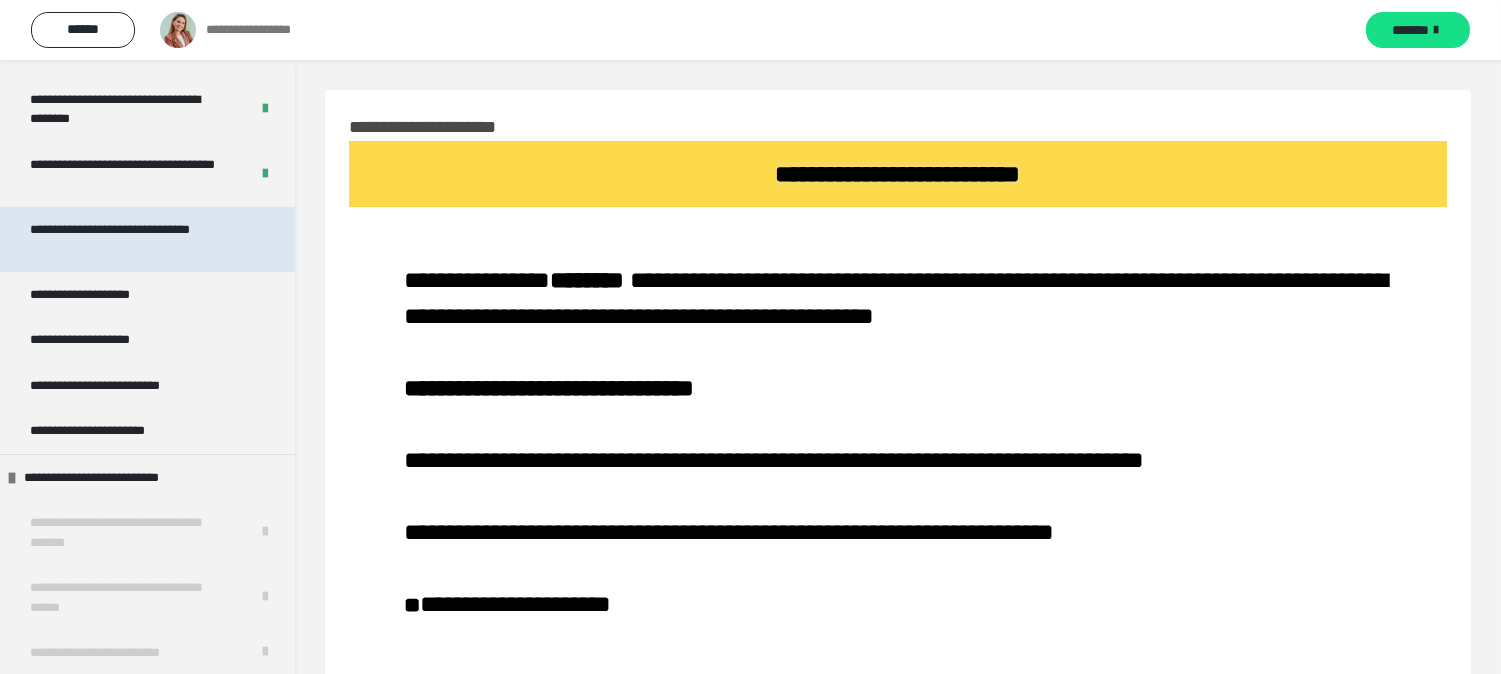 click on "**********" at bounding box center (131, 239) 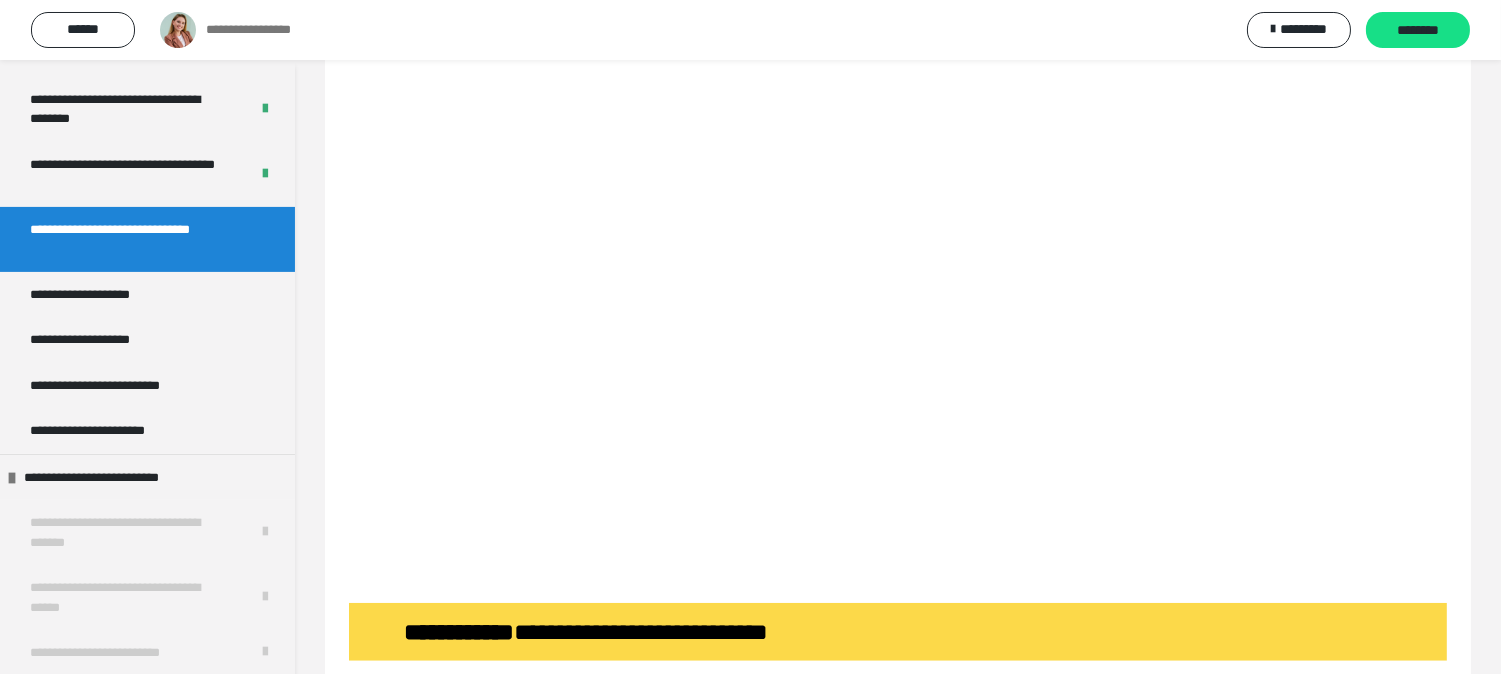 scroll, scrollTop: 2222, scrollLeft: 0, axis: vertical 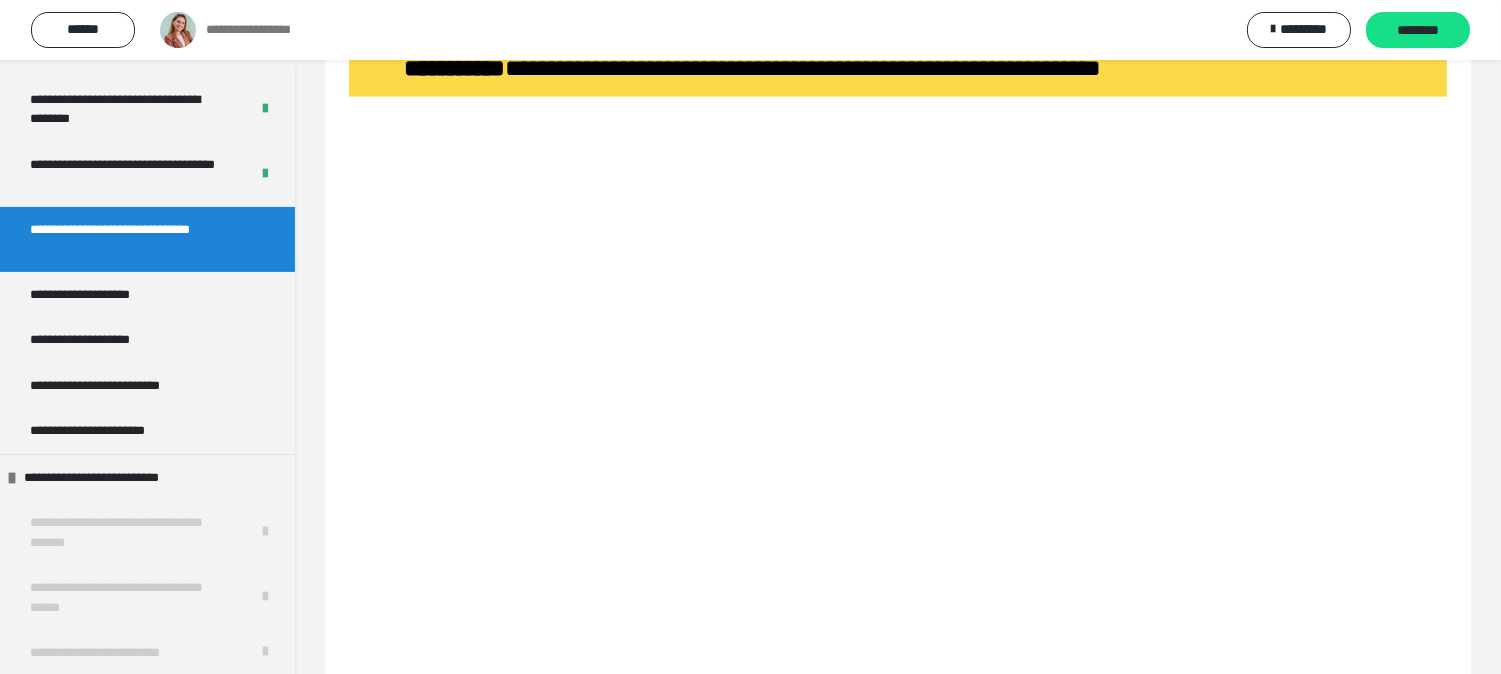 click on "**********" at bounding box center [898, 3858] 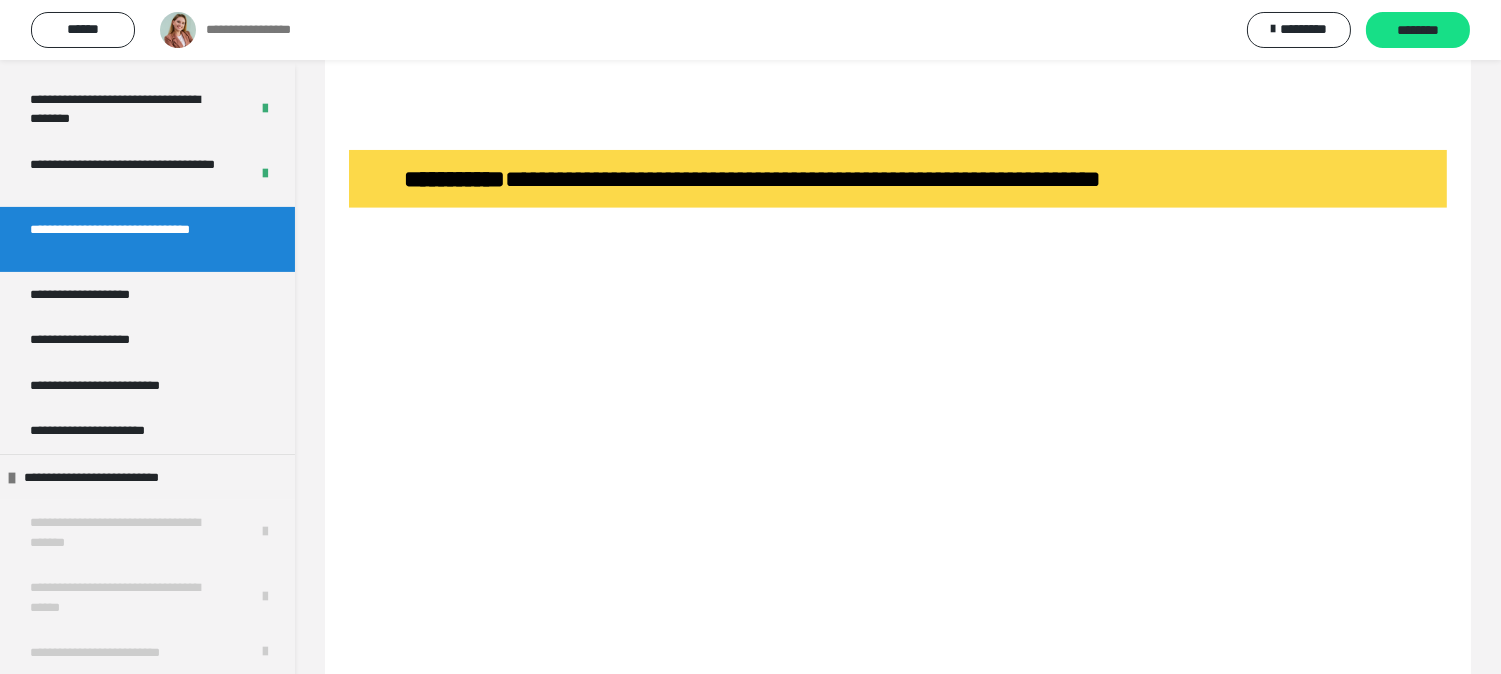 scroll, scrollTop: 2222, scrollLeft: 0, axis: vertical 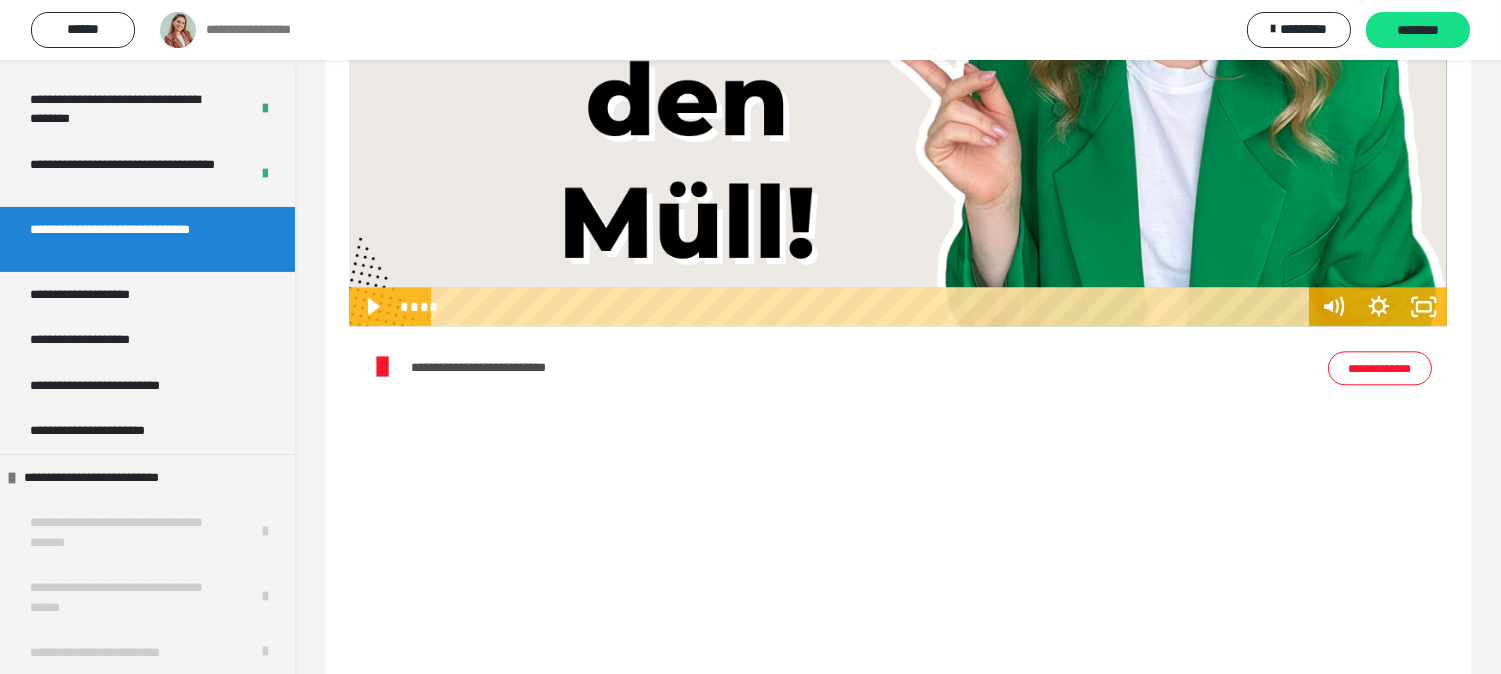 click 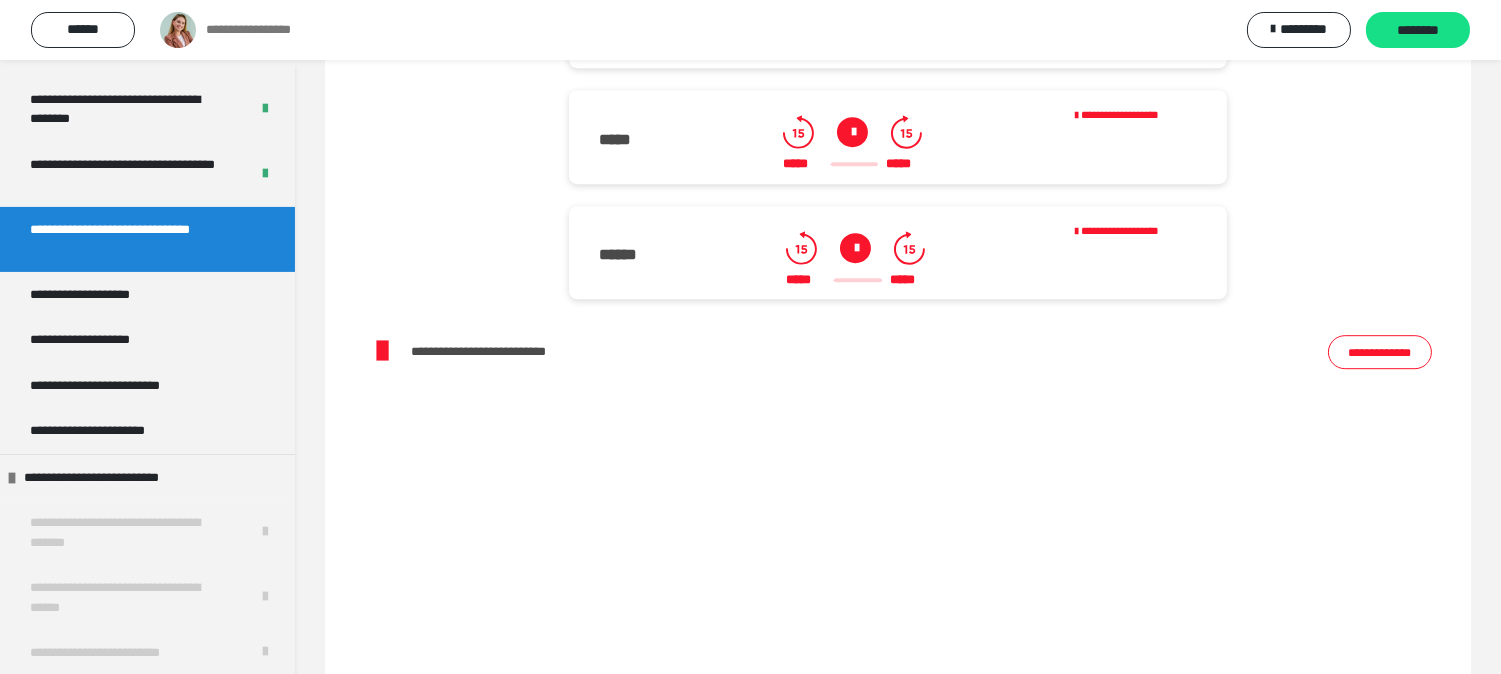 scroll, scrollTop: 10500, scrollLeft: 0, axis: vertical 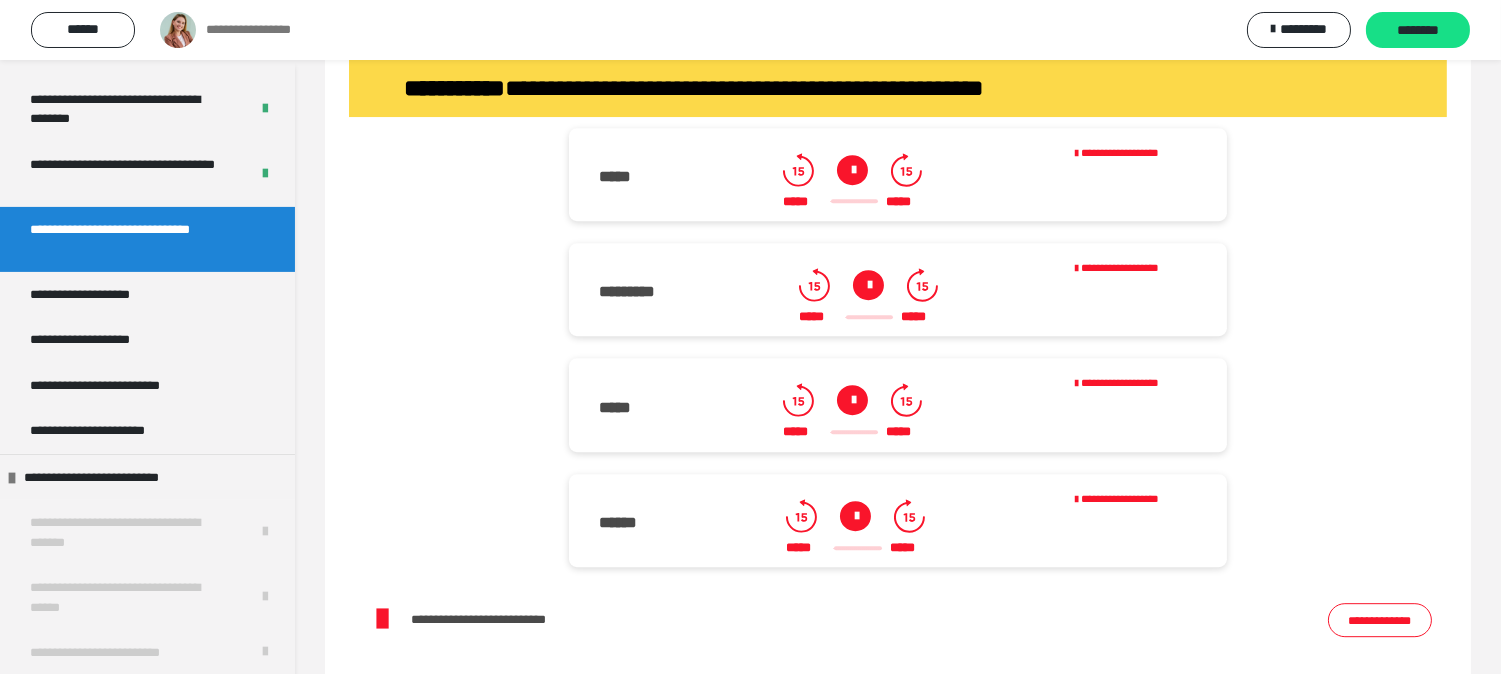 click at bounding box center (852, 170) 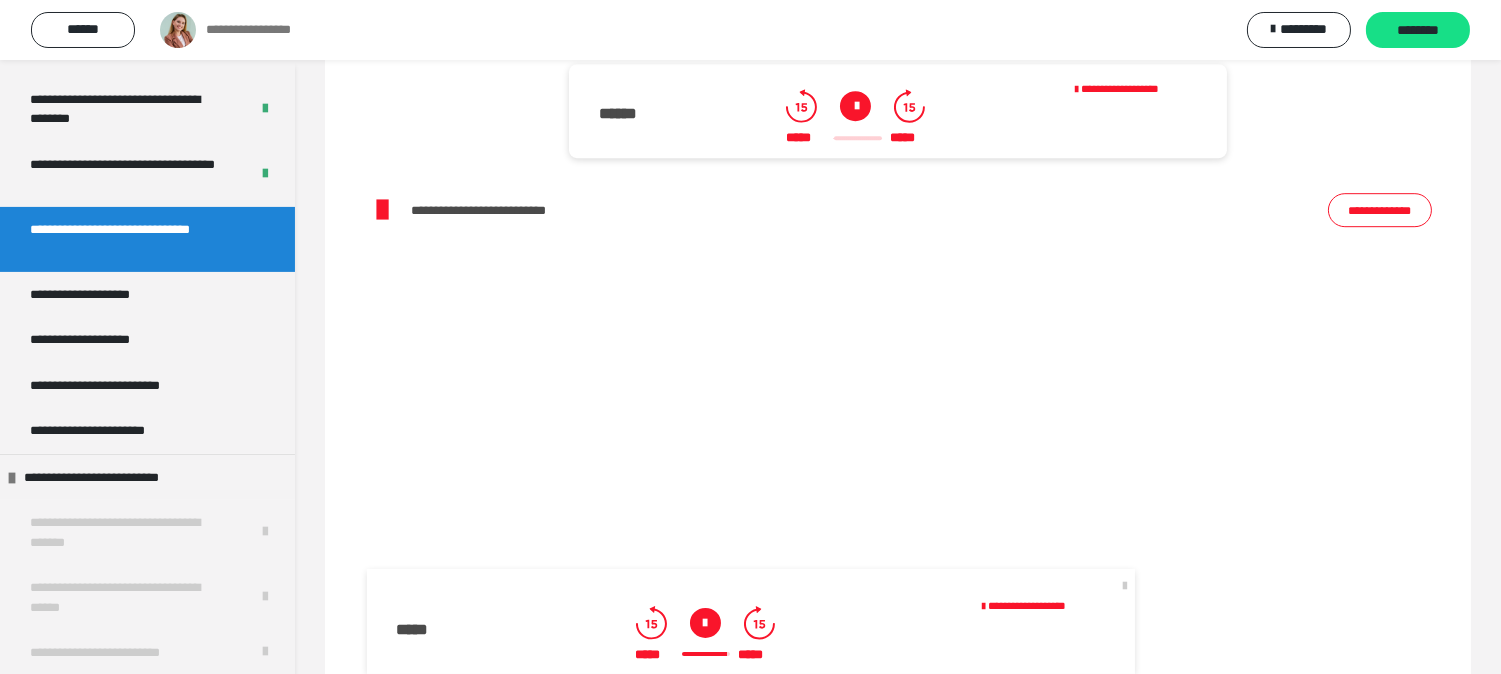 scroll, scrollTop: 10833, scrollLeft: 0, axis: vertical 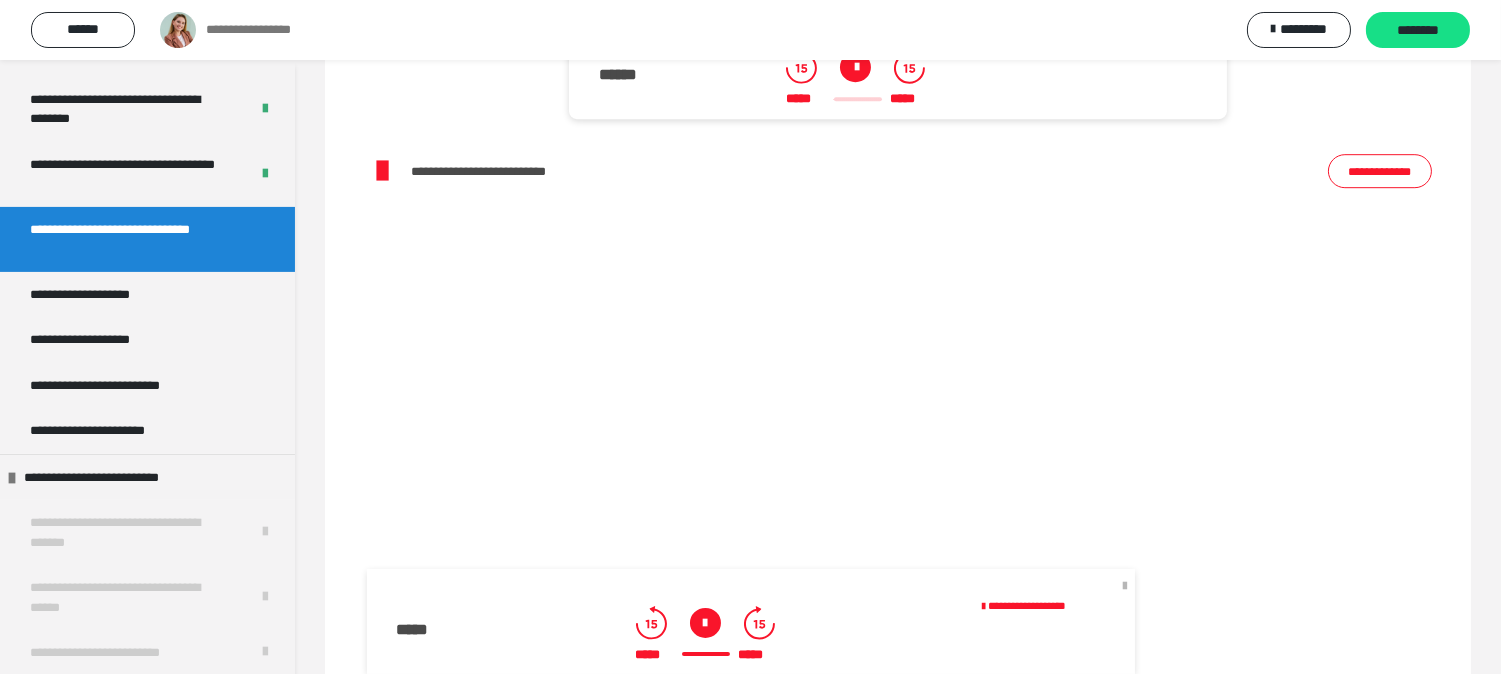 click at bounding box center [1125, 585] 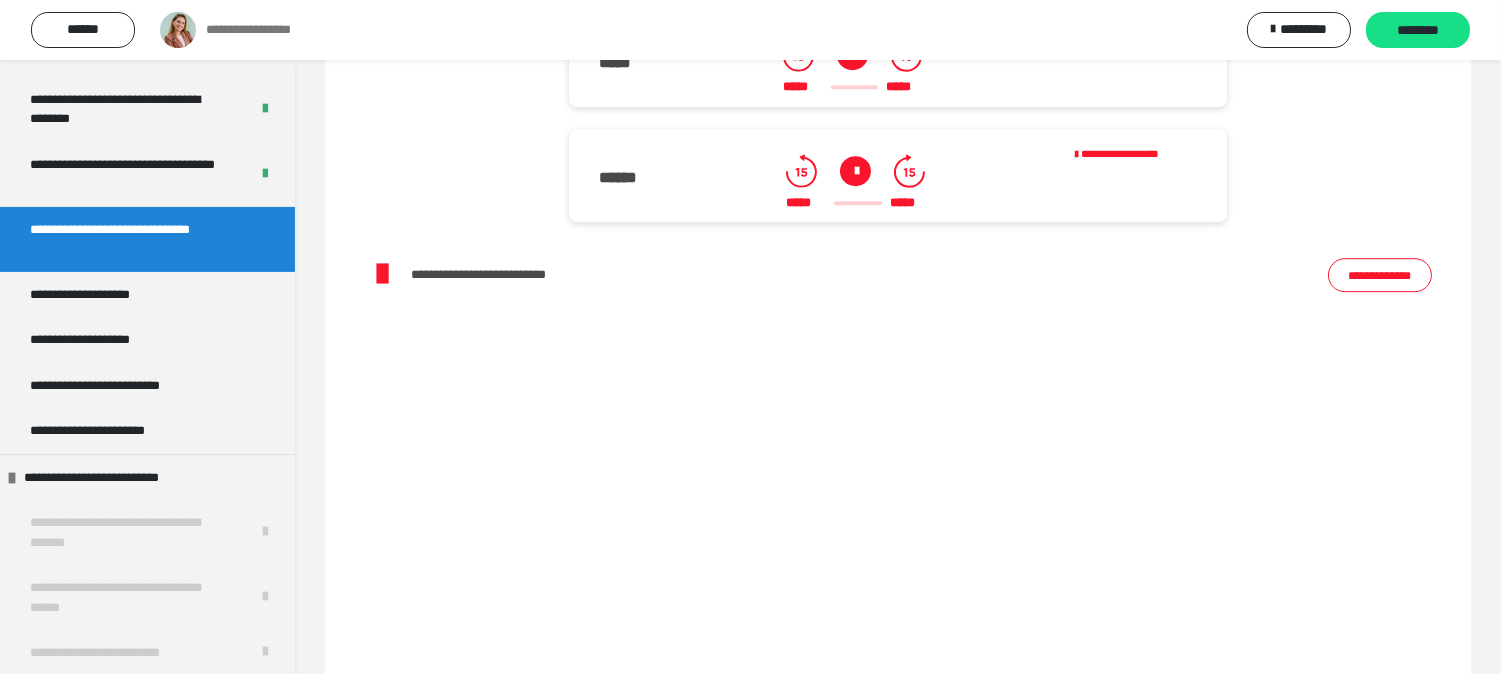 scroll, scrollTop: 10722, scrollLeft: 0, axis: vertical 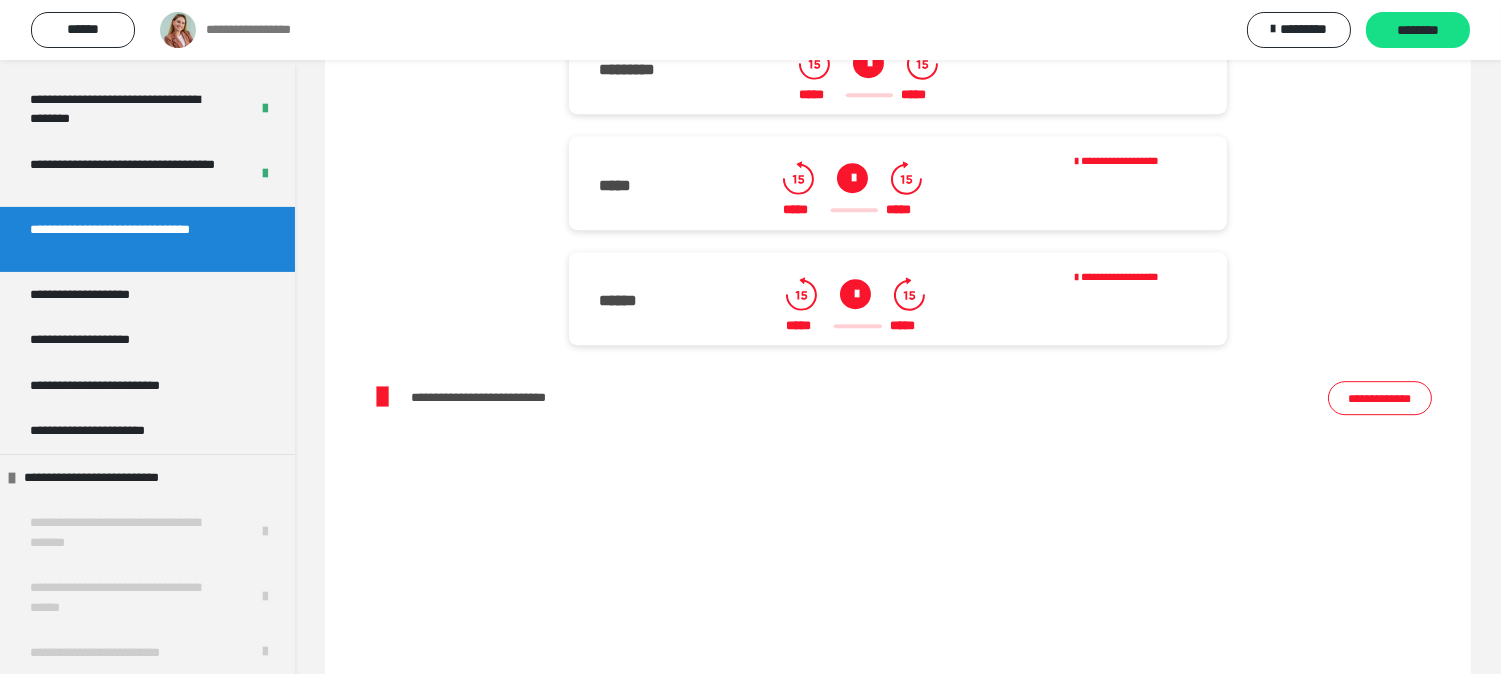 click at bounding box center [868, 63] 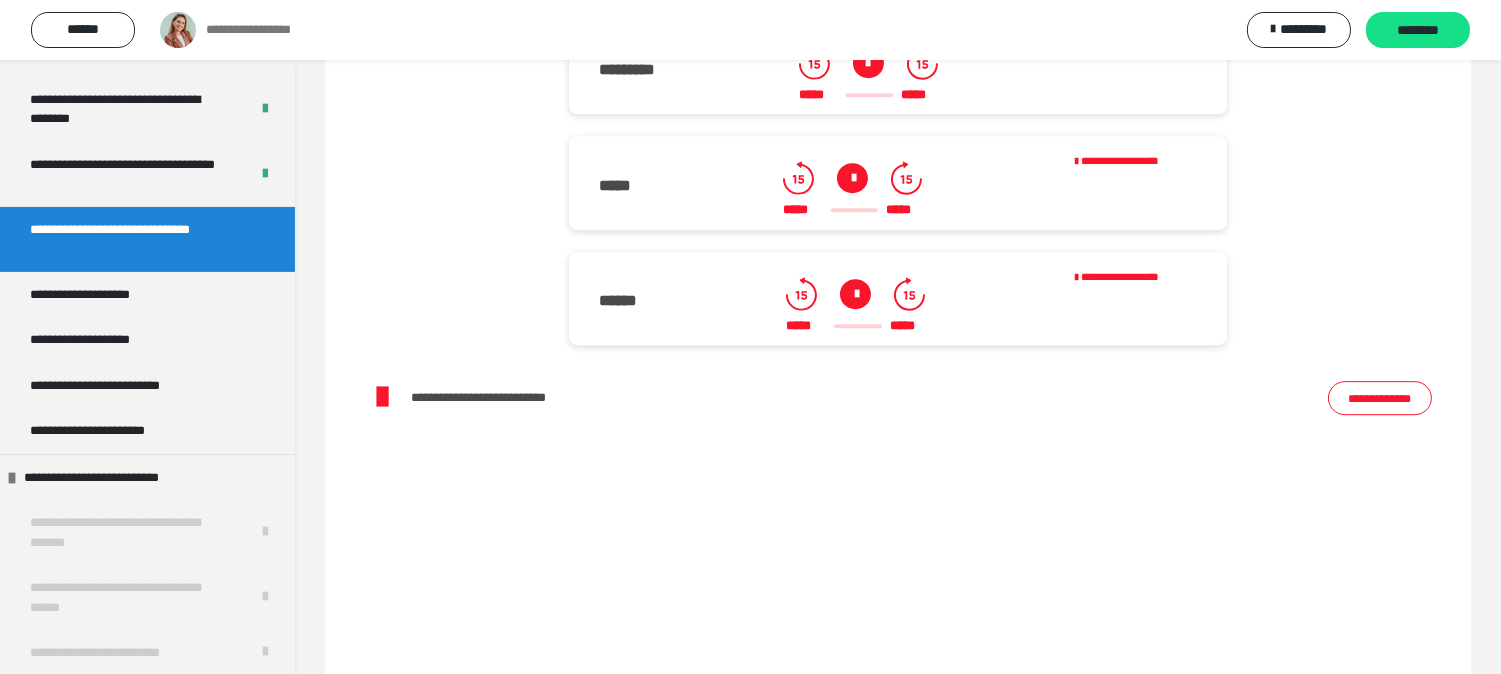 scroll, scrollTop: 11166, scrollLeft: 0, axis: vertical 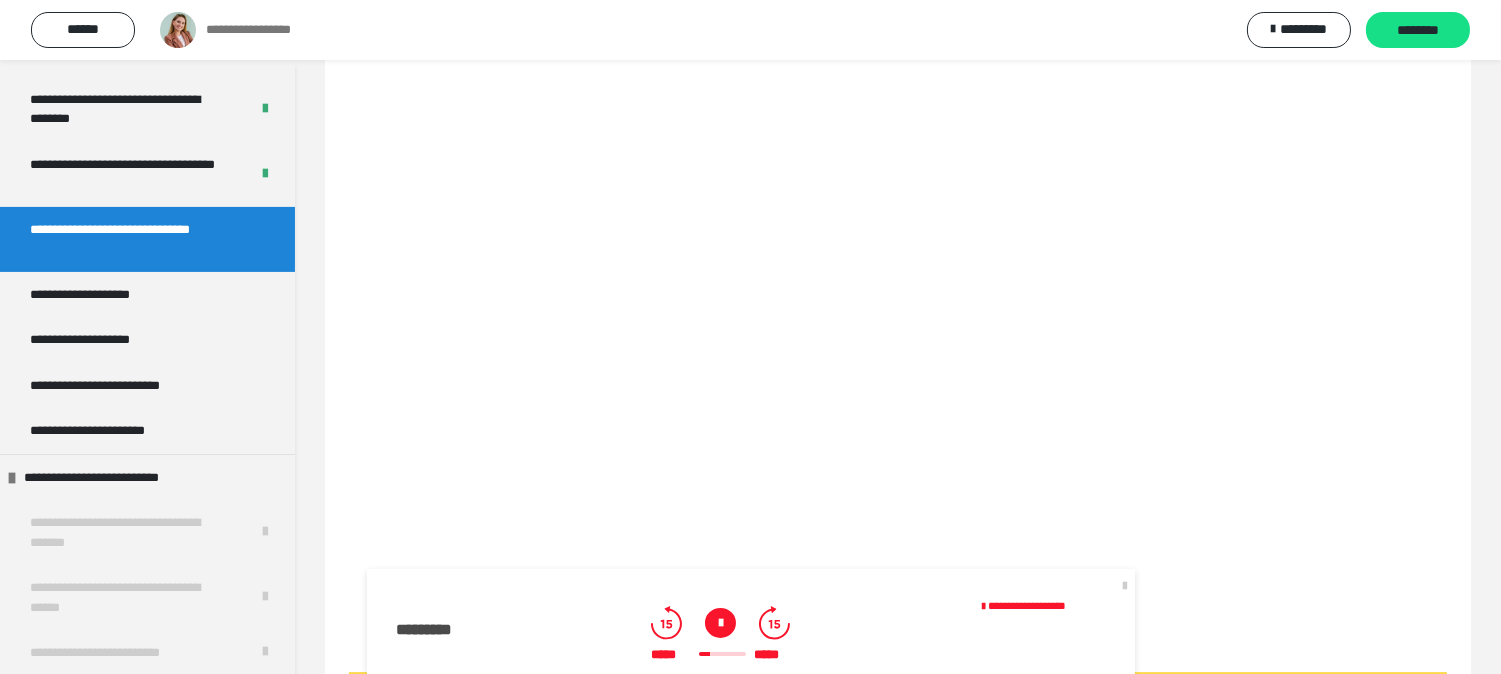 click at bounding box center (720, 623) 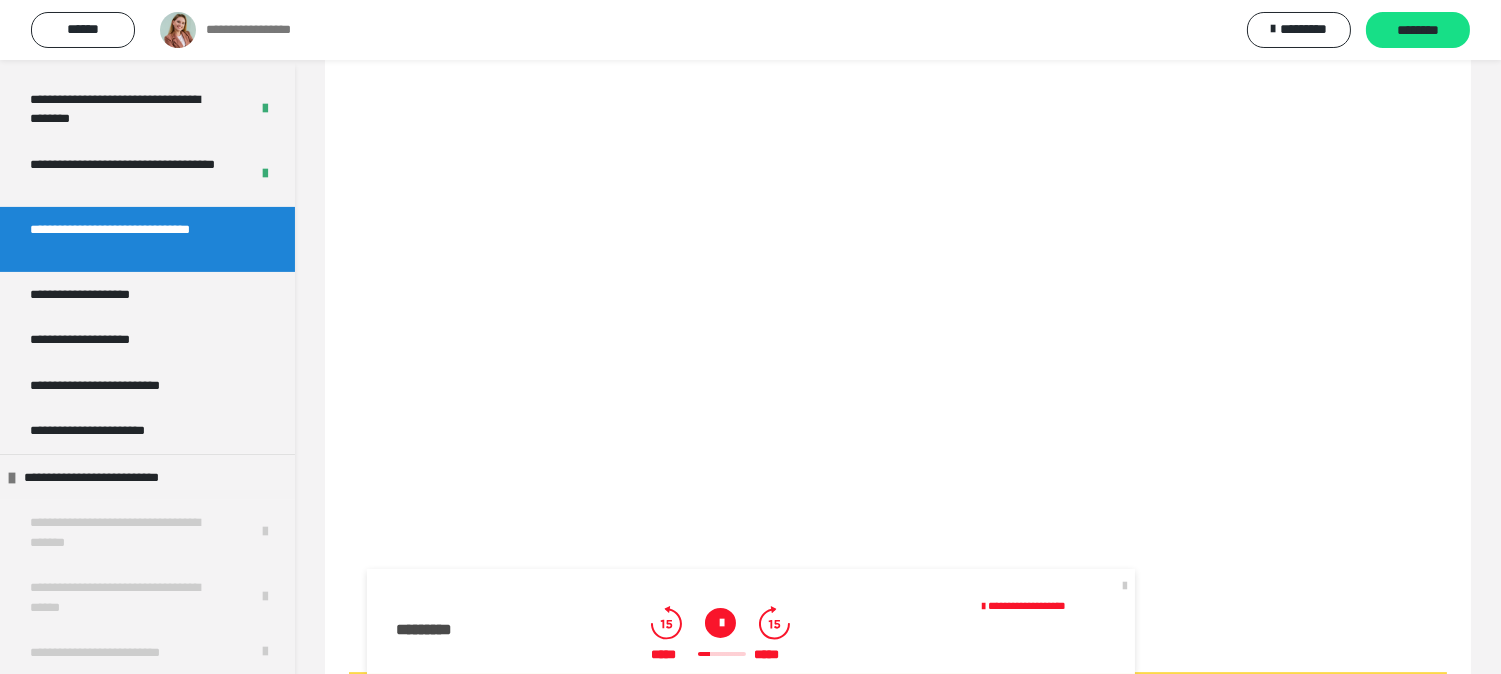 drag, startPoint x: 728, startPoint y: 625, endPoint x: 720, endPoint y: 633, distance: 11.313708 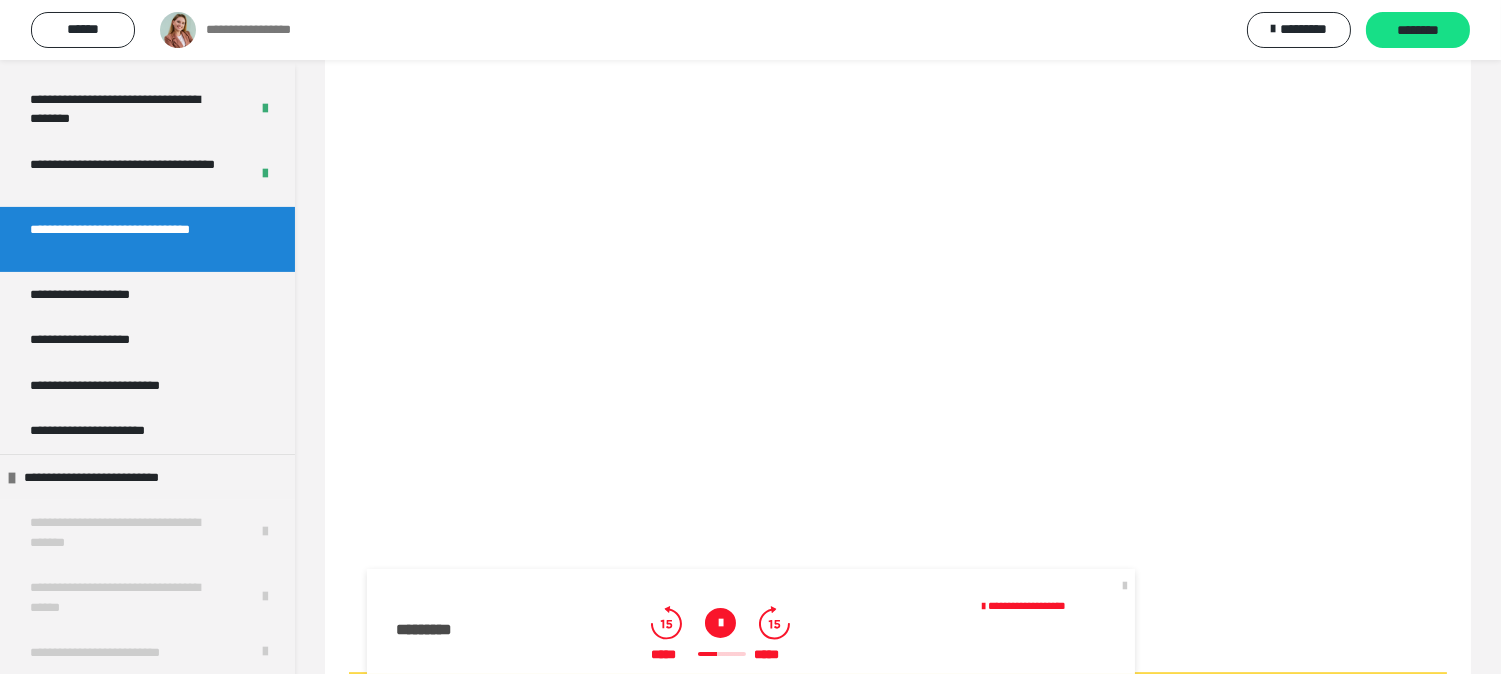 click 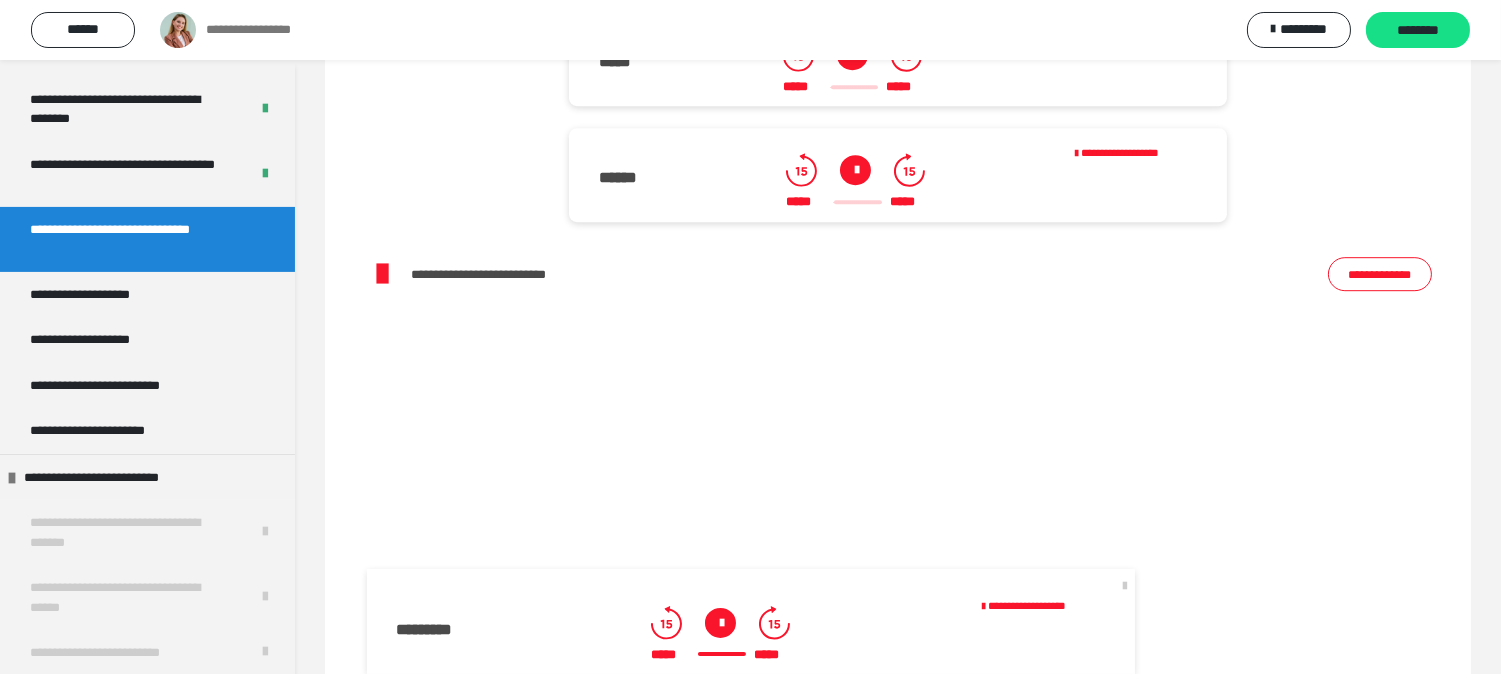 scroll, scrollTop: 10722, scrollLeft: 0, axis: vertical 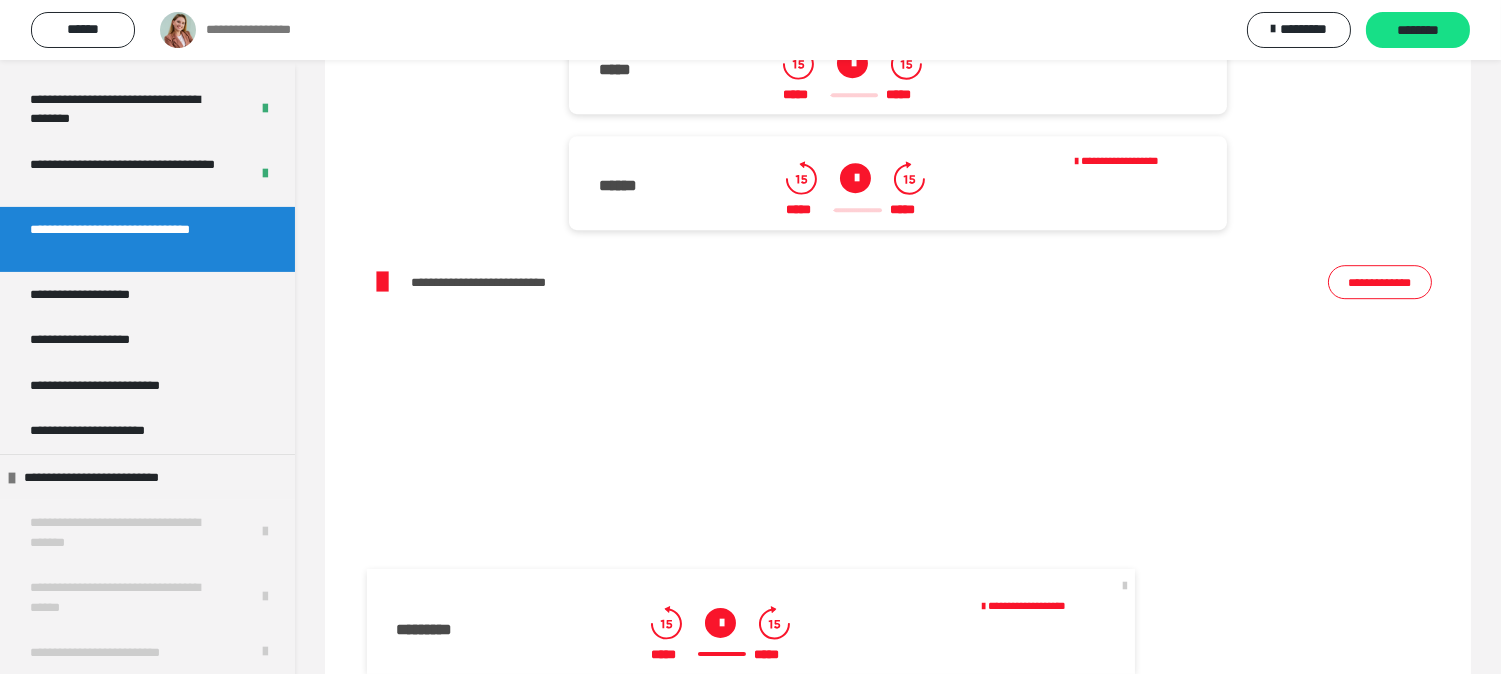 click at bounding box center (852, 63) 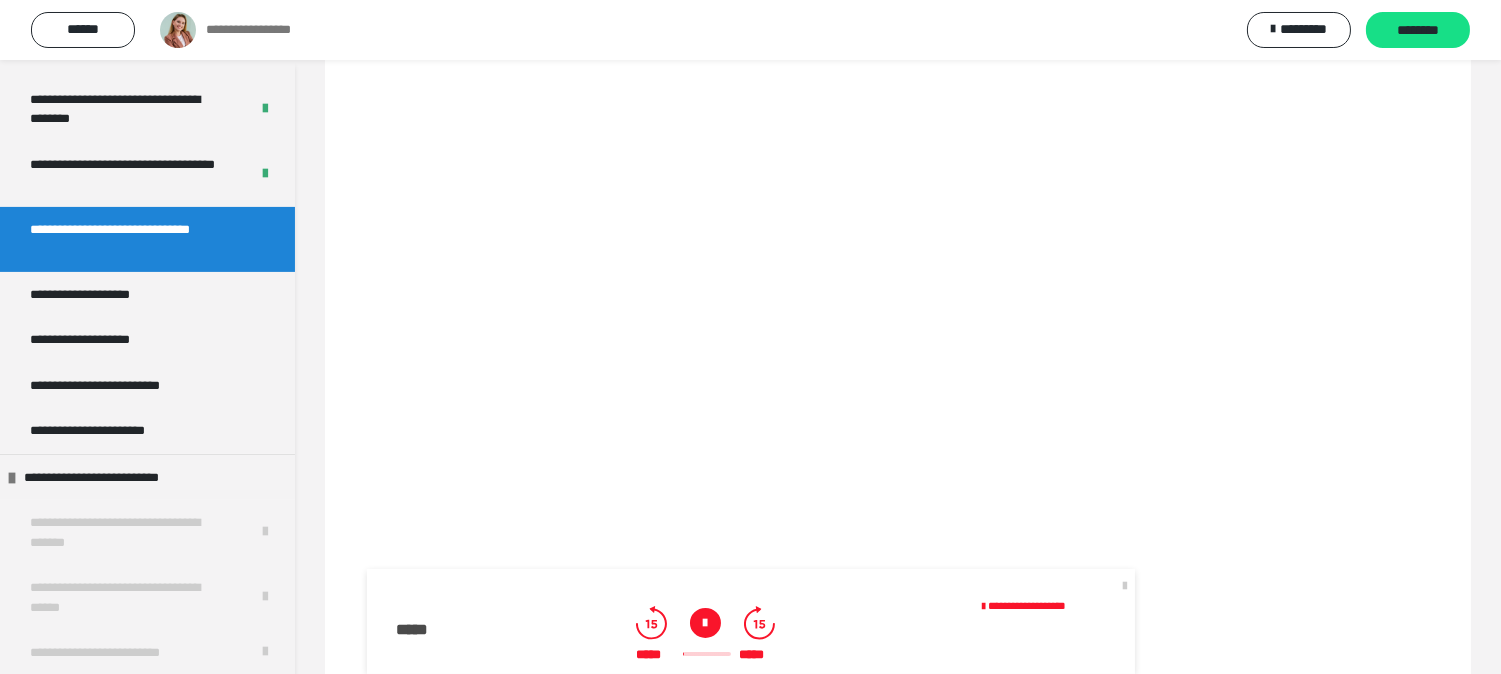 scroll, scrollTop: 11055, scrollLeft: 0, axis: vertical 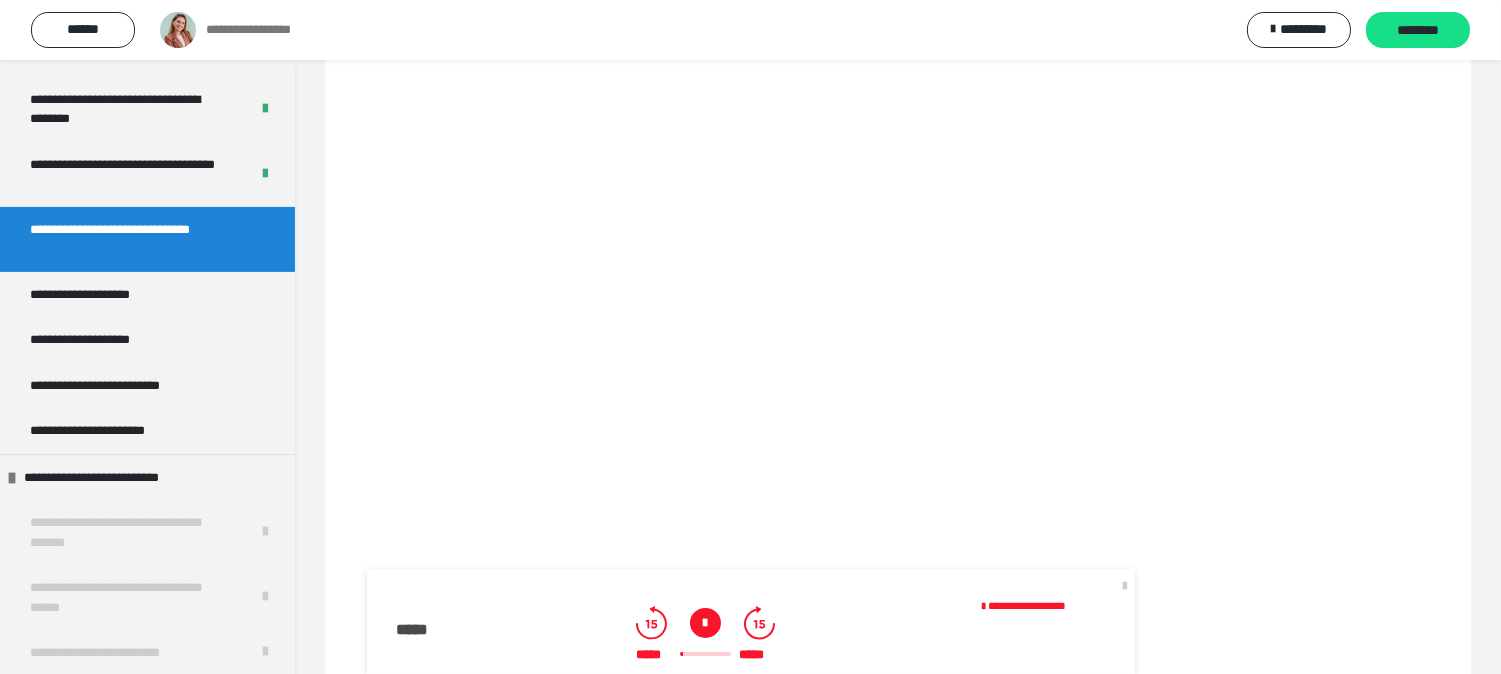 click at bounding box center [705, 623] 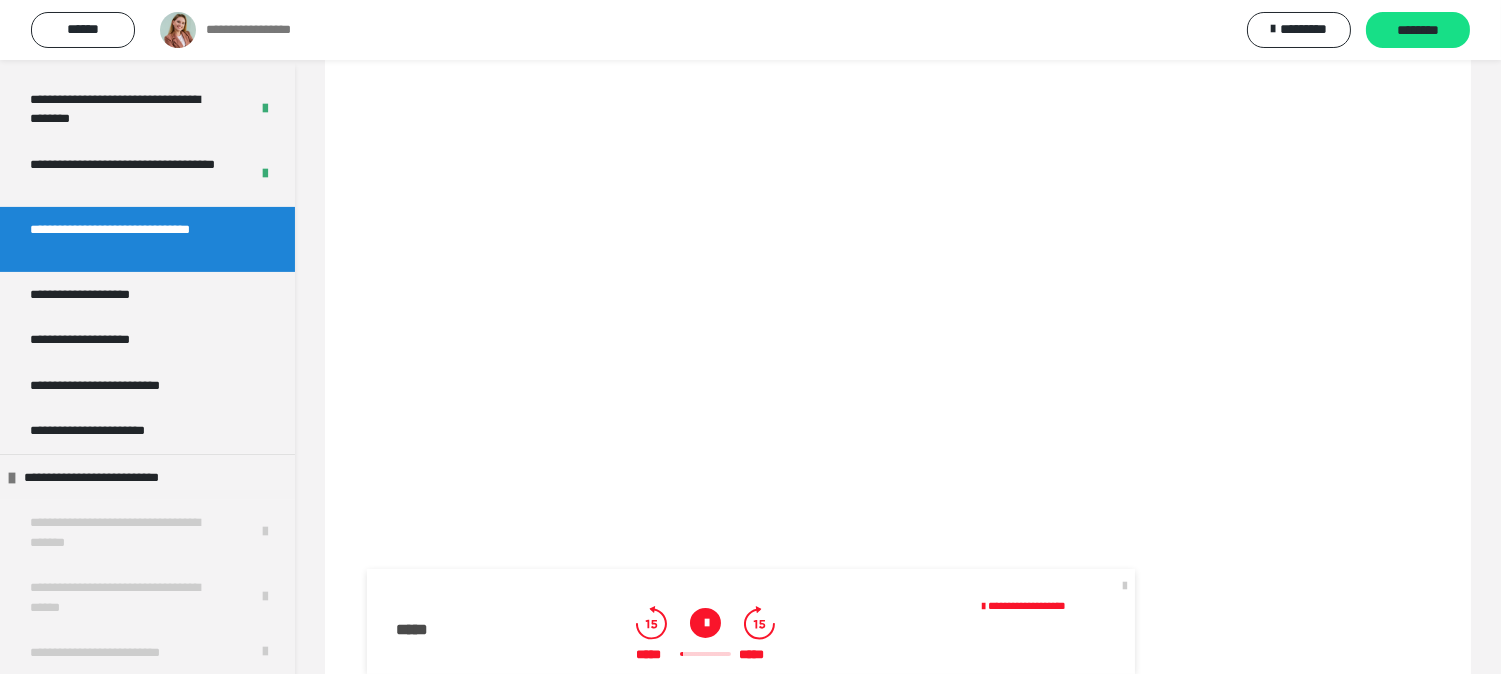 click at bounding box center (705, 623) 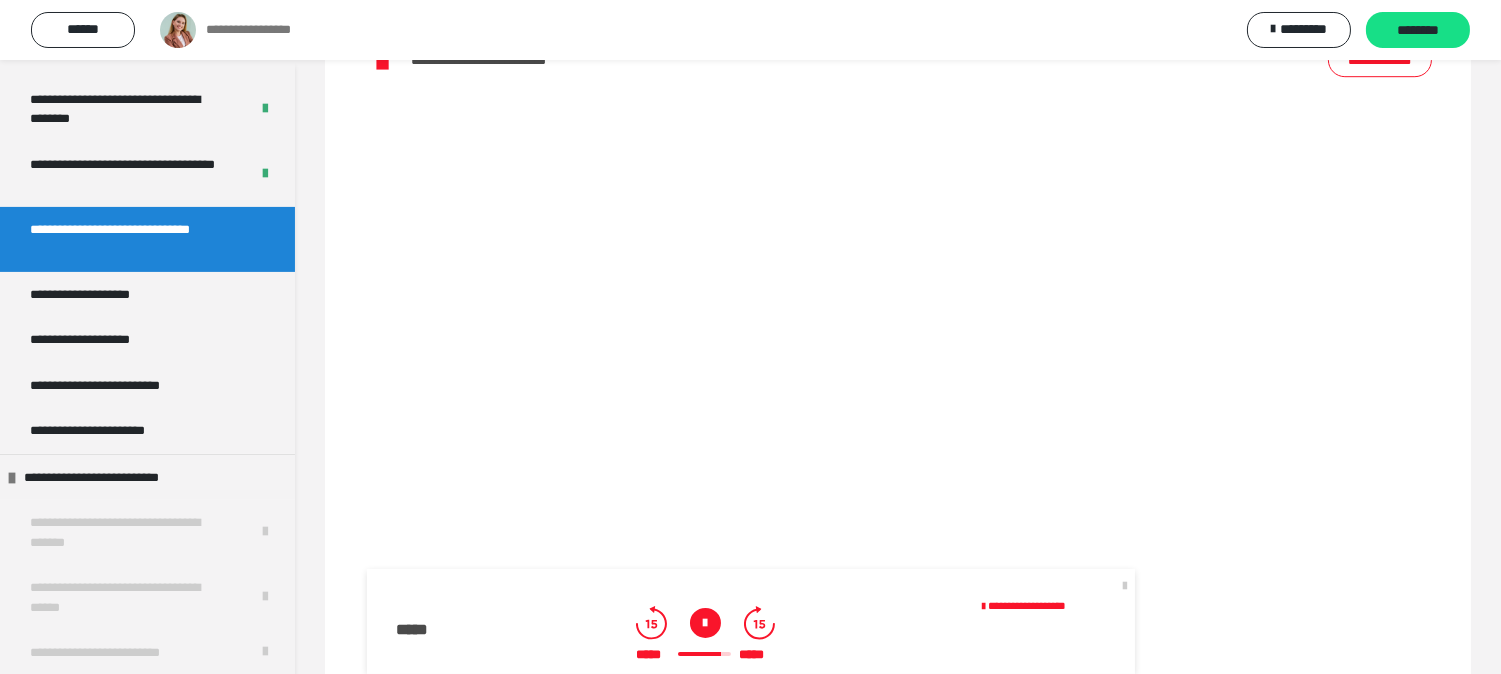 scroll, scrollTop: 10722, scrollLeft: 0, axis: vertical 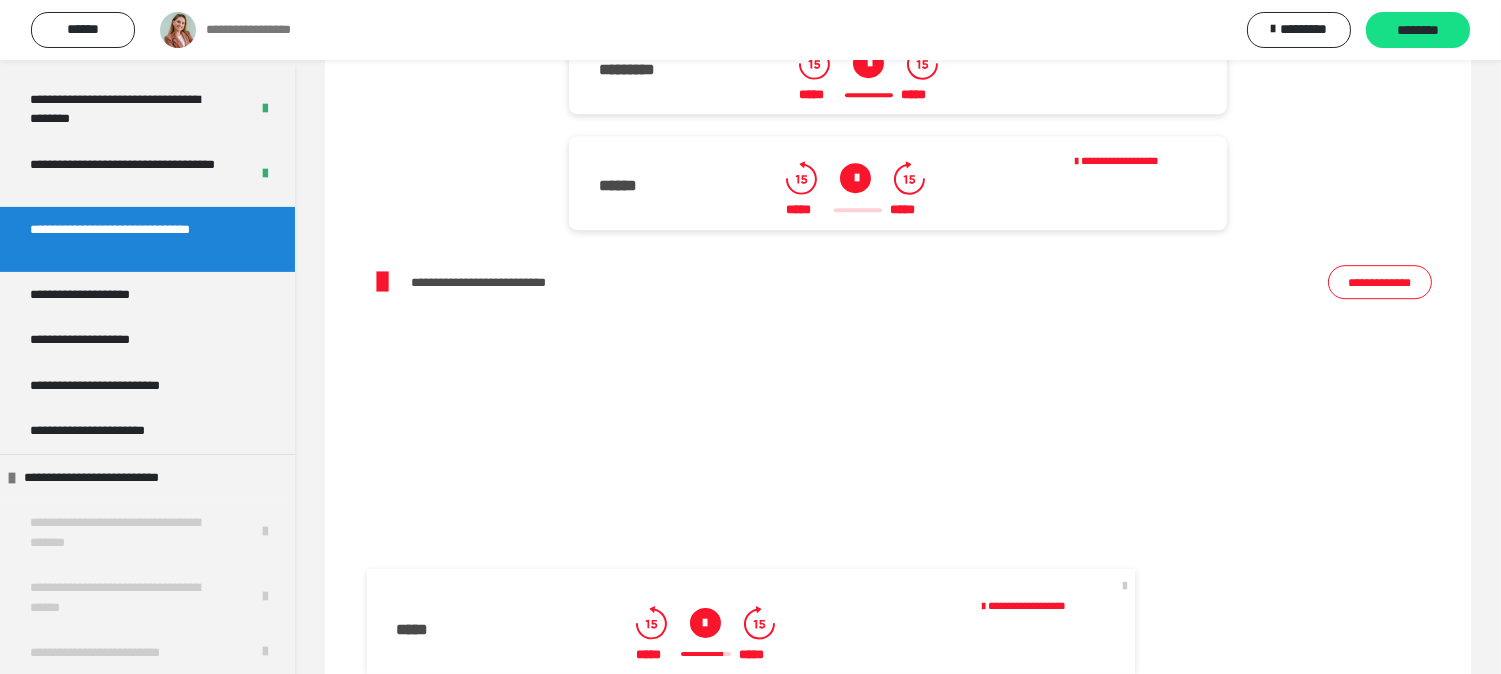 click at bounding box center [855, 178] 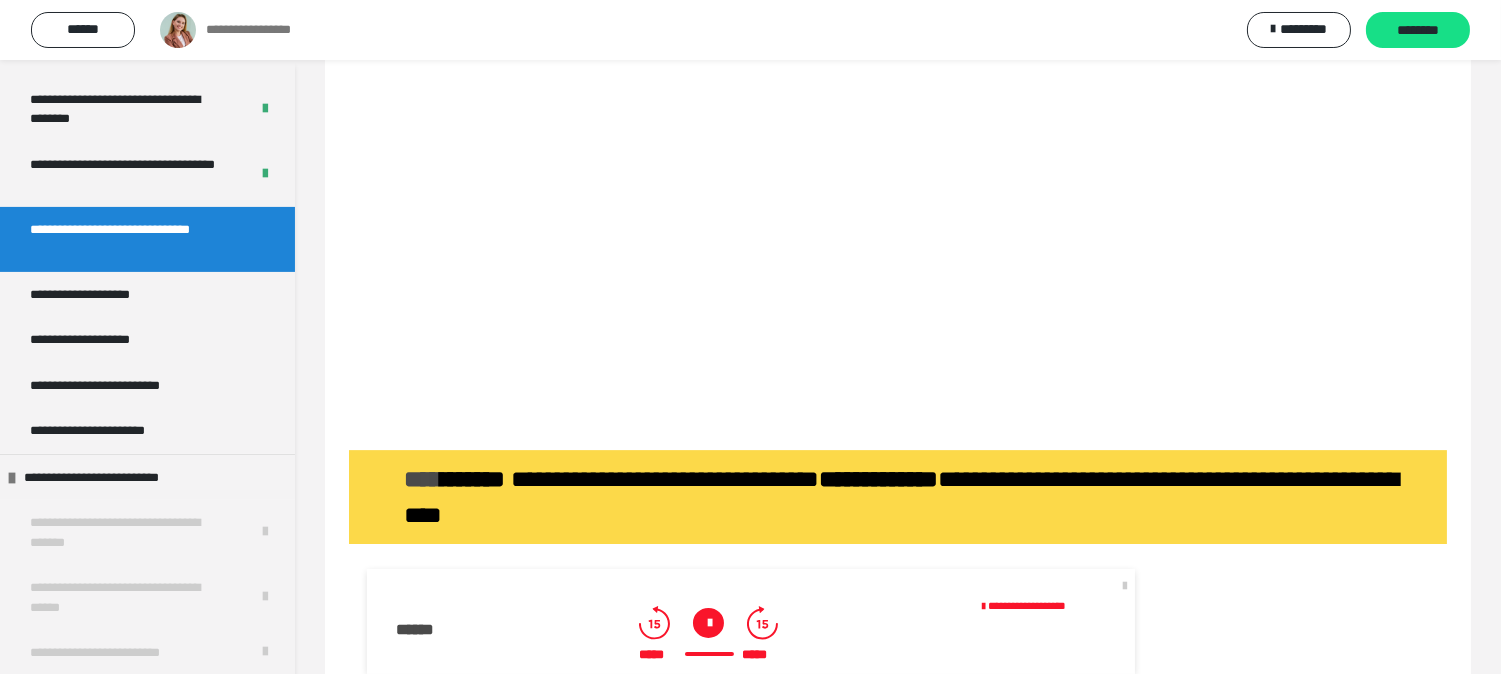 scroll, scrollTop: 11500, scrollLeft: 0, axis: vertical 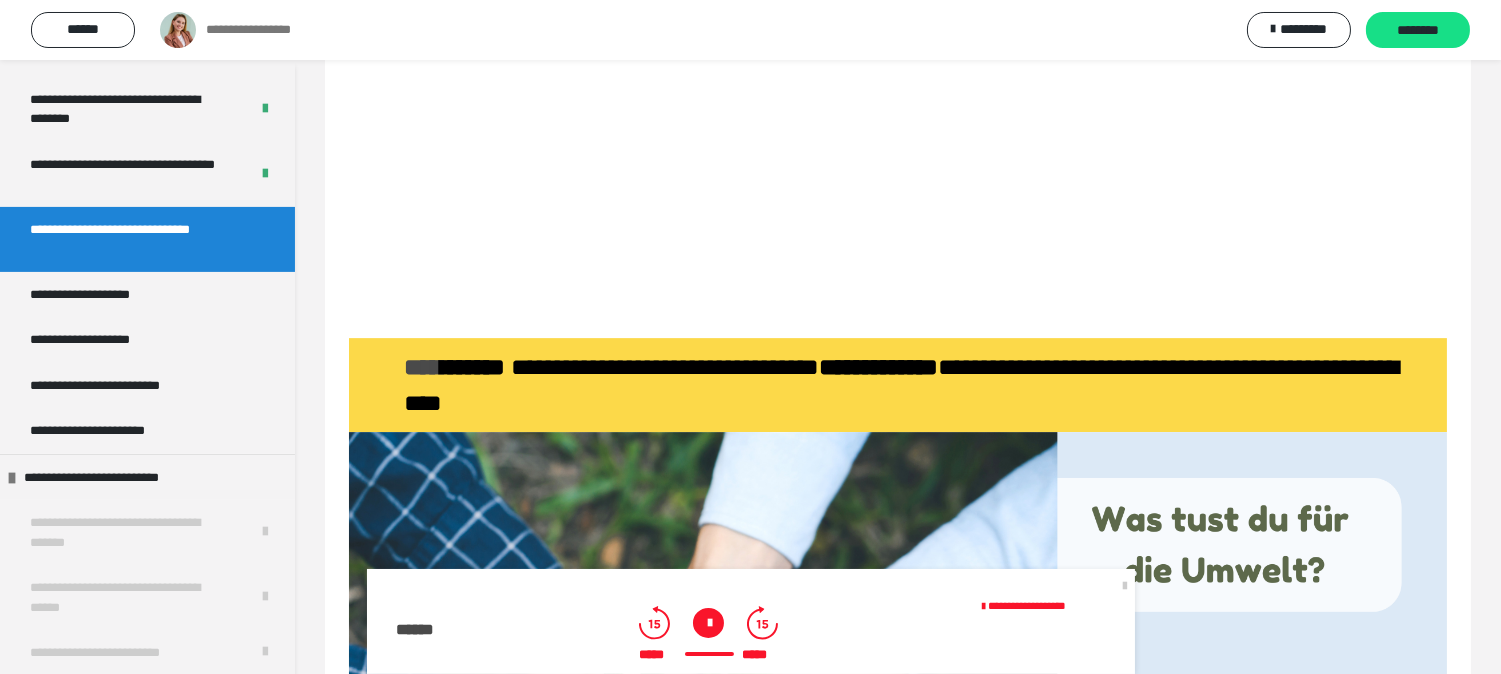 drag, startPoint x: 1124, startPoint y: 582, endPoint x: 1103, endPoint y: 572, distance: 23.259407 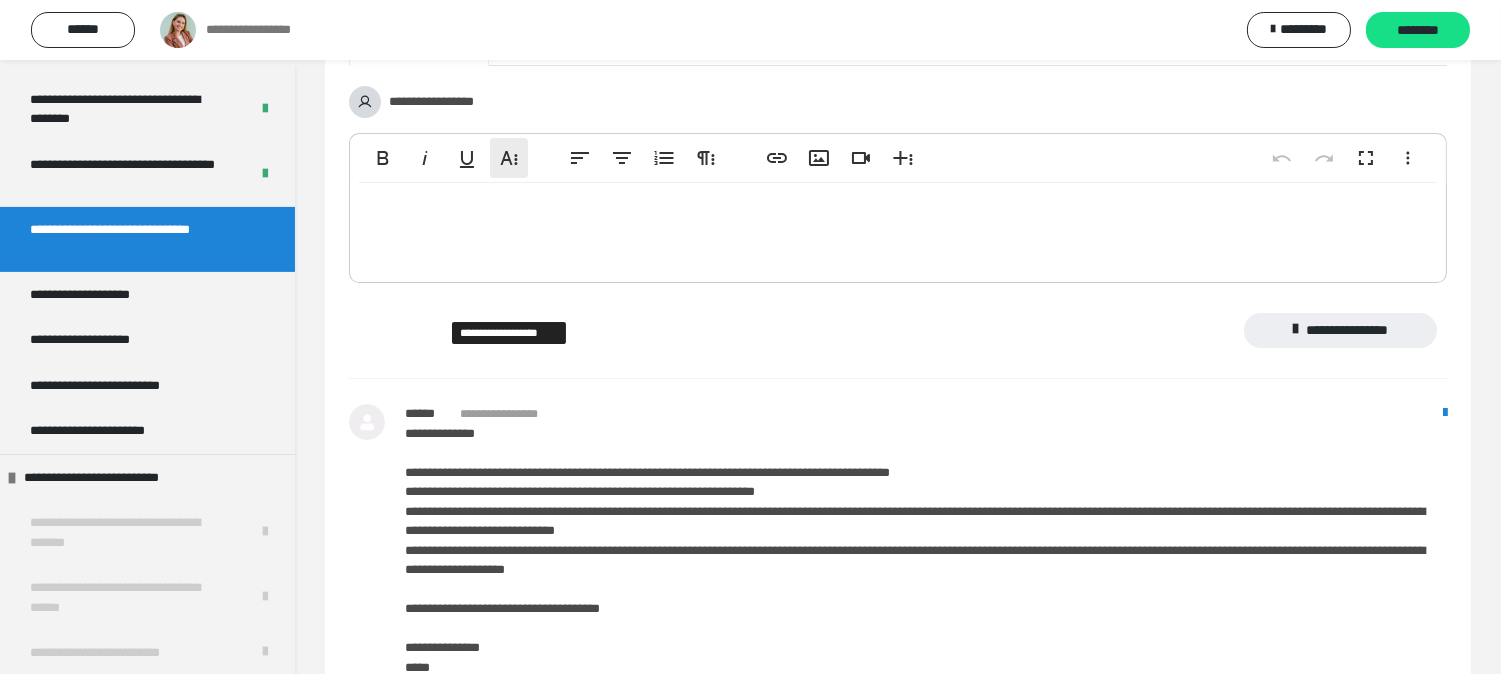 scroll, scrollTop: 12833, scrollLeft: 0, axis: vertical 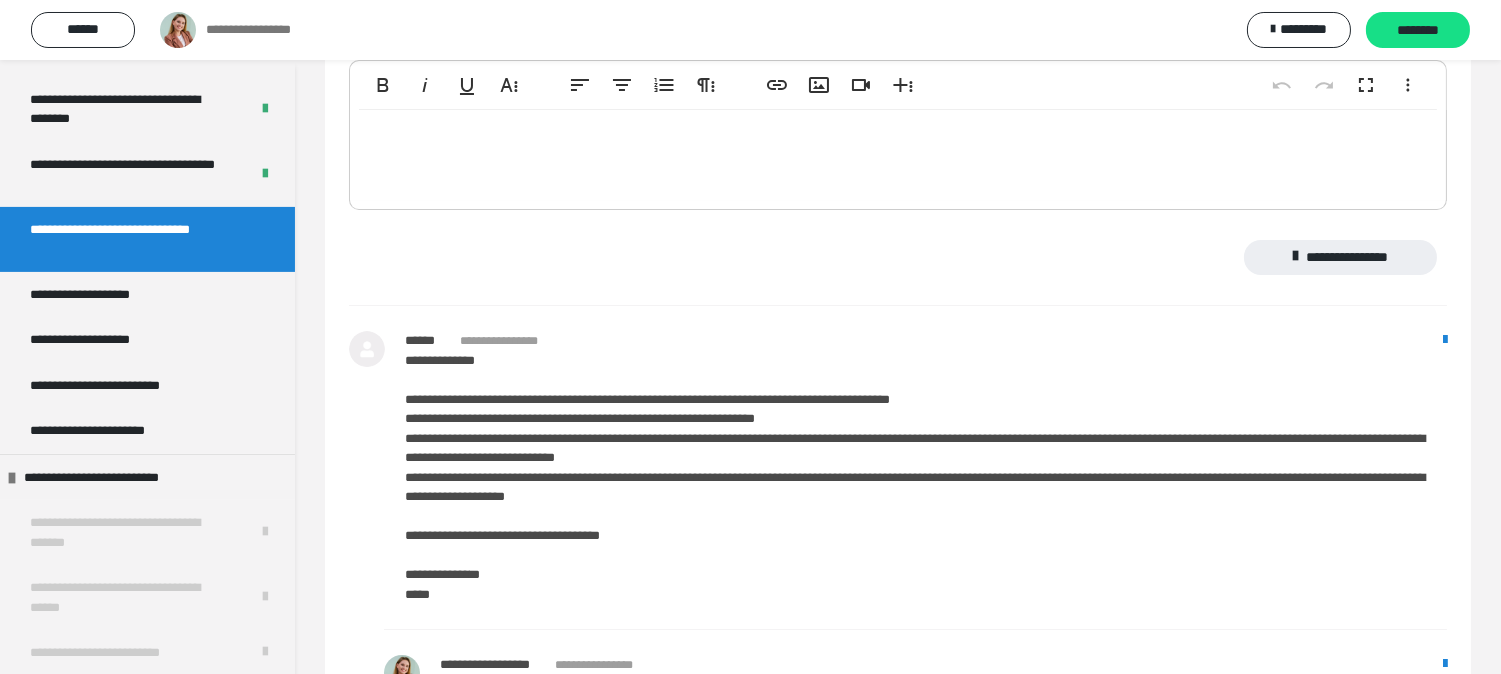 click at bounding box center [898, 155] 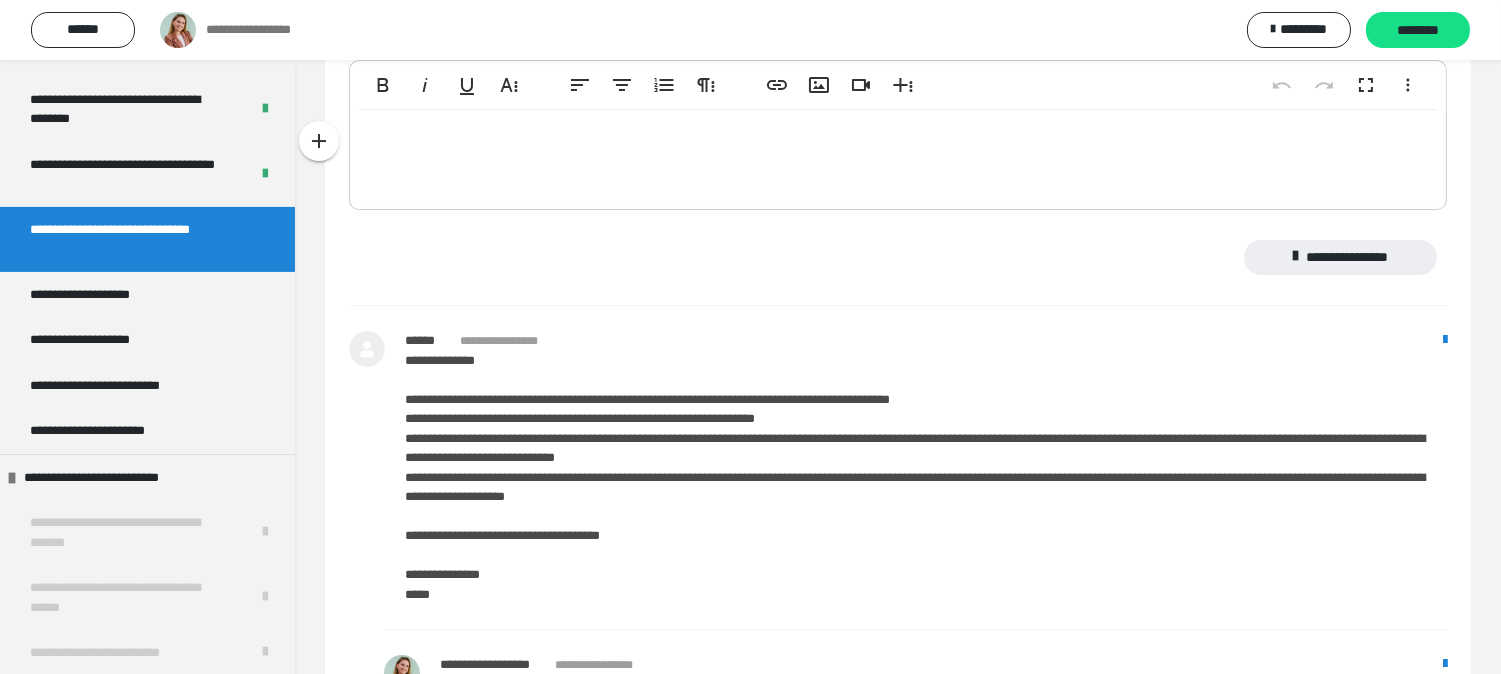 type 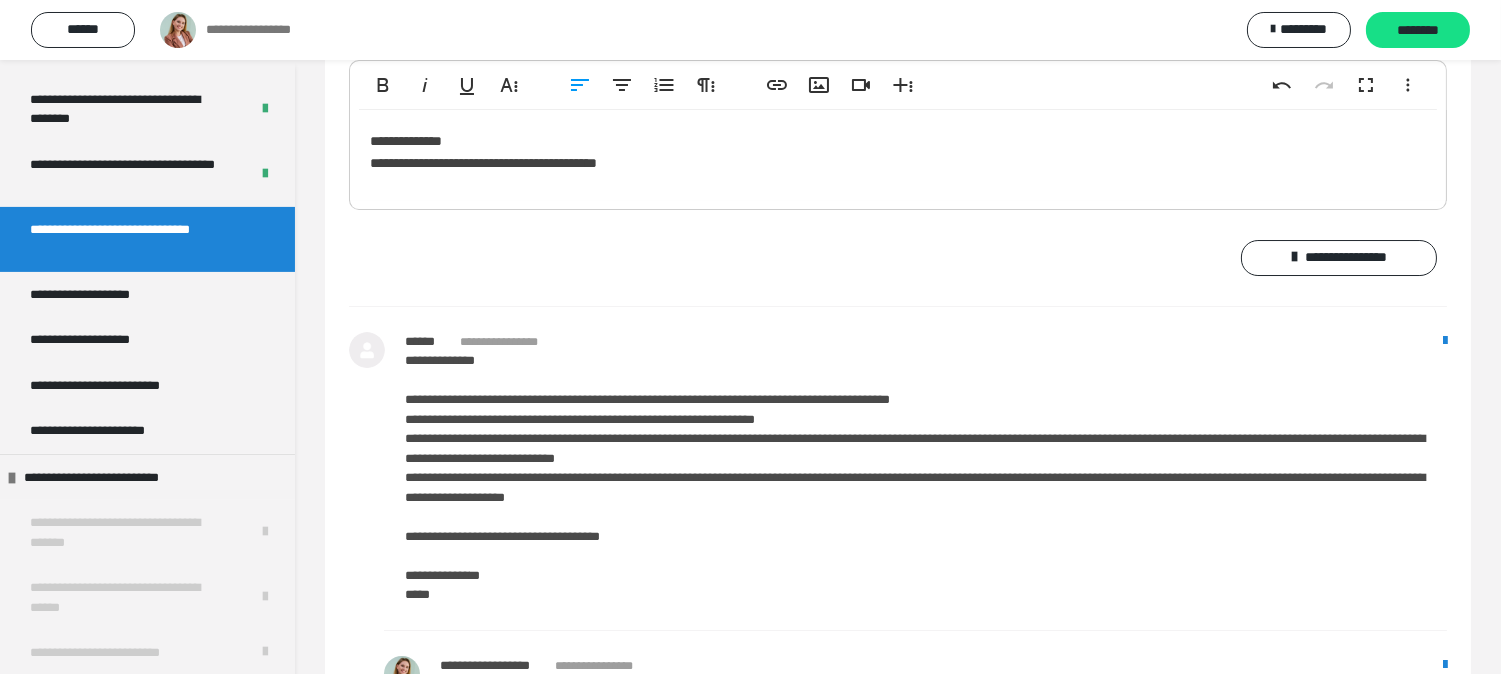 click on "**********" at bounding box center (898, 155) 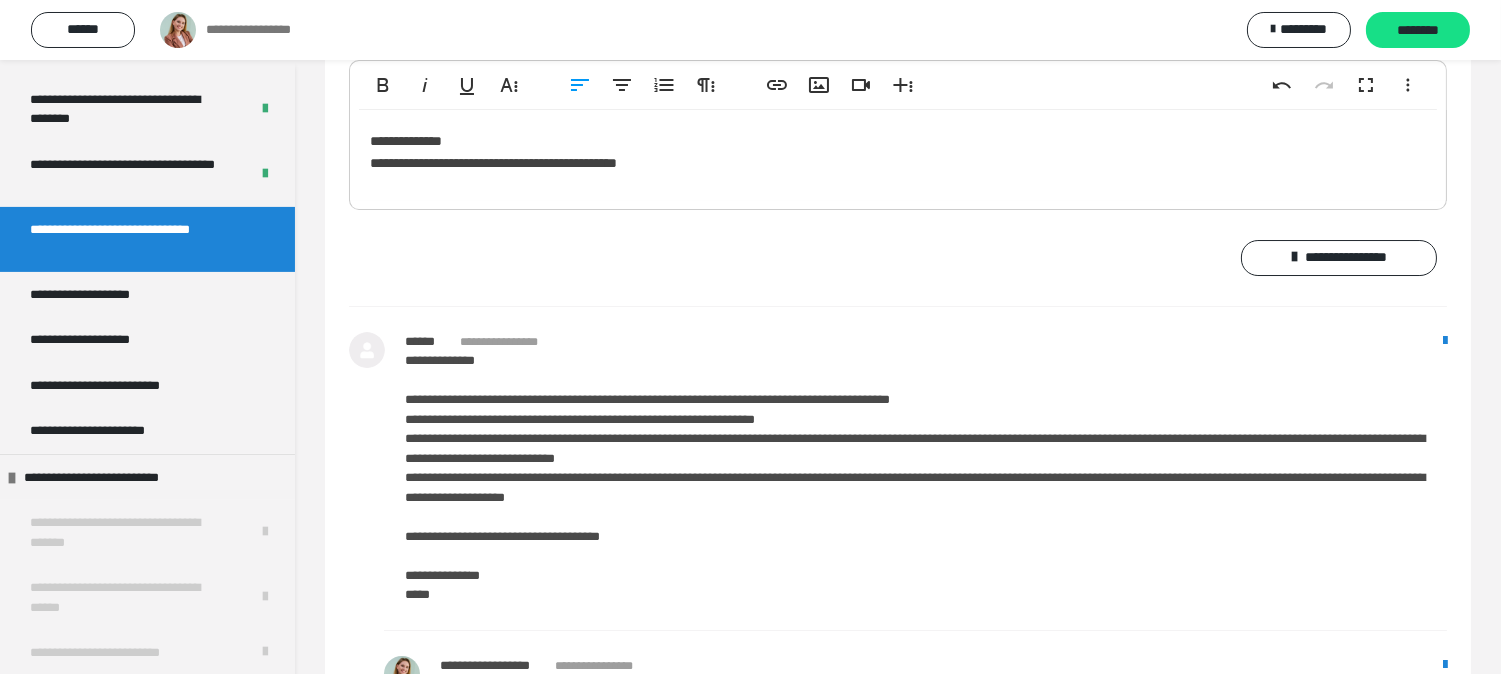 click on "**********" at bounding box center (898, 155) 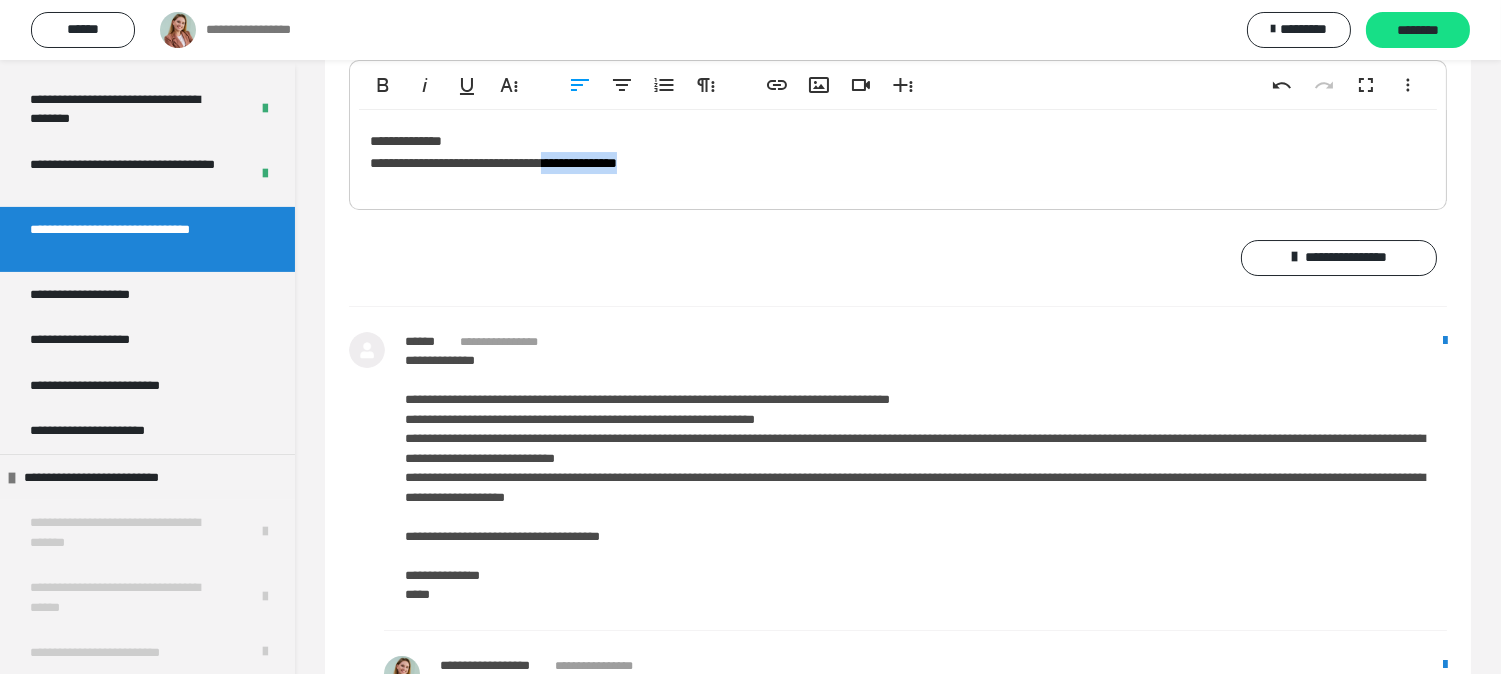 drag, startPoint x: 686, startPoint y: 304, endPoint x: 587, endPoint y: 302, distance: 99.0202 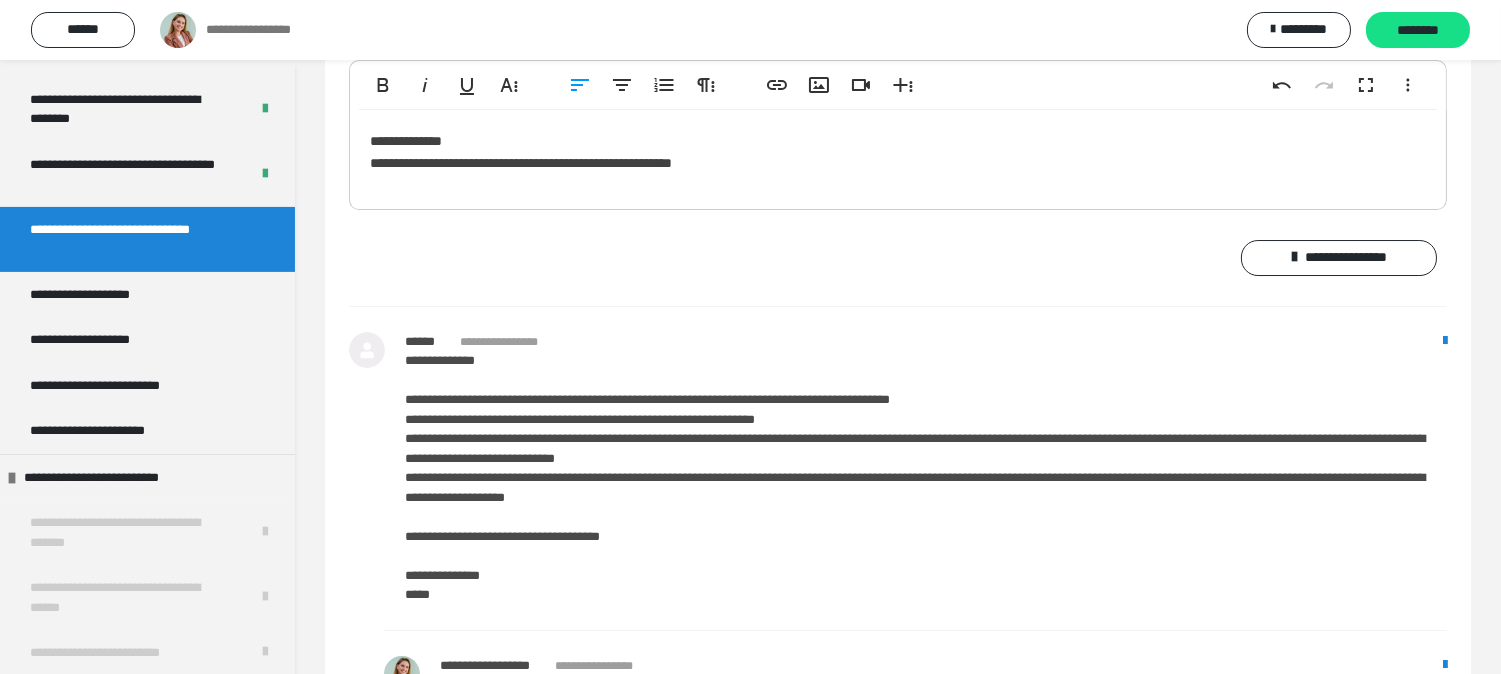 click on "**********" at bounding box center (898, 155) 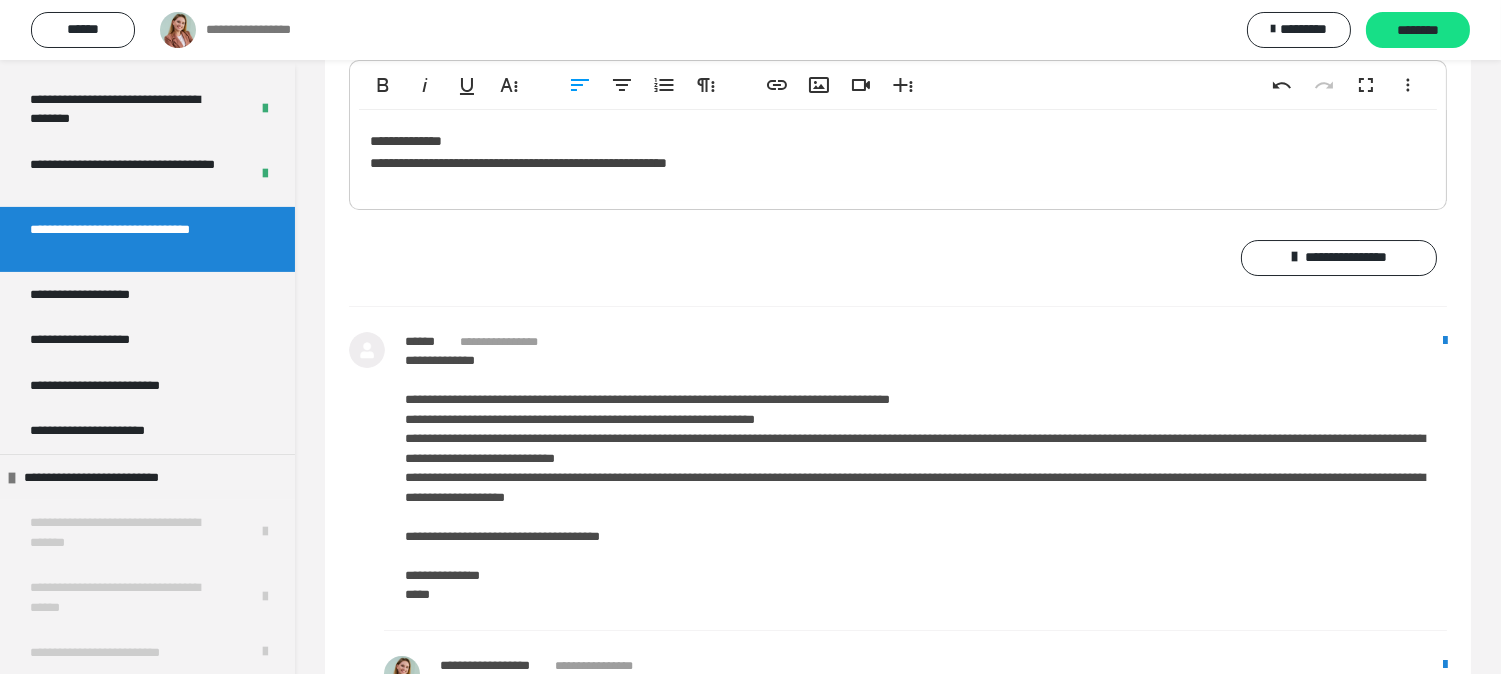 click on "**********" at bounding box center (898, 155) 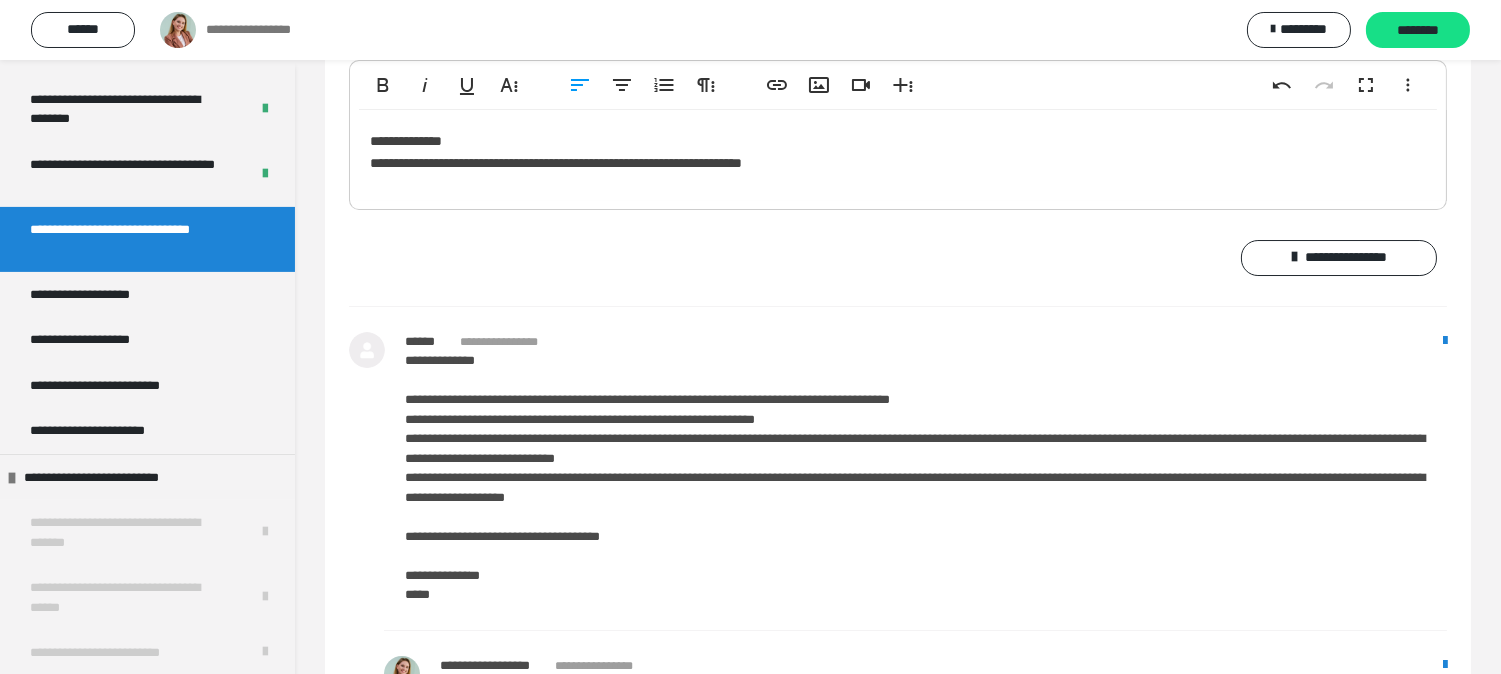 click on "**********" at bounding box center [898, 155] 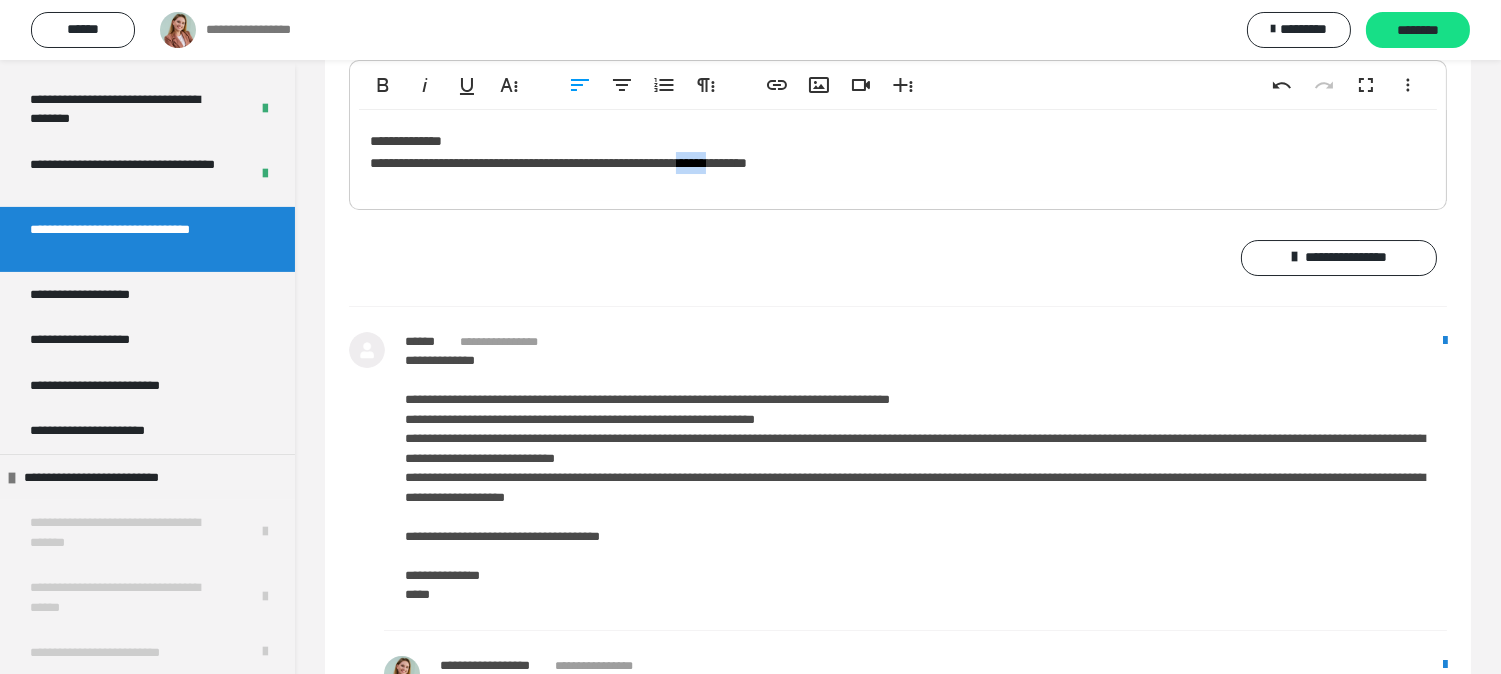 drag, startPoint x: 766, startPoint y: 301, endPoint x: 811, endPoint y: 305, distance: 45.17743 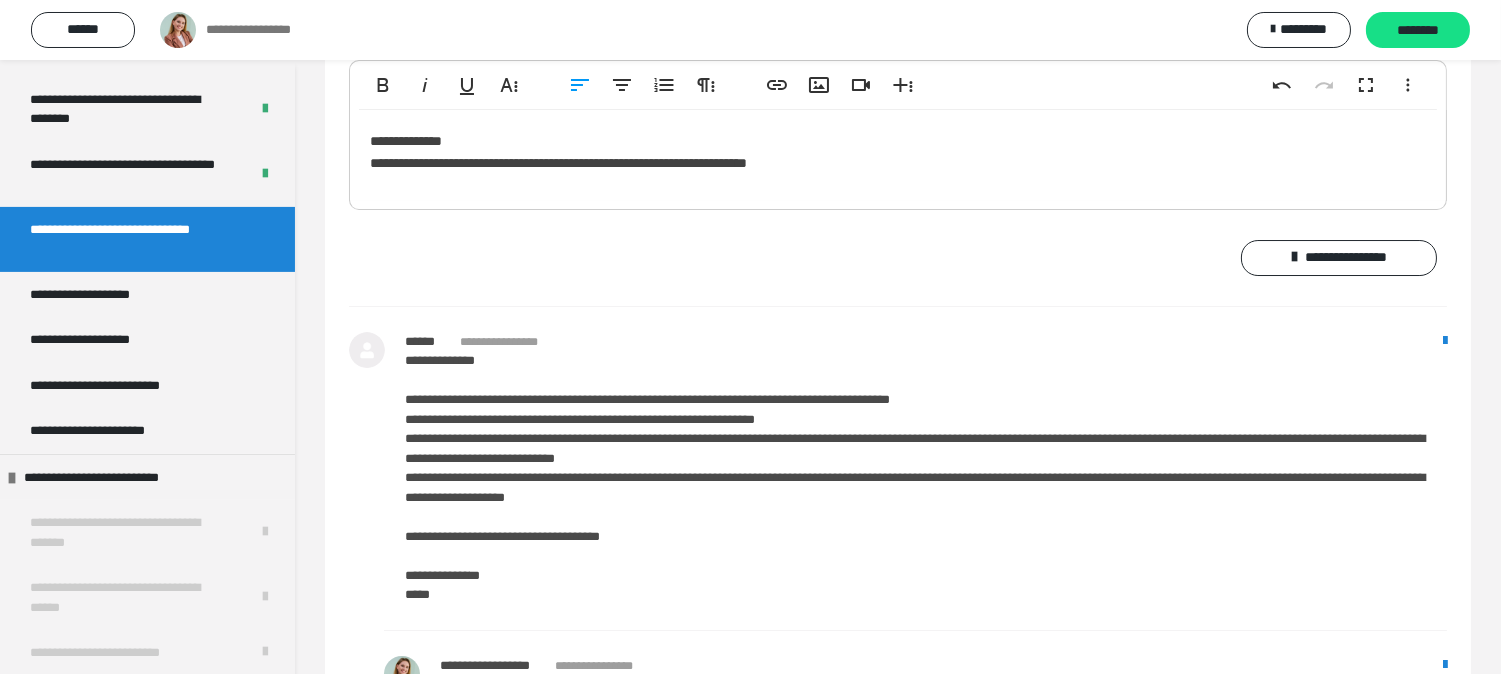 click on "**********" at bounding box center (898, 155) 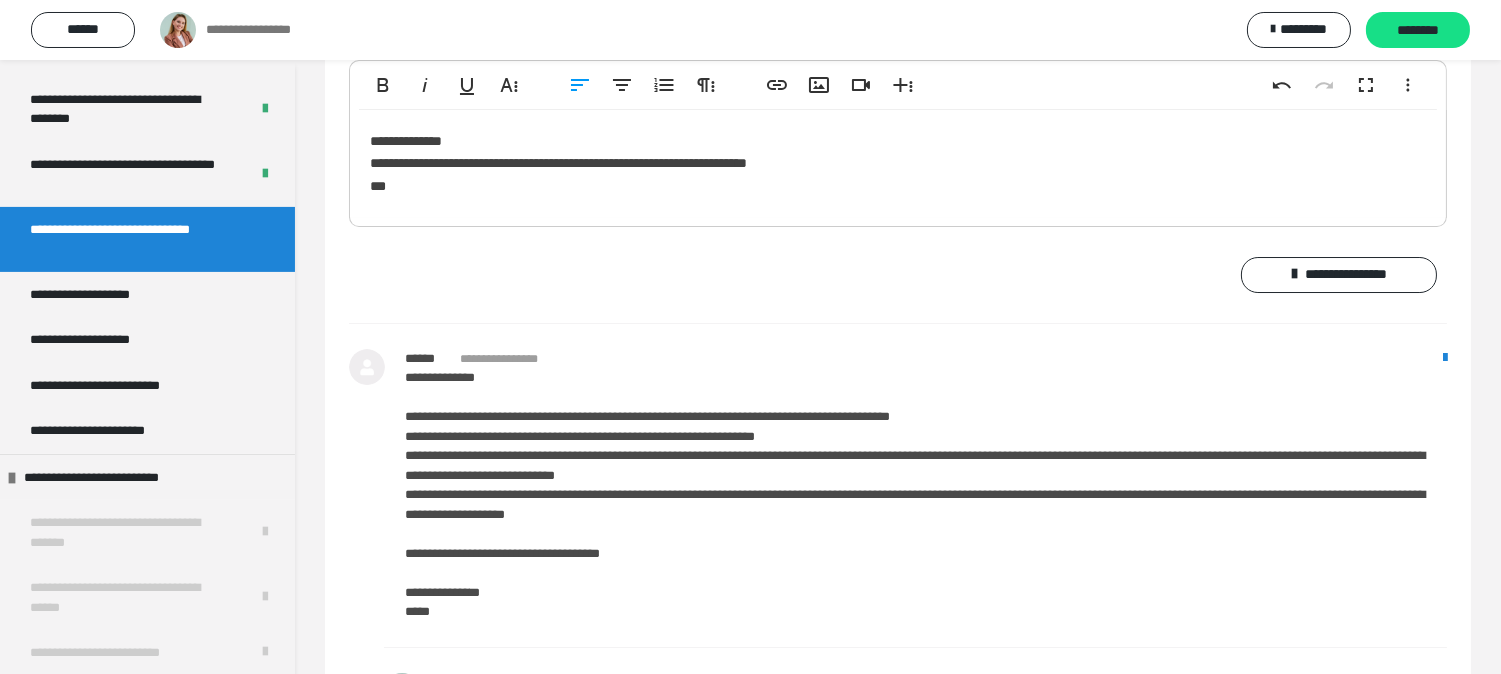 scroll, scrollTop: 12944, scrollLeft: 0, axis: vertical 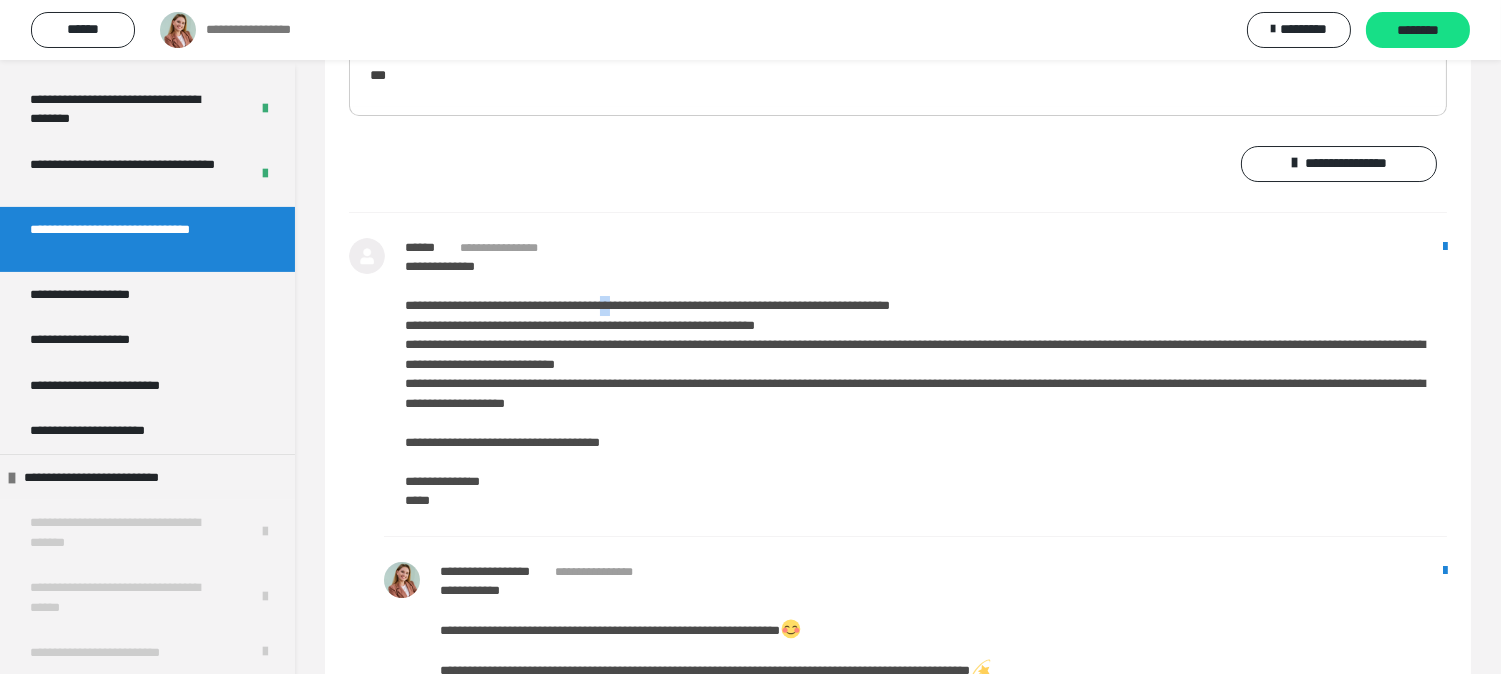 click on "**********" at bounding box center (926, 383) 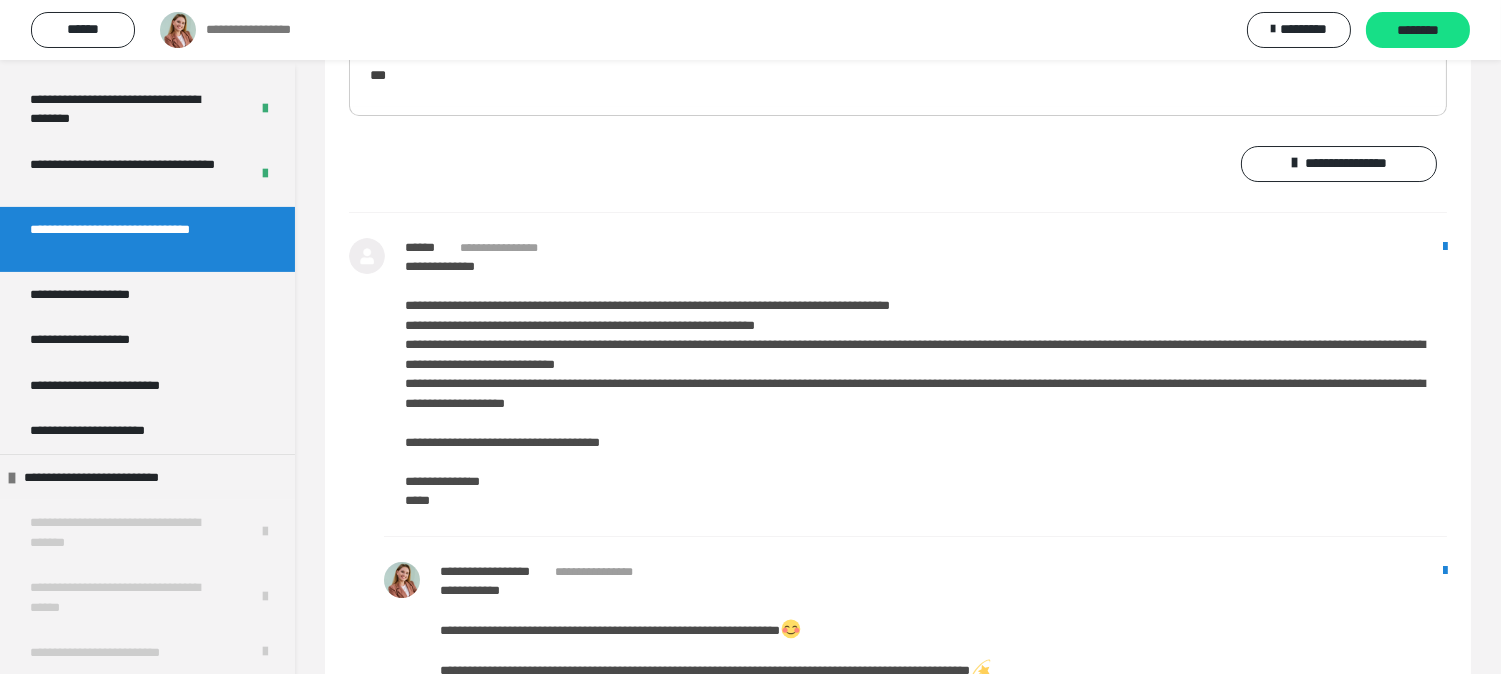 click on "**********" at bounding box center (926, 383) 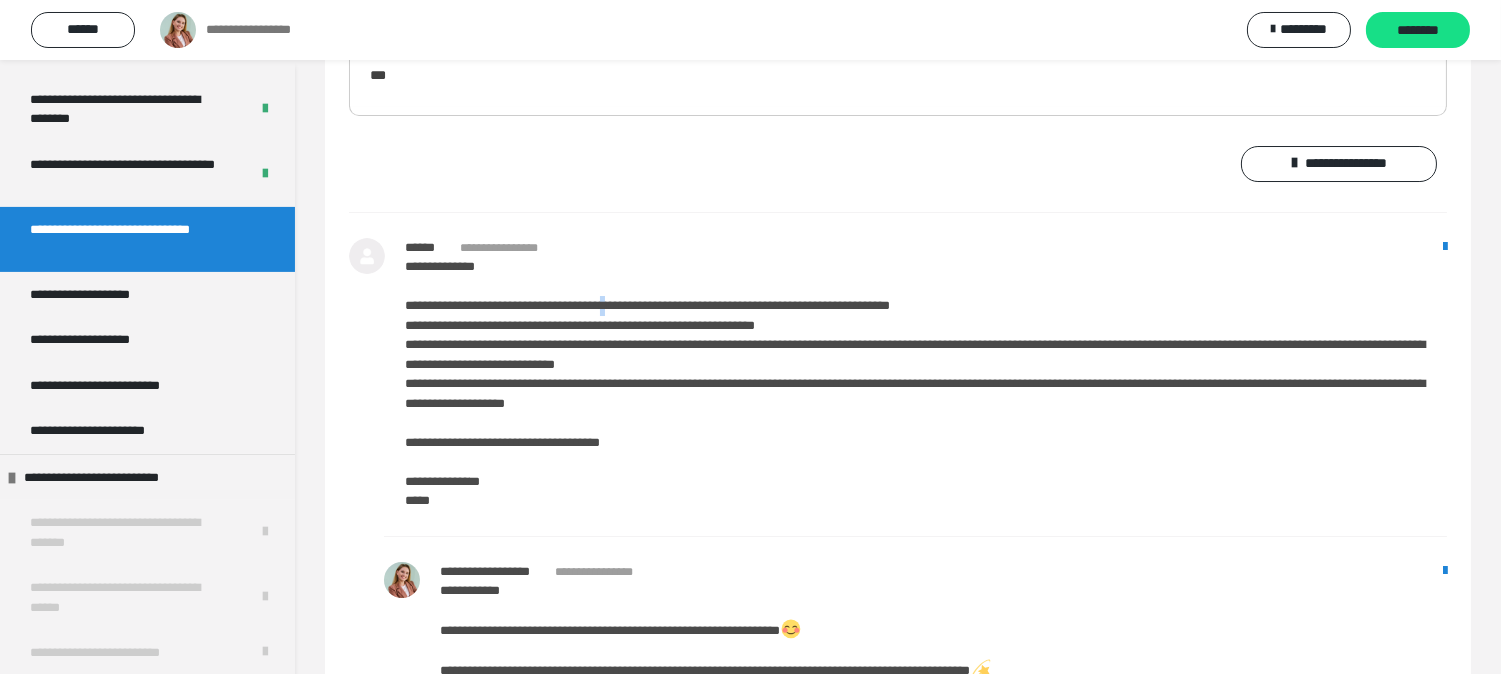 click on "**********" at bounding box center [926, 383] 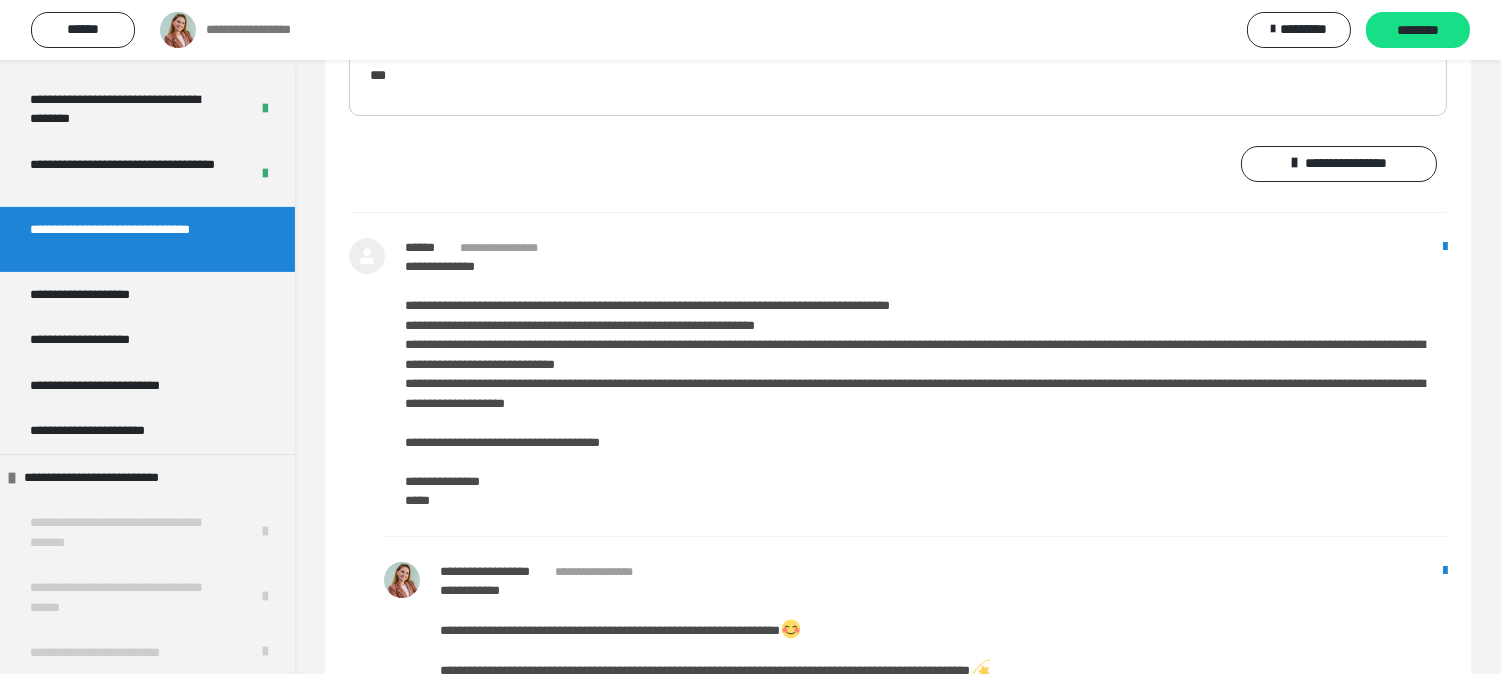 click on "**********" at bounding box center [898, 52] 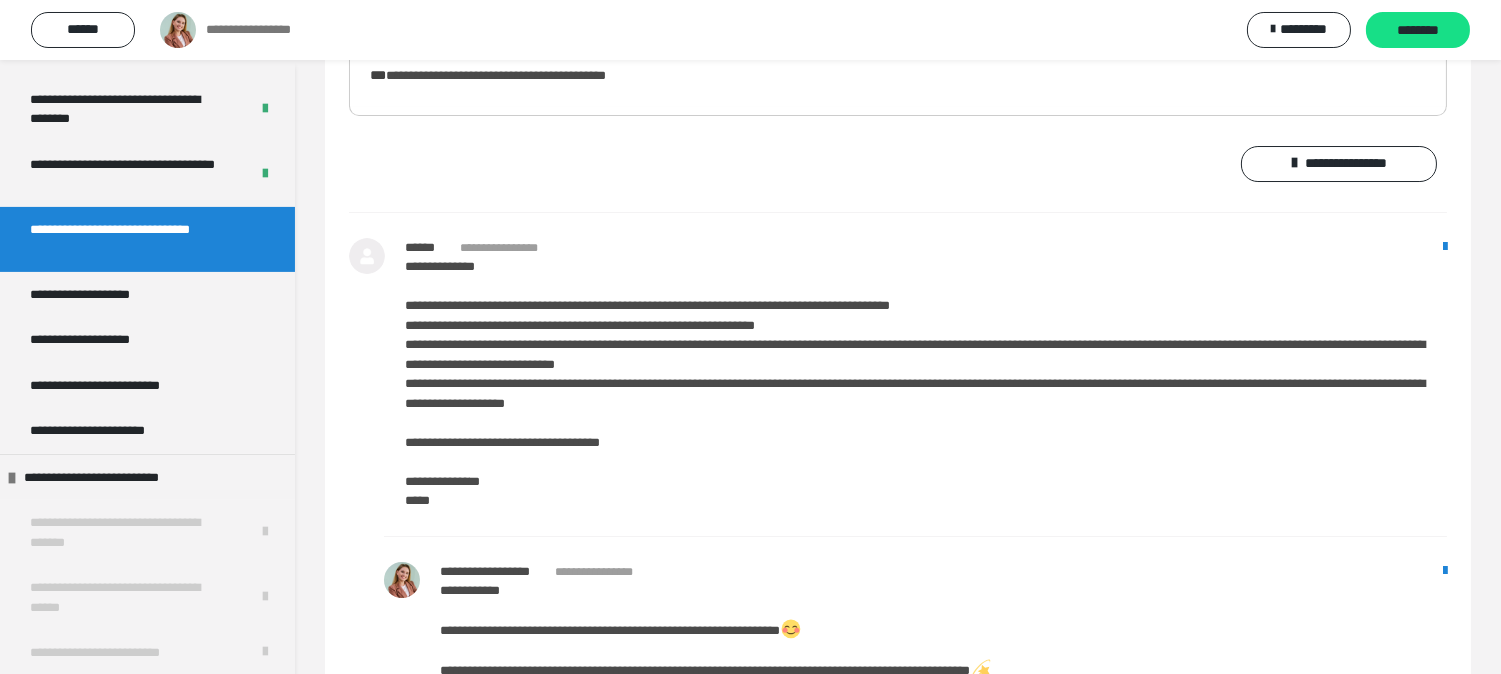 click on "**********" at bounding box center [496, 75] 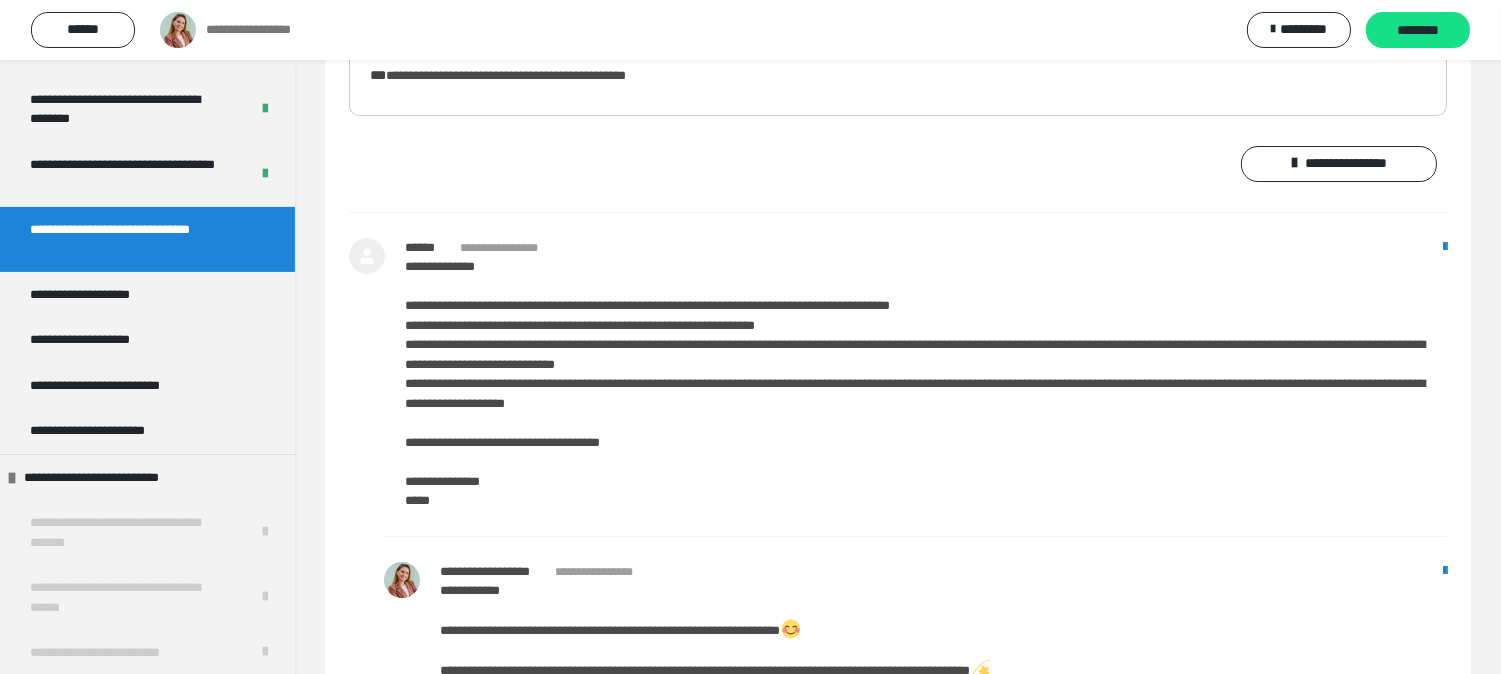 click on "**********" at bounding box center [506, 75] 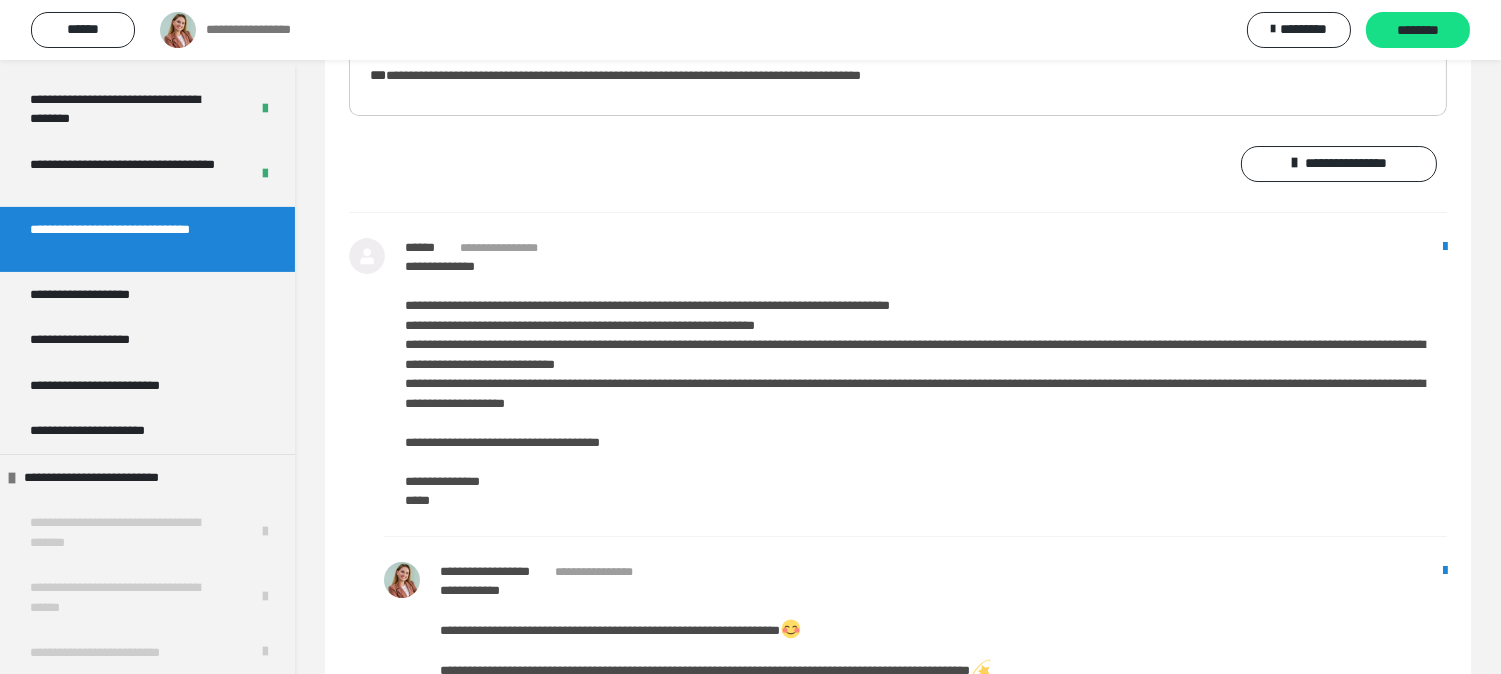 click 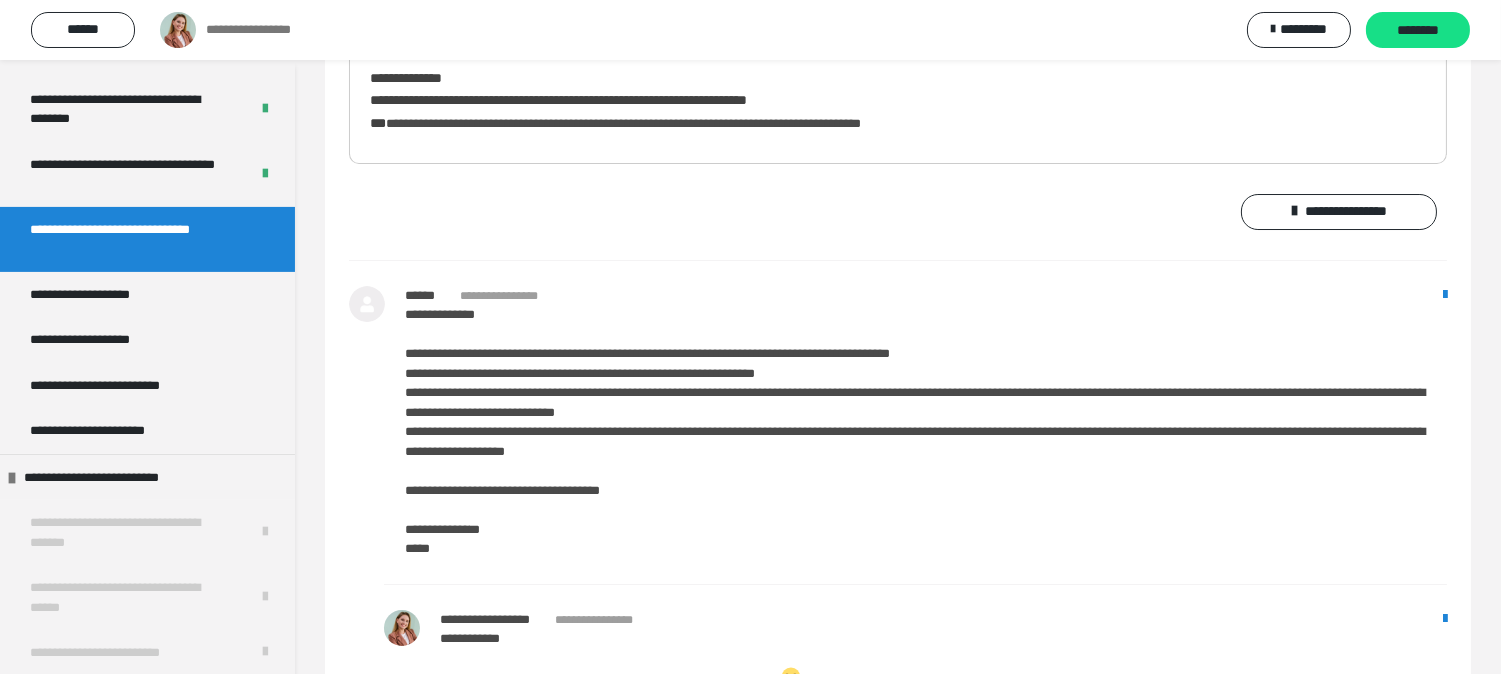 scroll, scrollTop: 12993, scrollLeft: 0, axis: vertical 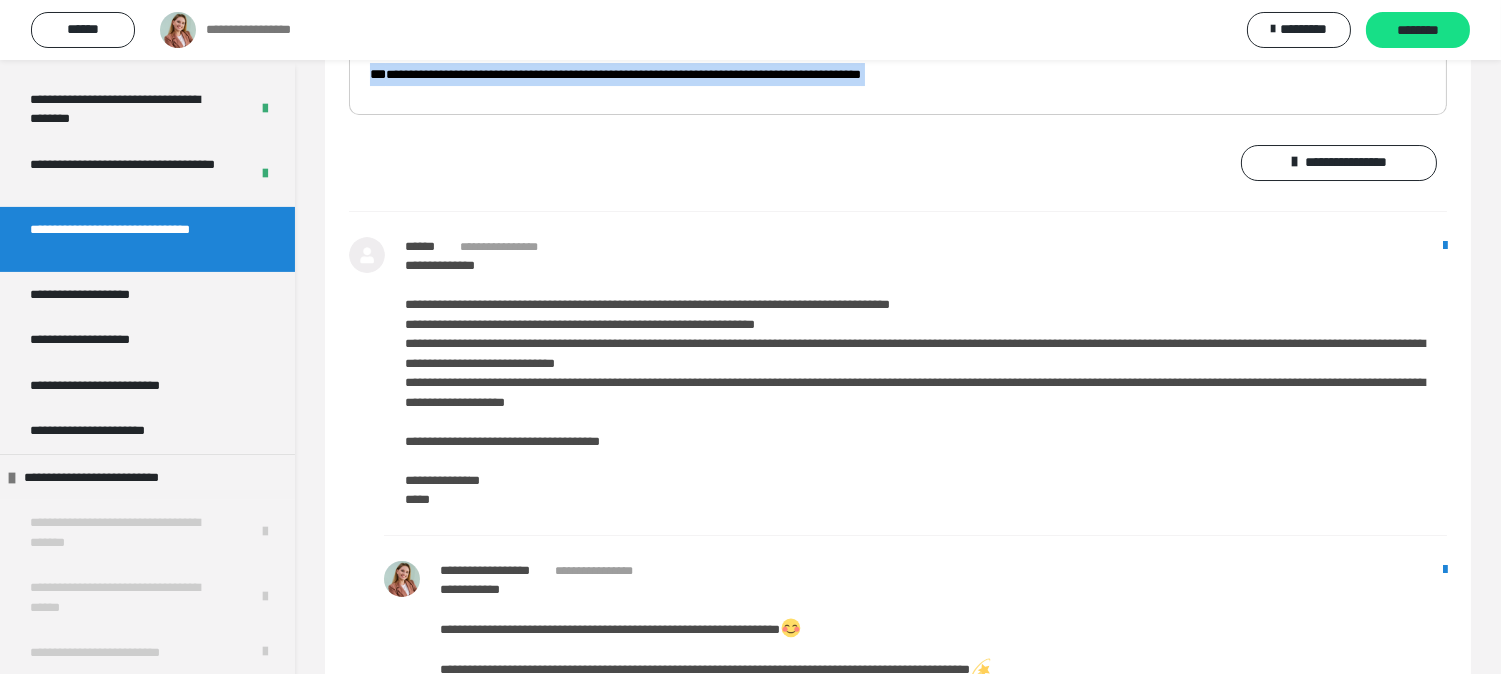 drag, startPoint x: 1038, startPoint y: 212, endPoint x: 370, endPoint y: 273, distance: 670.7794 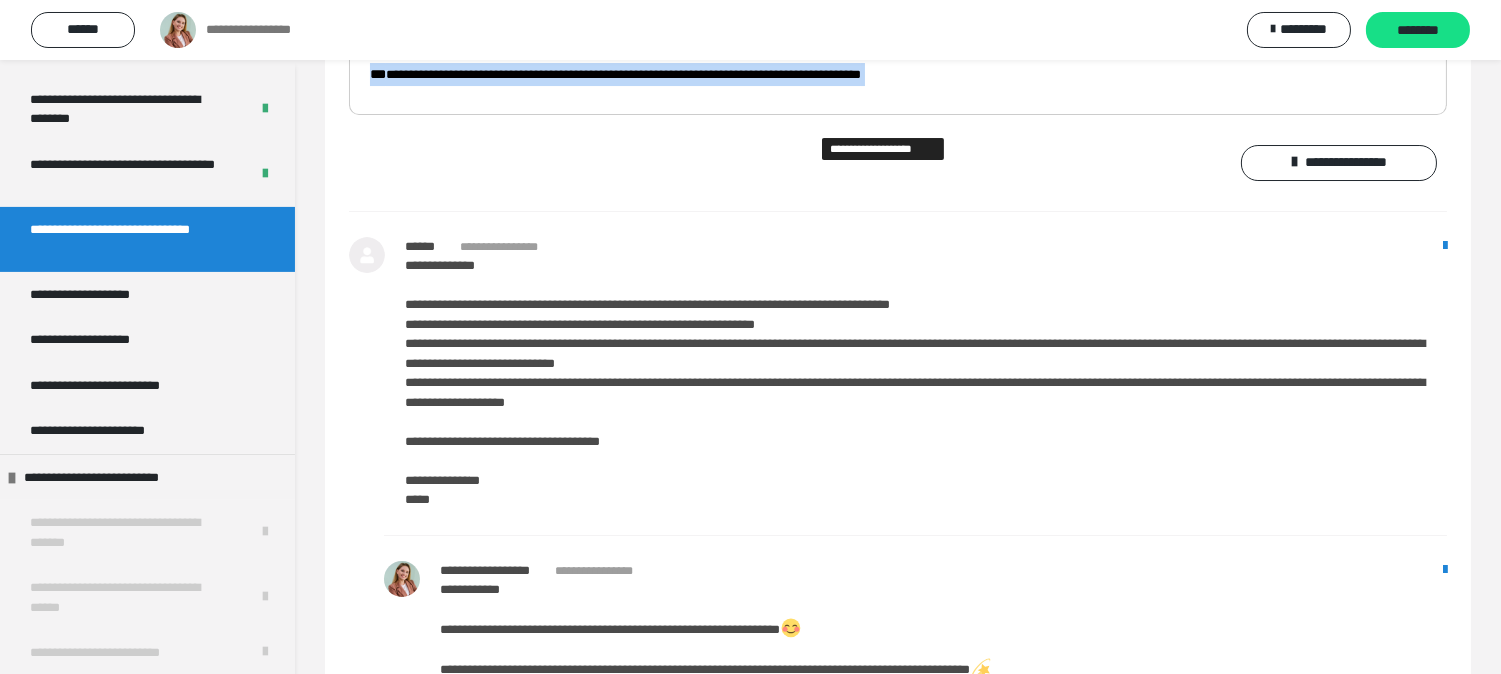 click 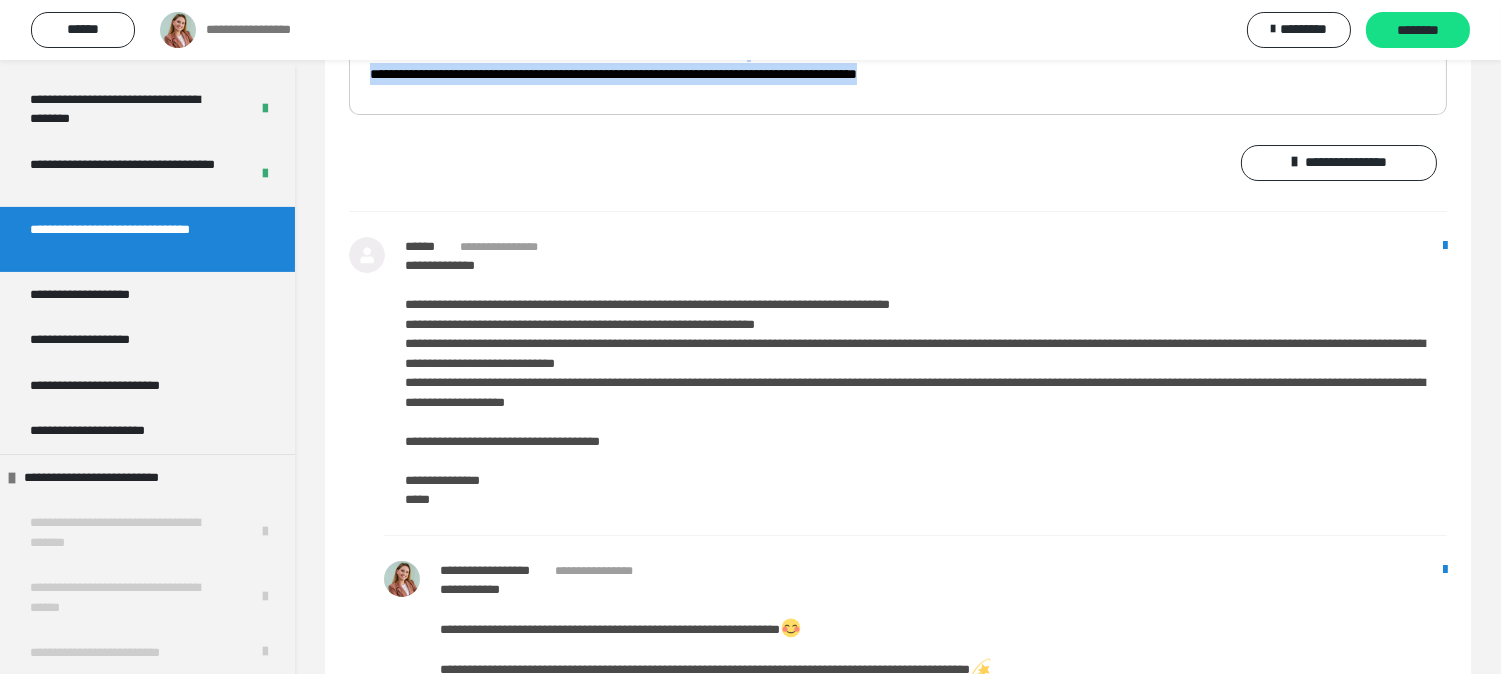 click on "**********" at bounding box center (898, 7) 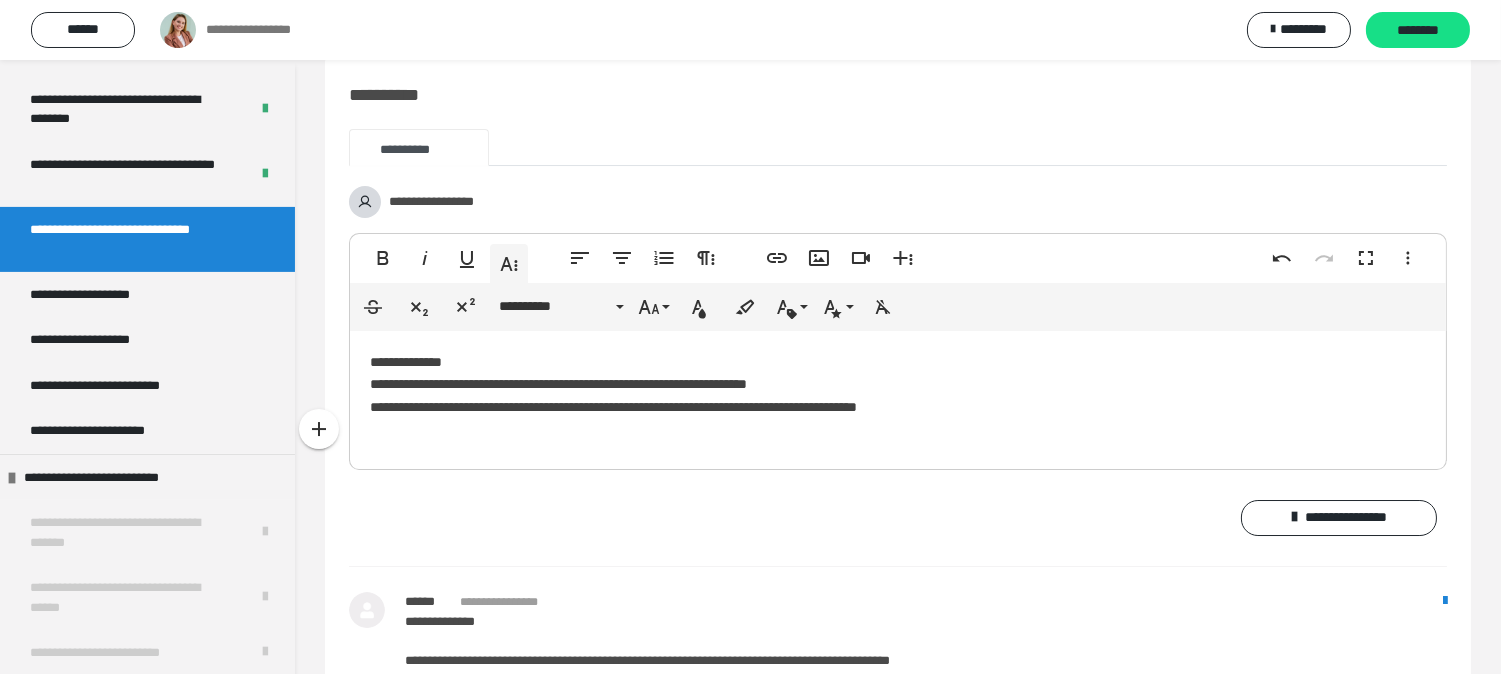 scroll, scrollTop: 12882, scrollLeft: 0, axis: vertical 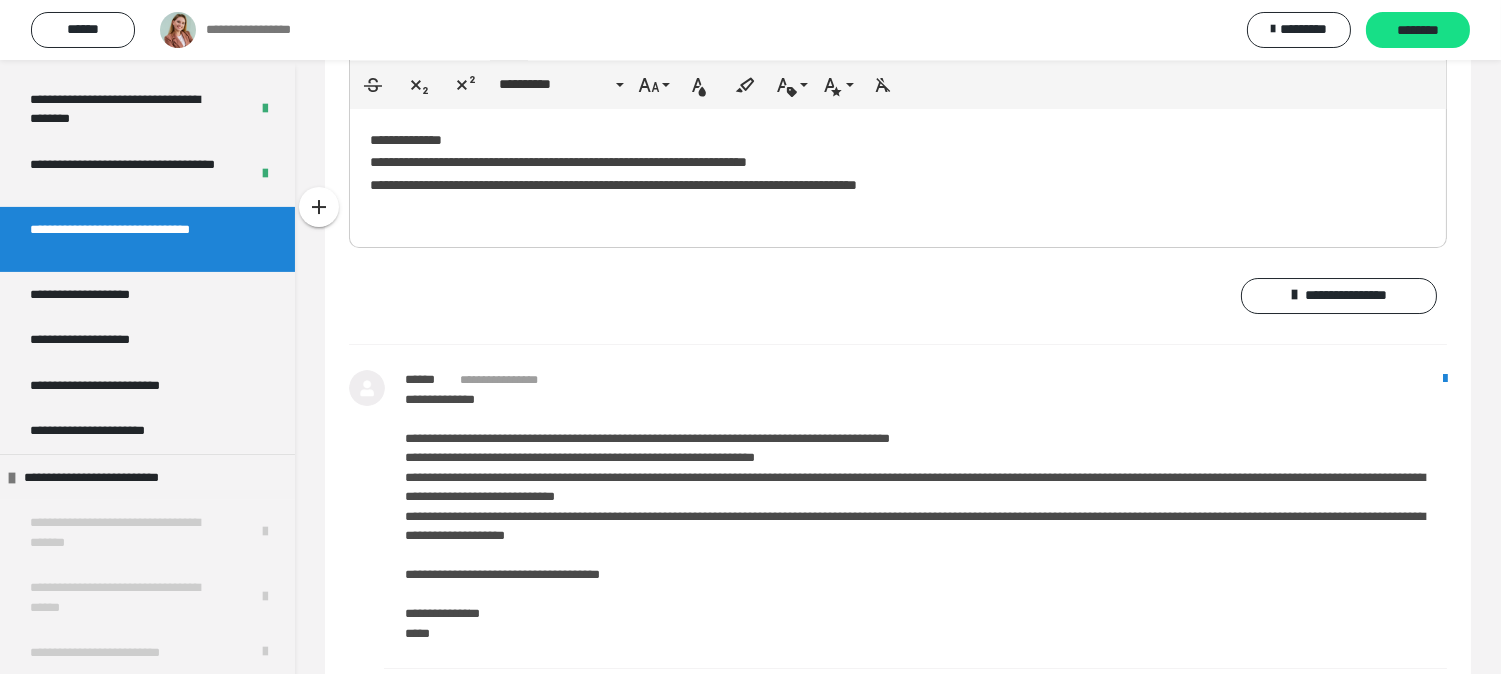 click on "**********" at bounding box center (898, 174) 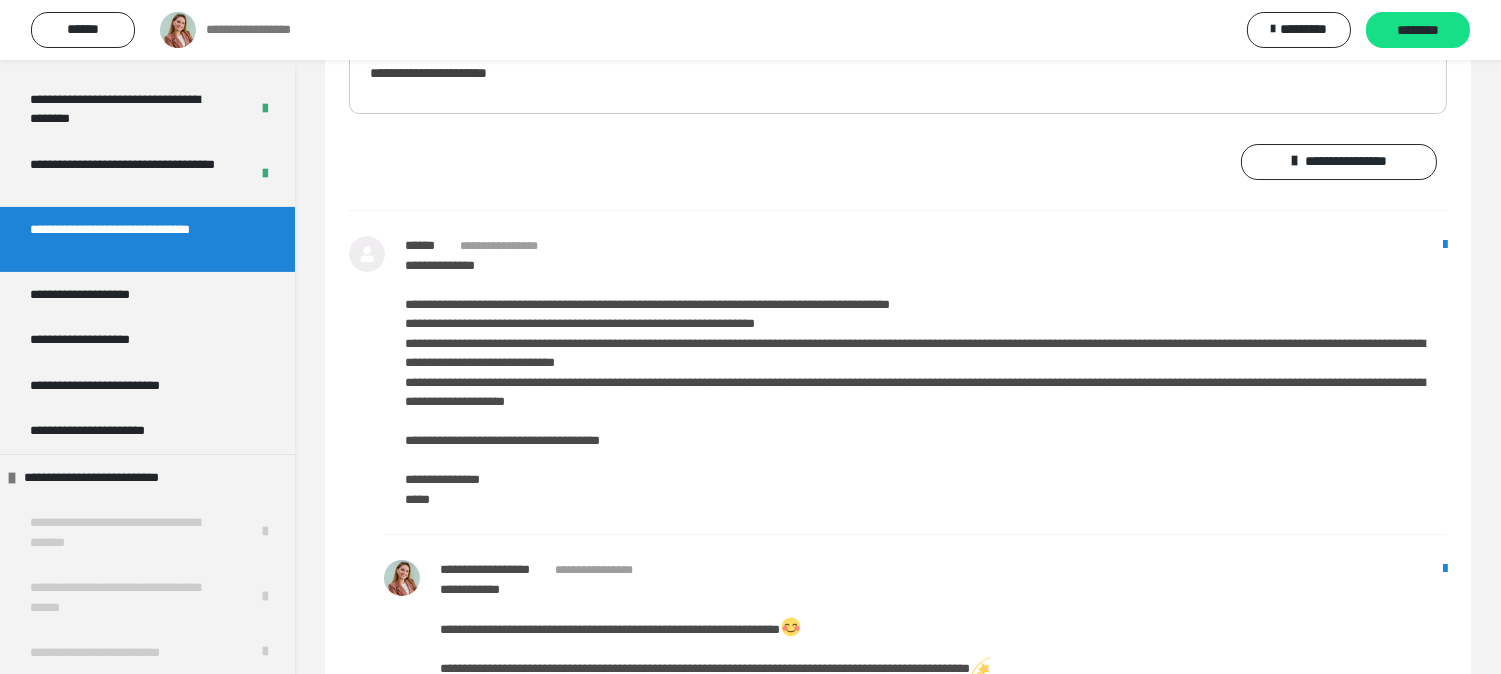 scroll, scrollTop: 12882, scrollLeft: 0, axis: vertical 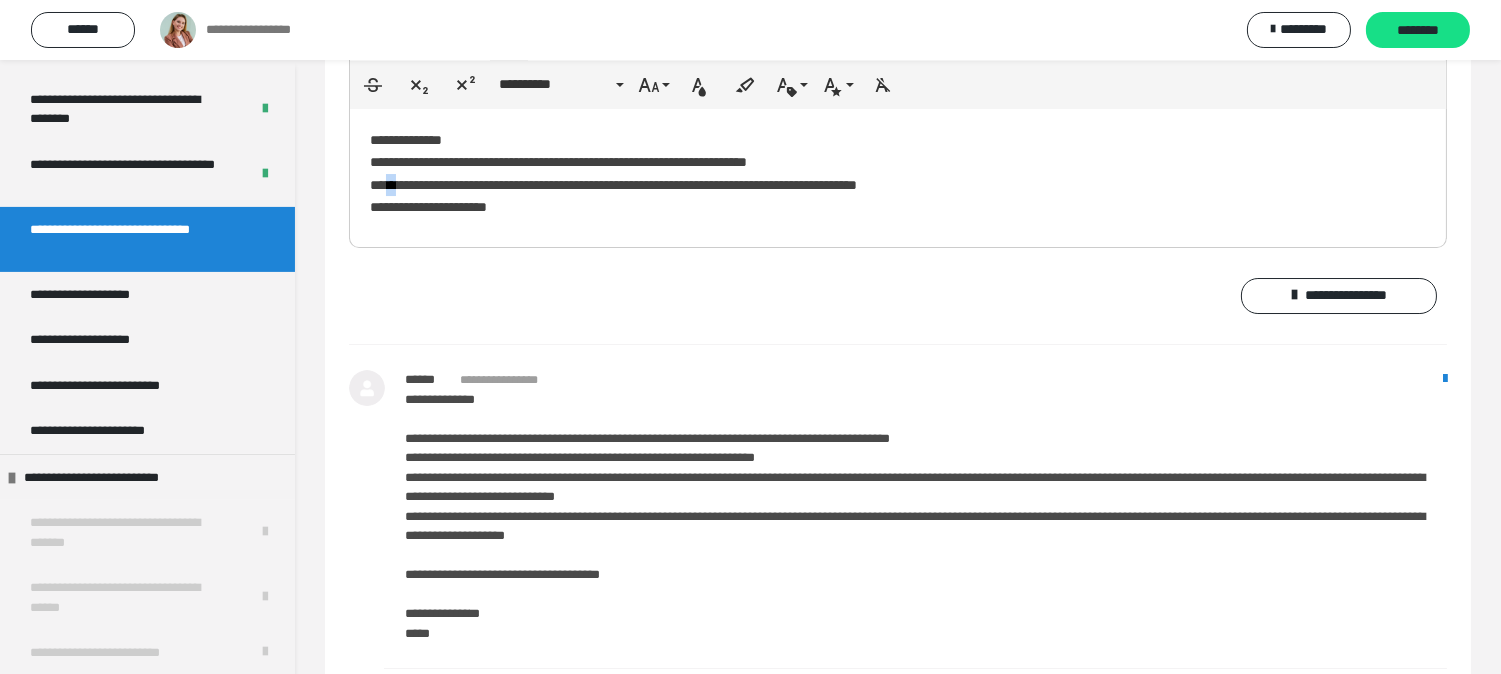 drag, startPoint x: 394, startPoint y: 325, endPoint x: 404, endPoint y: 332, distance: 12.206555 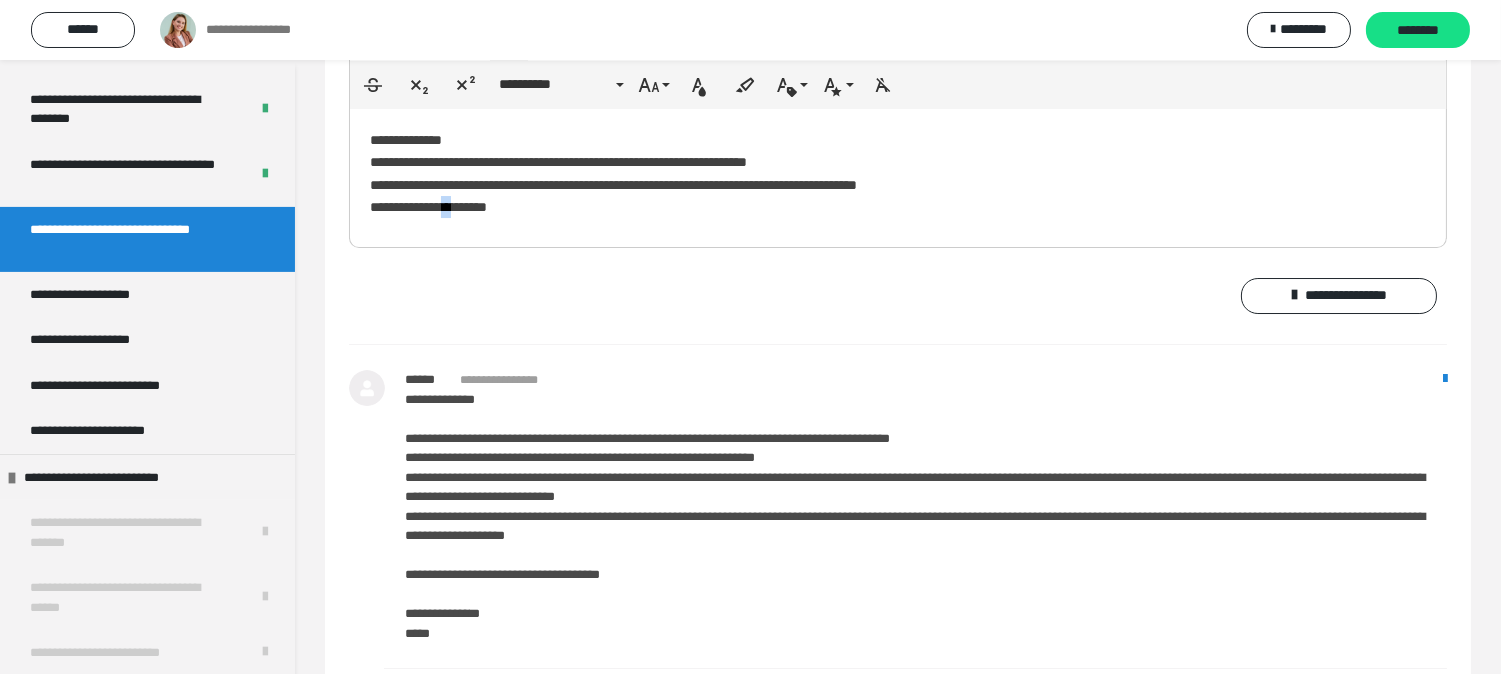 drag, startPoint x: 456, startPoint y: 347, endPoint x: 473, endPoint y: 352, distance: 17.720045 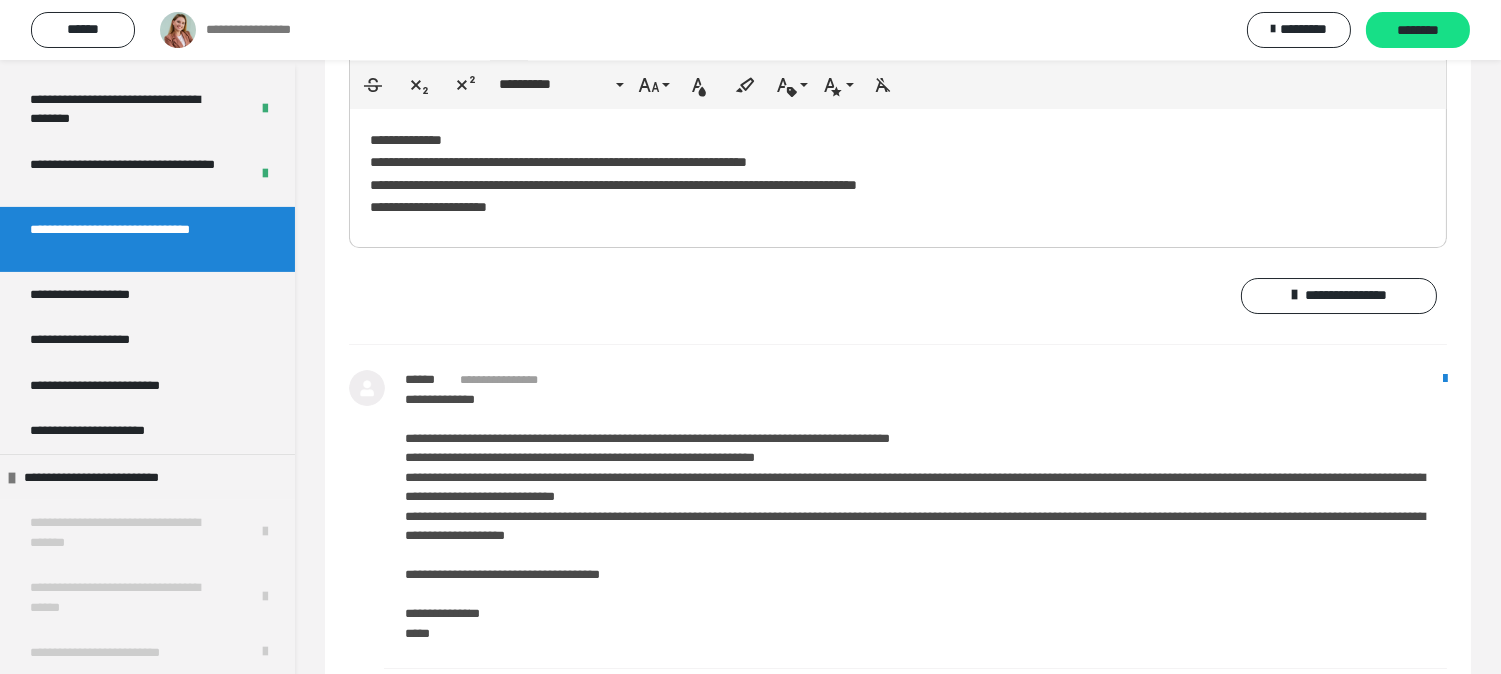 drag, startPoint x: 533, startPoint y: 347, endPoint x: 534, endPoint y: 357, distance: 10.049875 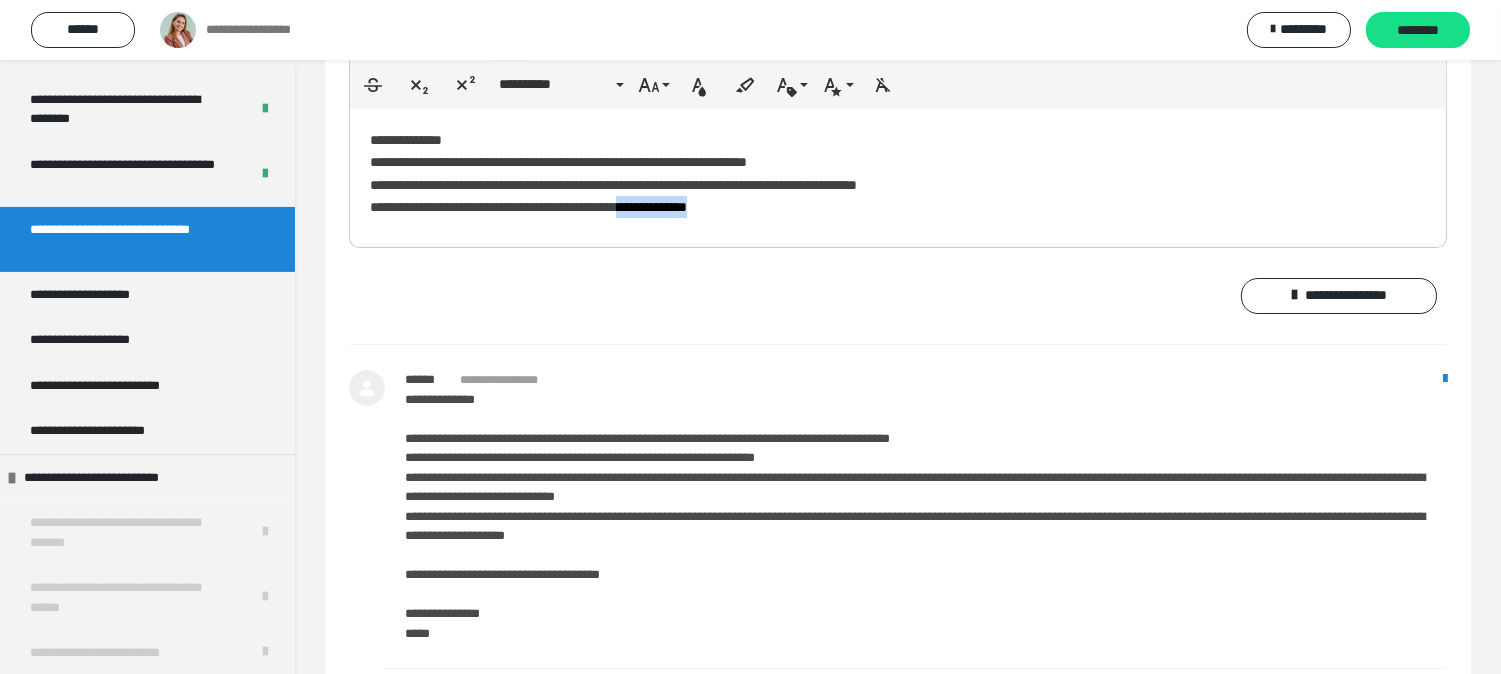 drag, startPoint x: 804, startPoint y: 360, endPoint x: 676, endPoint y: 352, distance: 128.24976 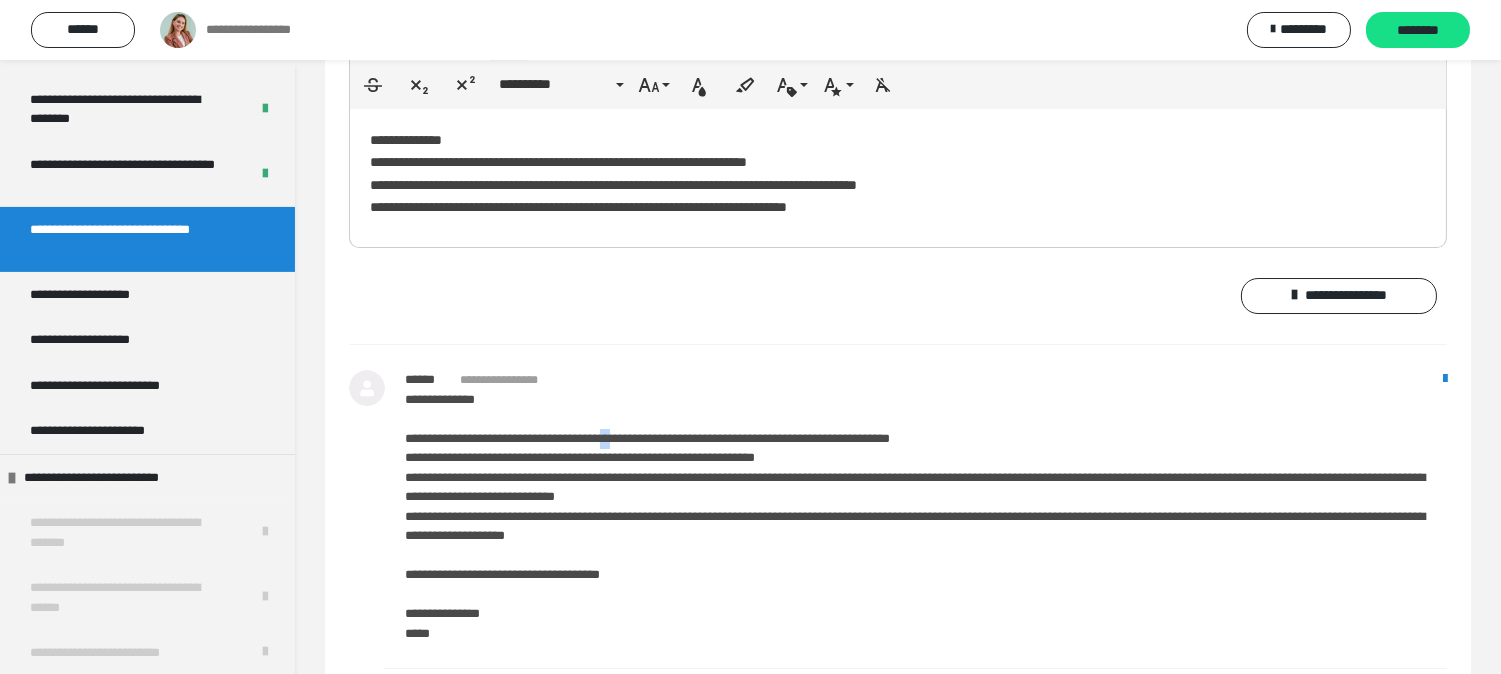 drag, startPoint x: 691, startPoint y: 581, endPoint x: 678, endPoint y: 578, distance: 13.341664 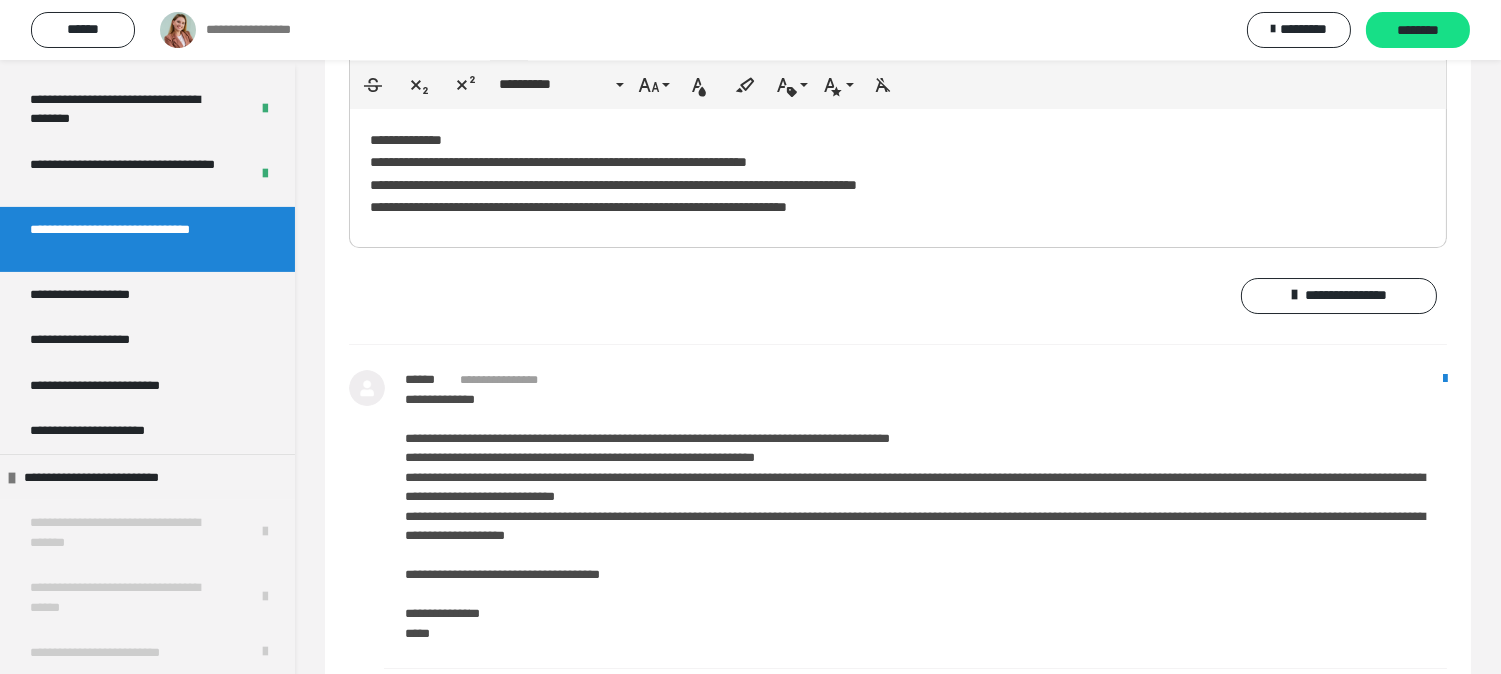 click on "**********" at bounding box center [926, 516] 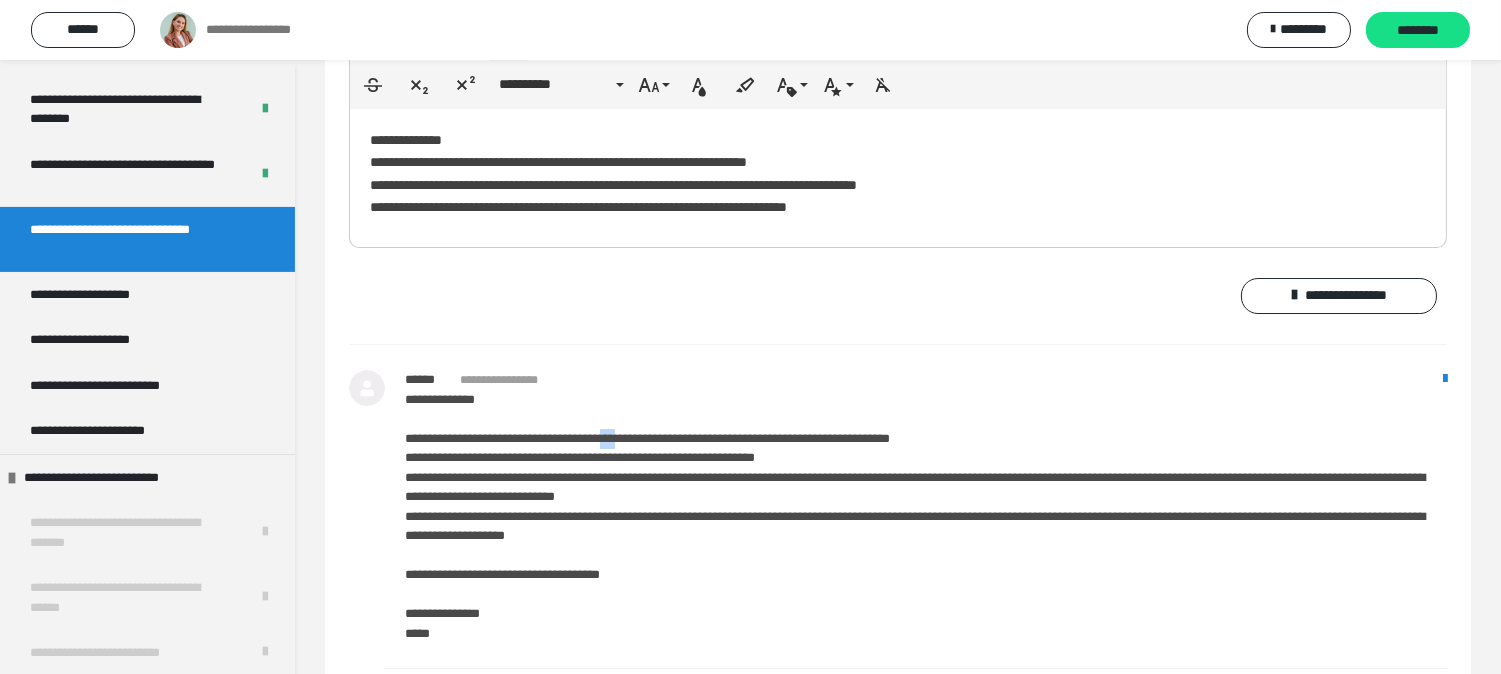 drag, startPoint x: 693, startPoint y: 582, endPoint x: 680, endPoint y: 580, distance: 13.152946 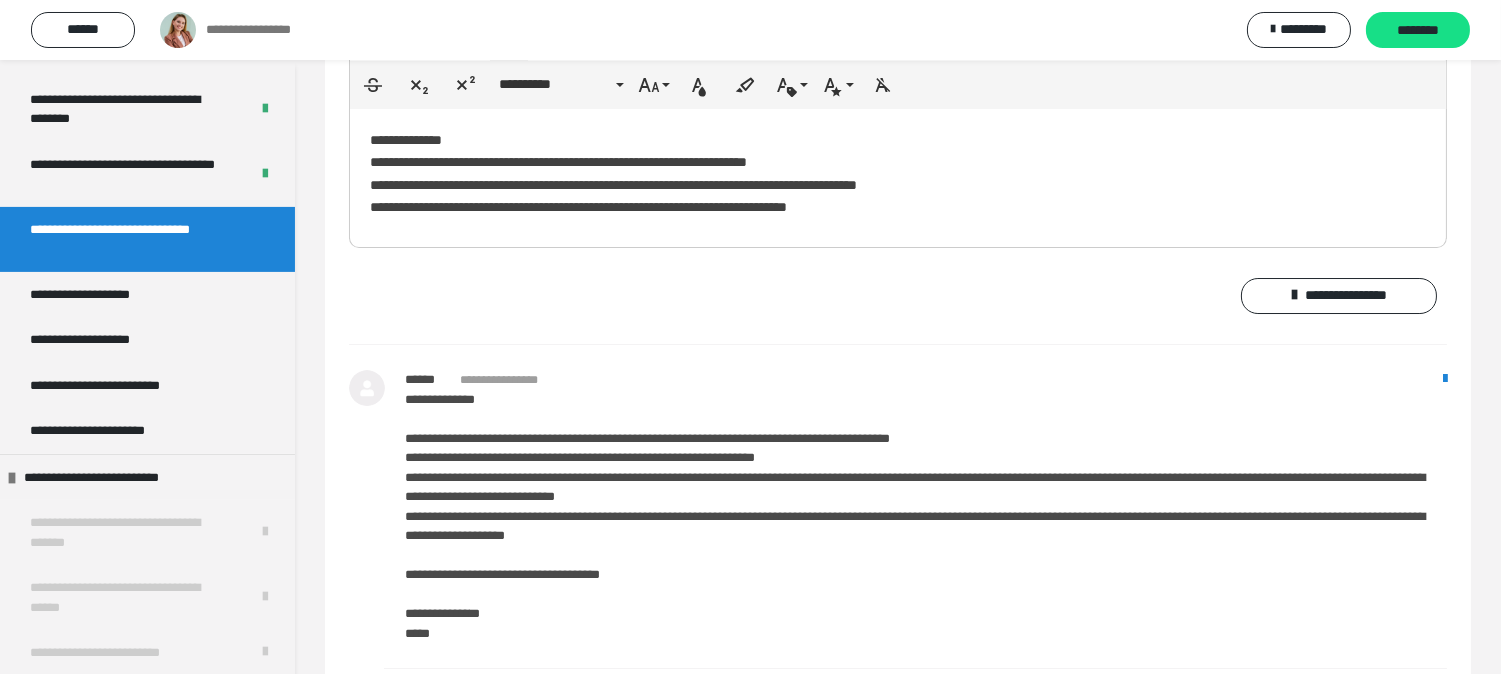 click on "**********" at bounding box center (898, 174) 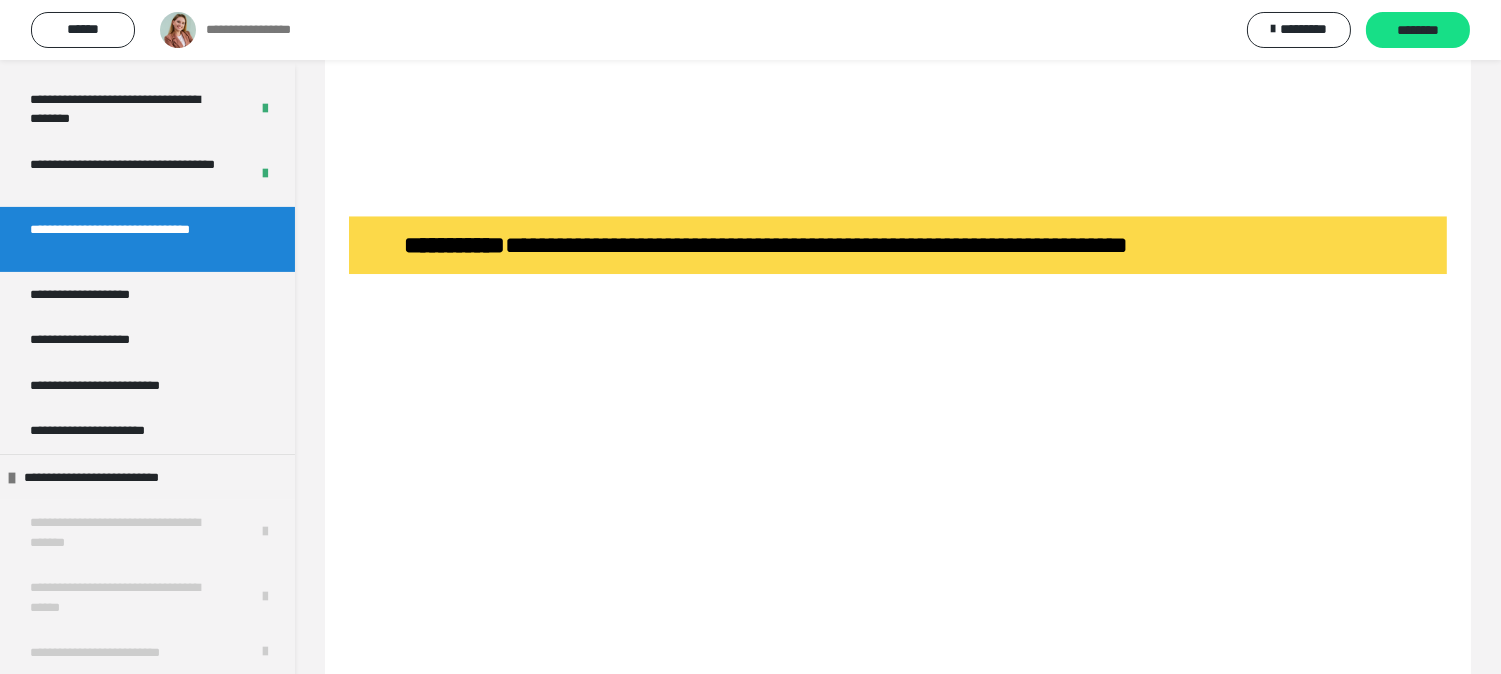 scroll, scrollTop: 9660, scrollLeft: 0, axis: vertical 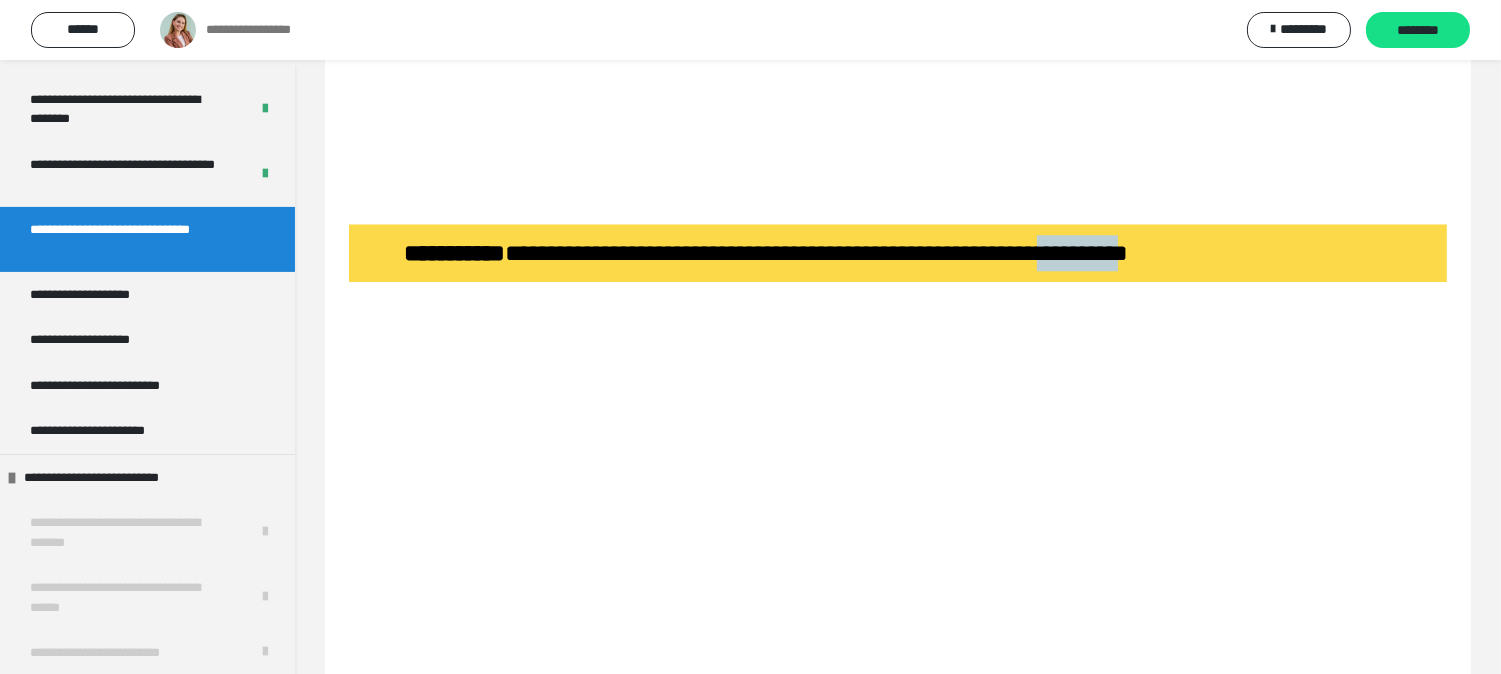 drag, startPoint x: 1316, startPoint y: 395, endPoint x: 1204, endPoint y: 413, distance: 113.43721 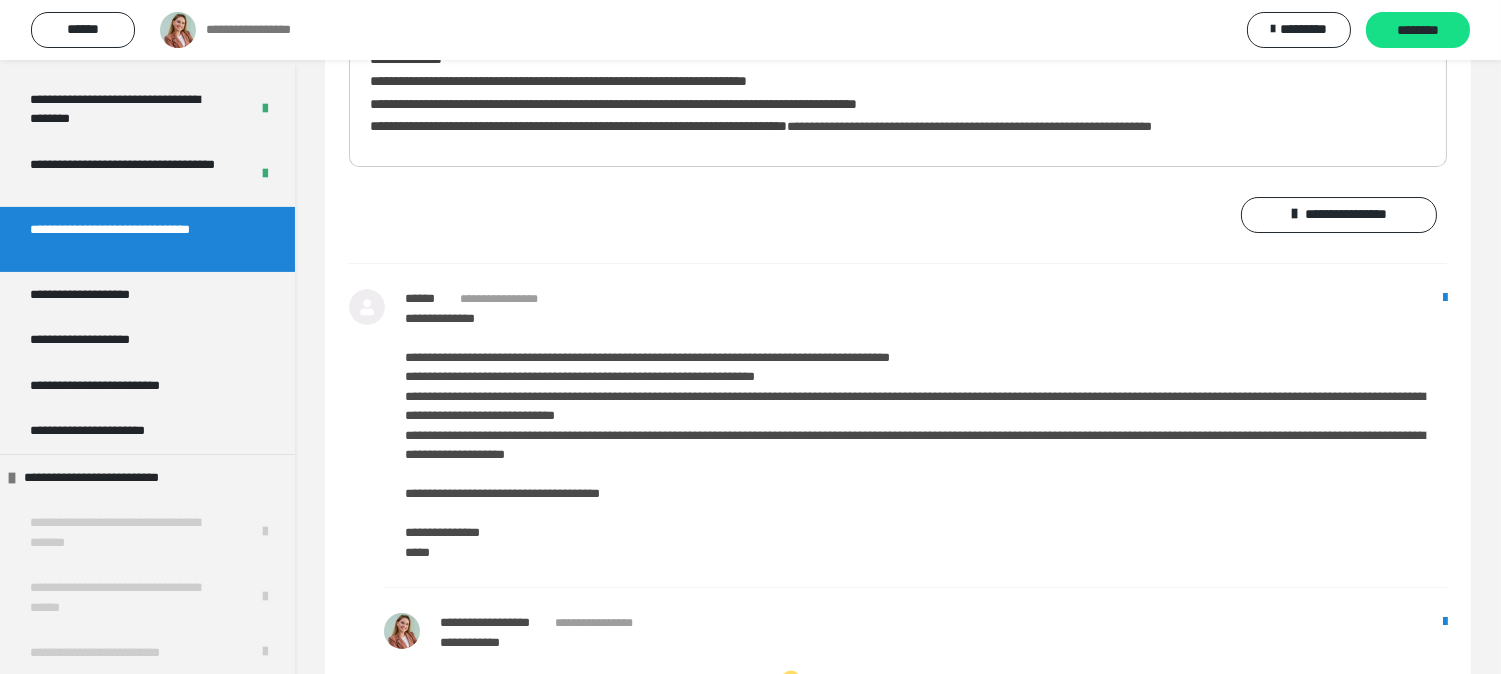 scroll, scrollTop: 12993, scrollLeft: 0, axis: vertical 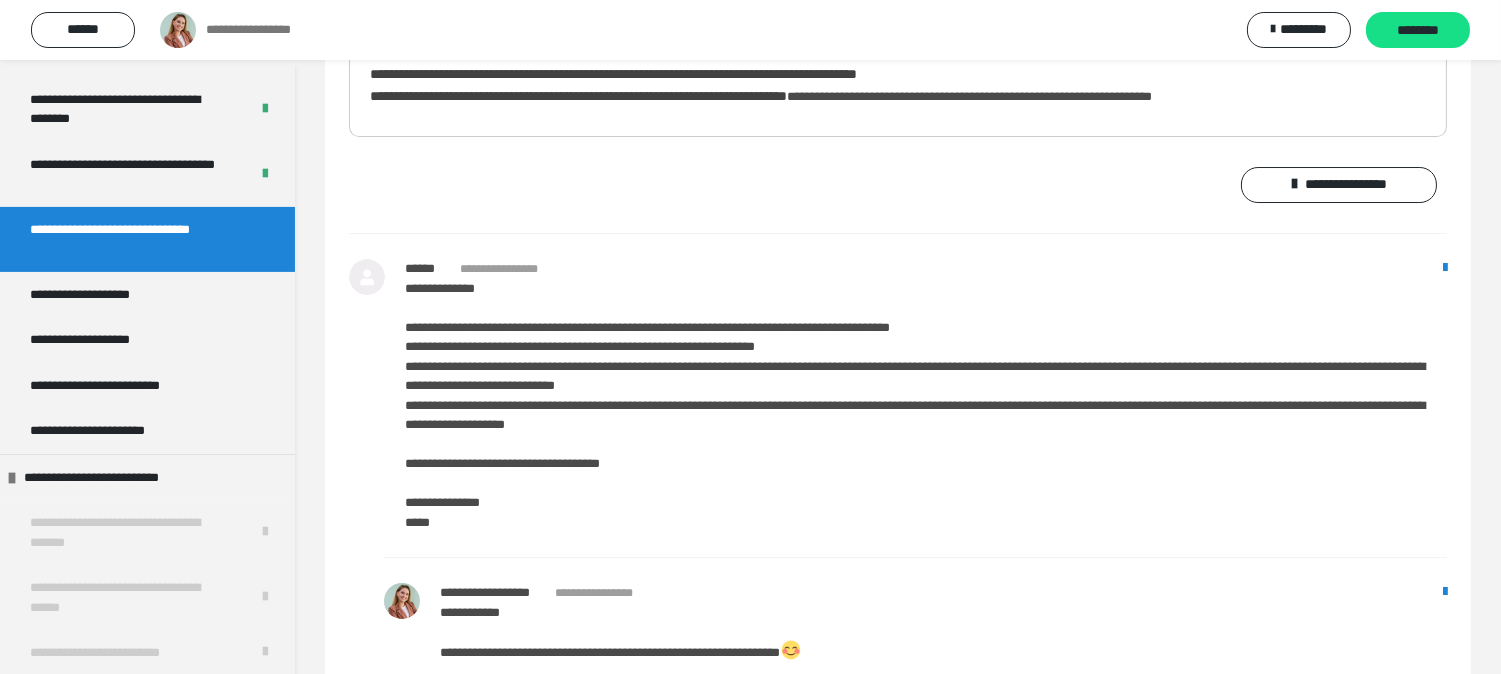 click on "**********" at bounding box center [969, 96] 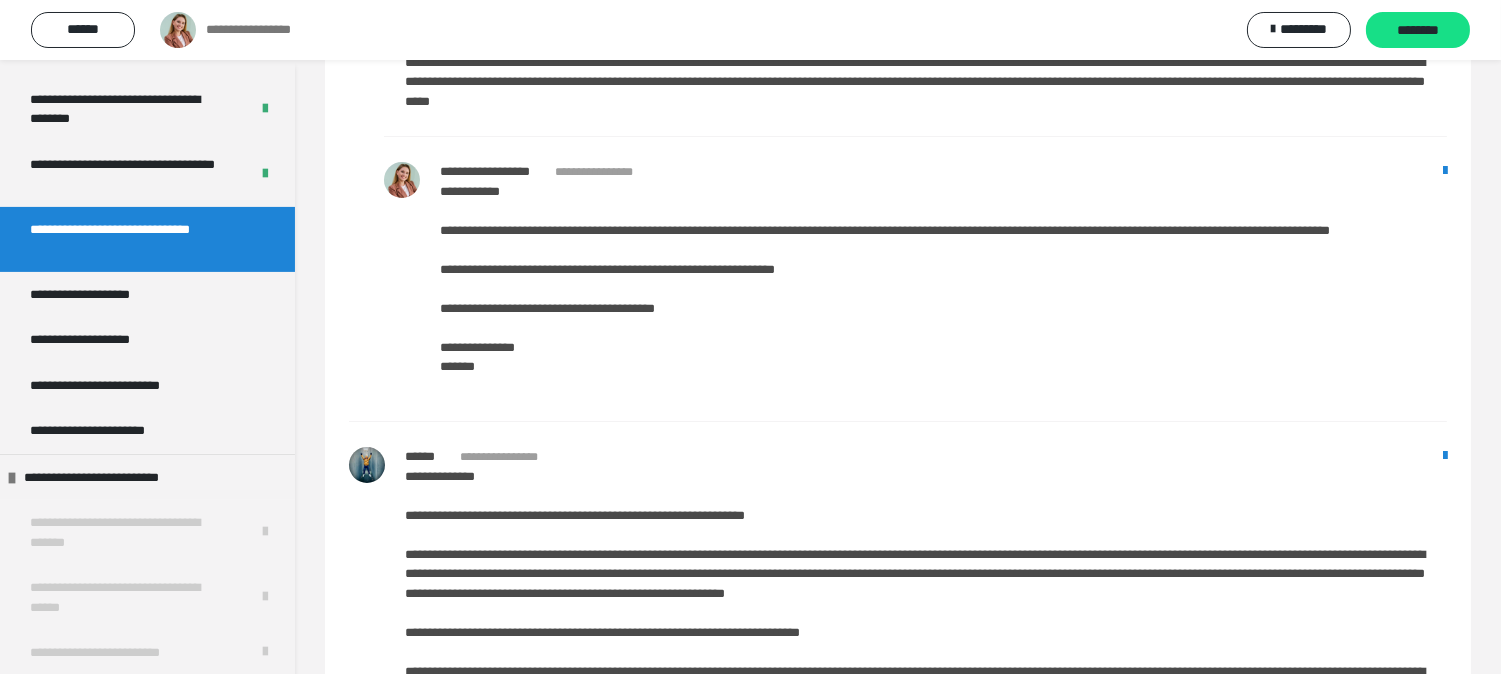 scroll, scrollTop: 14215, scrollLeft: 0, axis: vertical 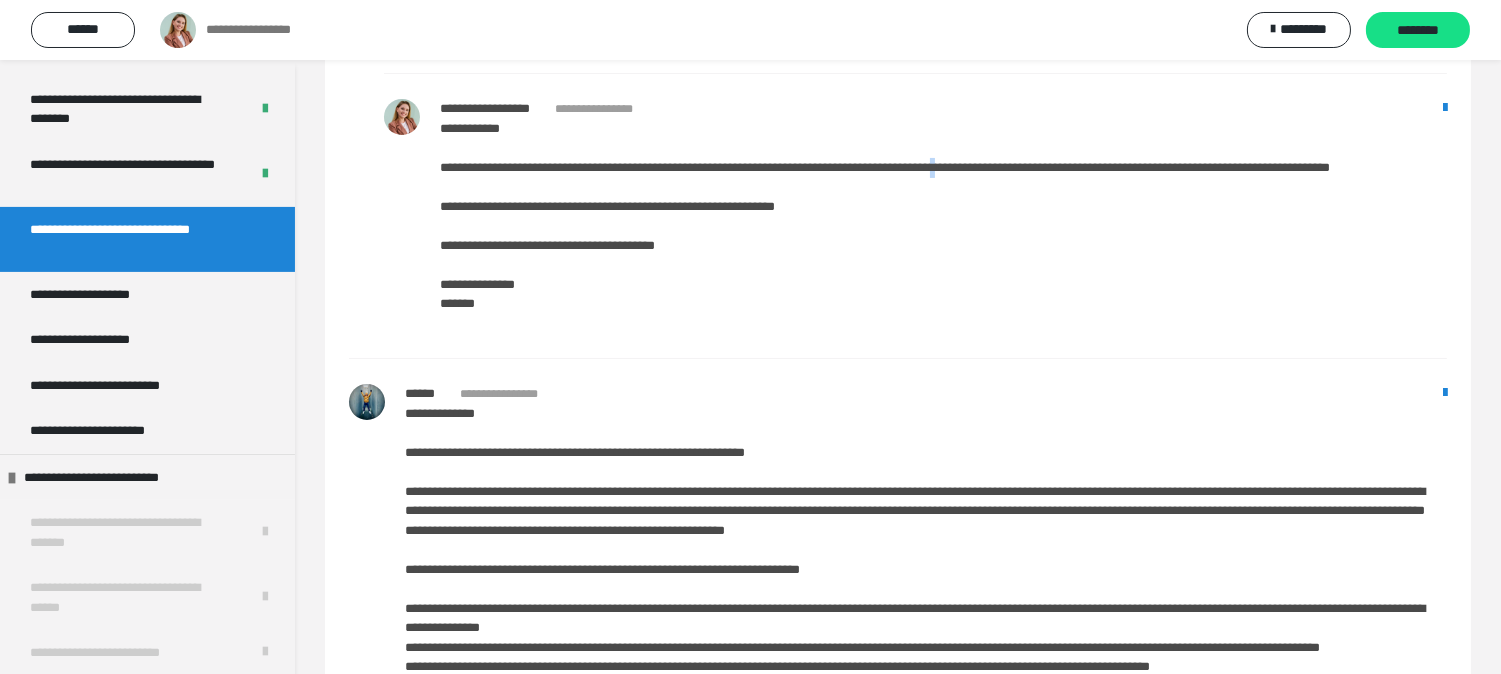 click on "**********" at bounding box center (943, 226) 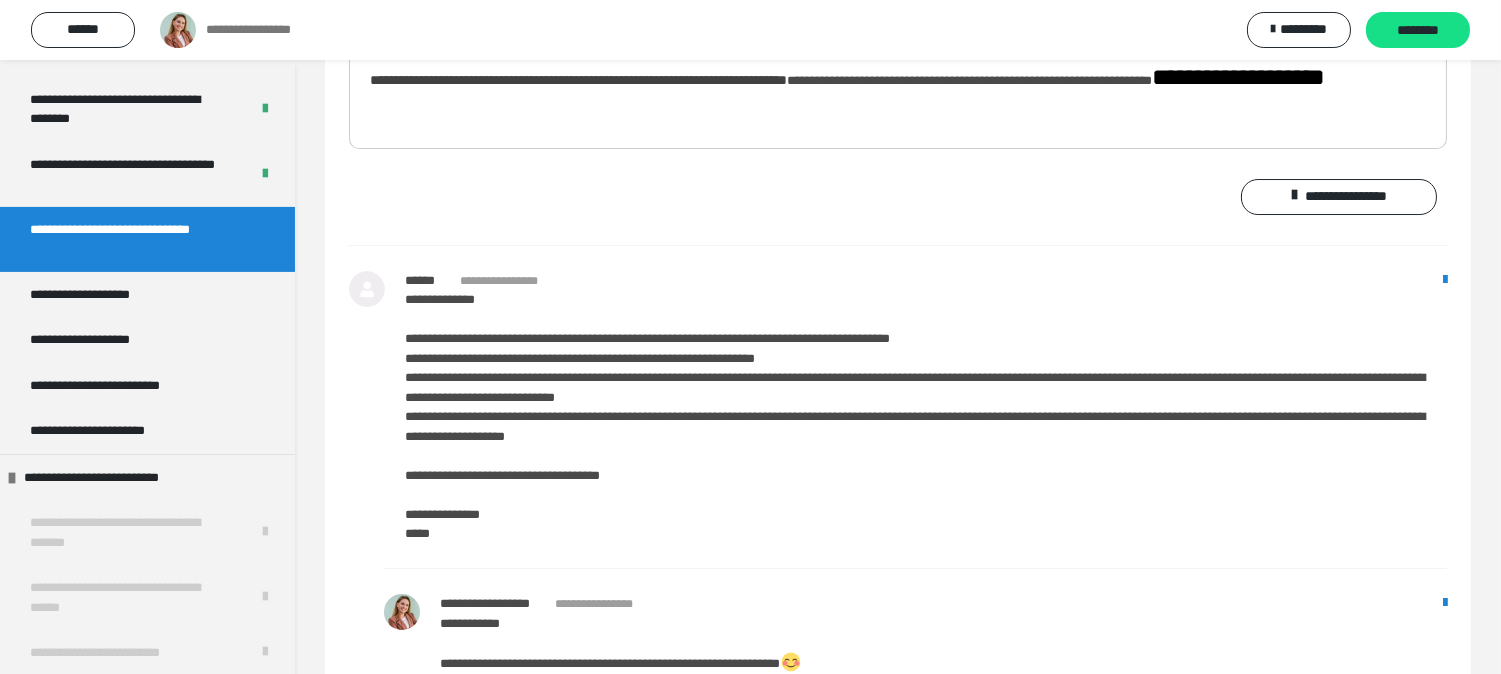 scroll, scrollTop: 12882, scrollLeft: 0, axis: vertical 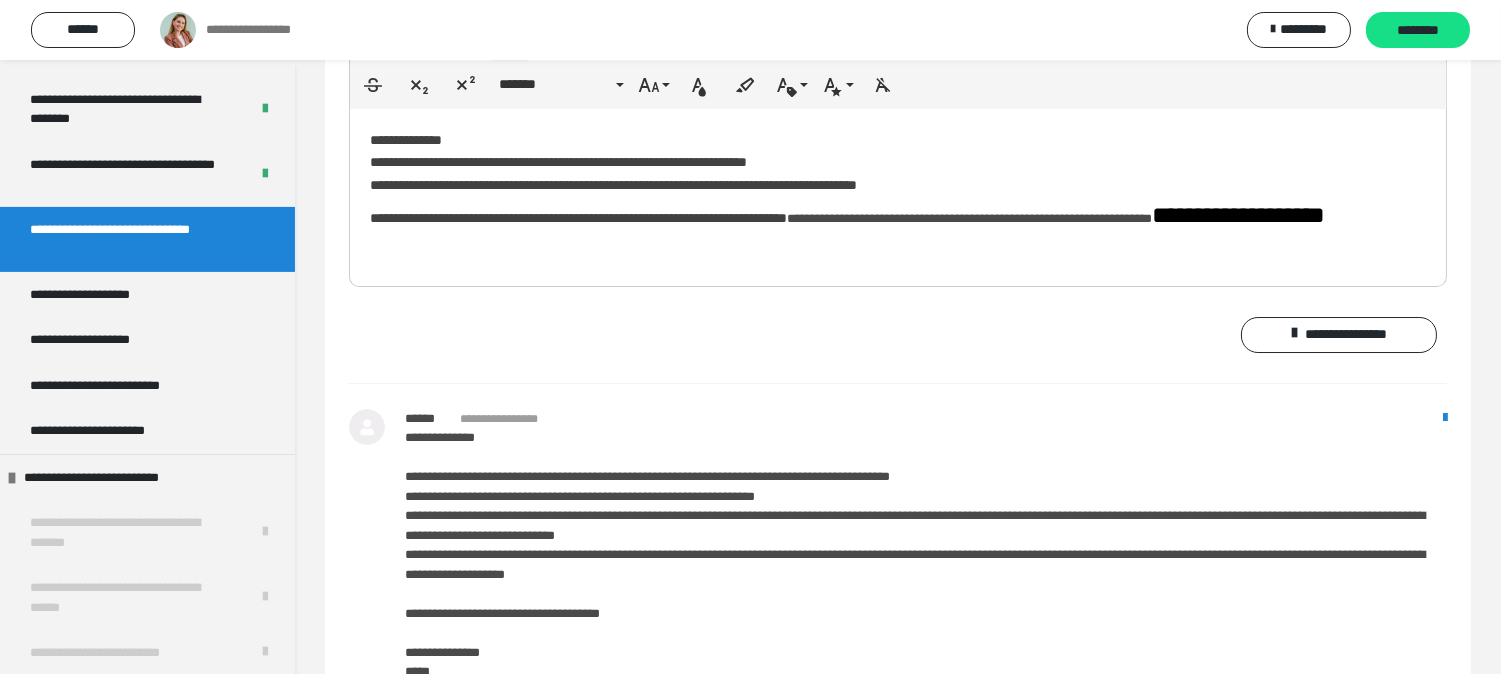 drag, startPoint x: 673, startPoint y: 383, endPoint x: 687, endPoint y: 376, distance: 15.652476 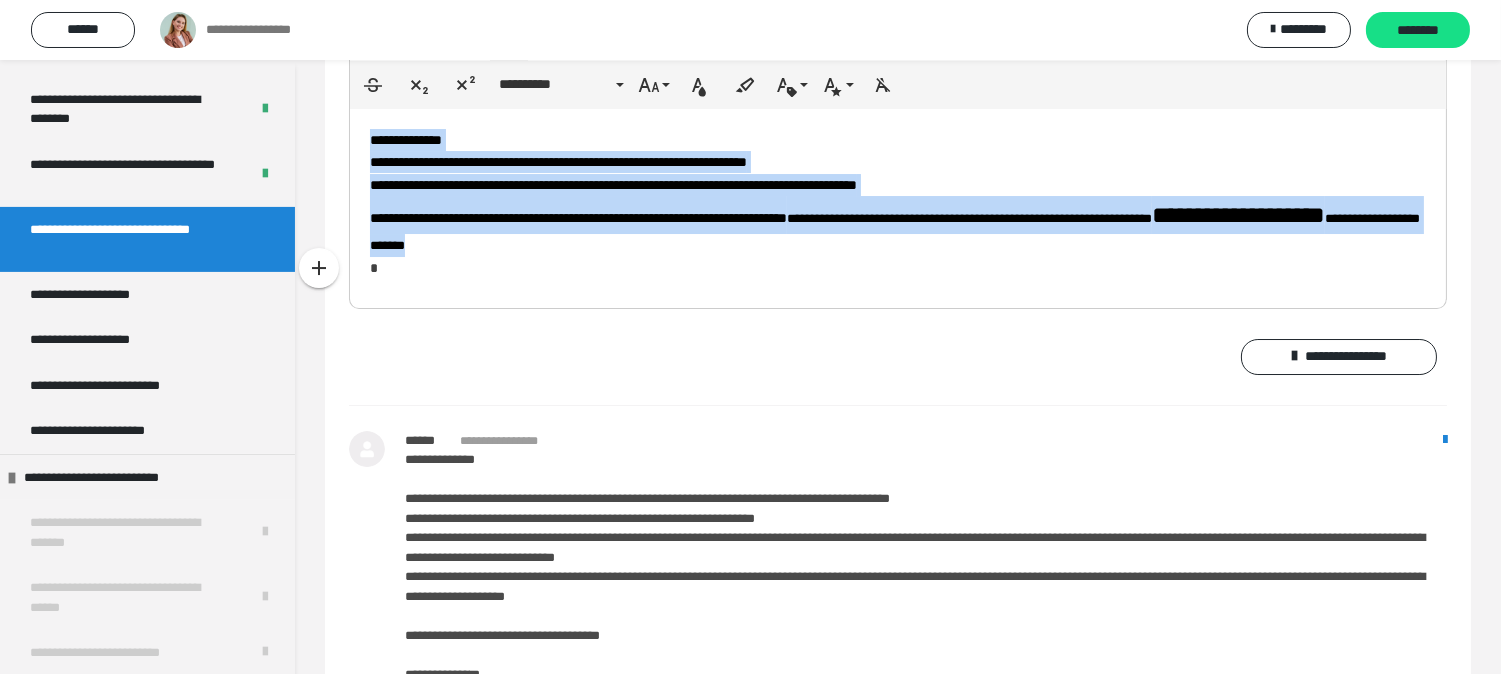 drag, startPoint x: 890, startPoint y: 392, endPoint x: 361, endPoint y: 274, distance: 542.0009 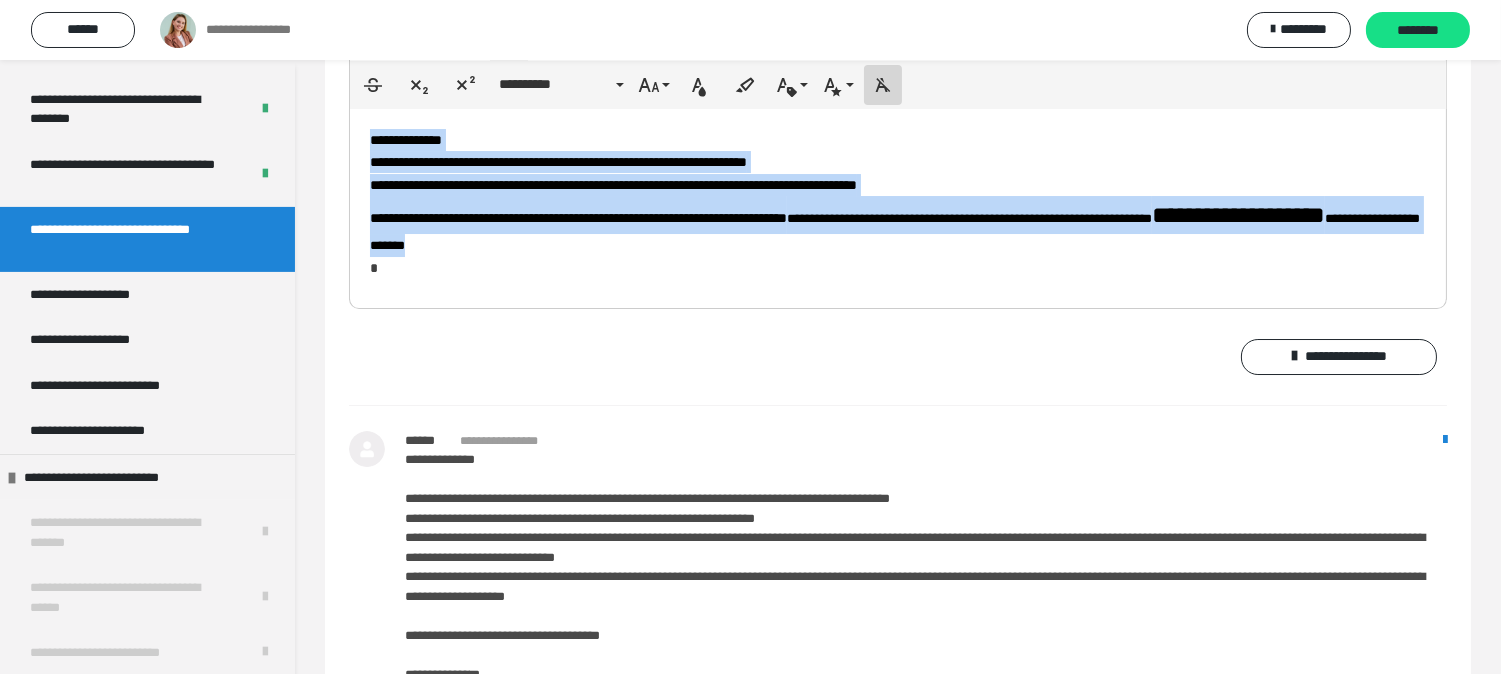 click 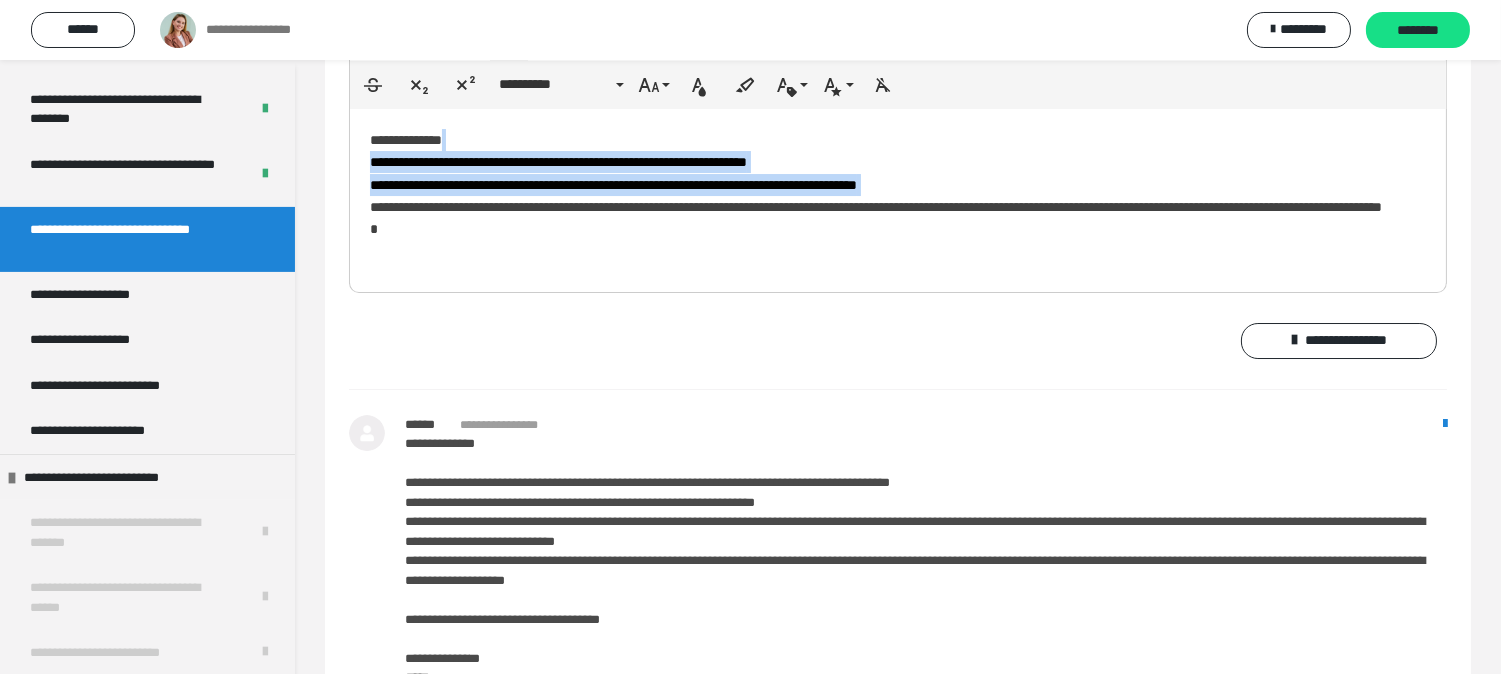 click on "**********" at bounding box center (898, 196) 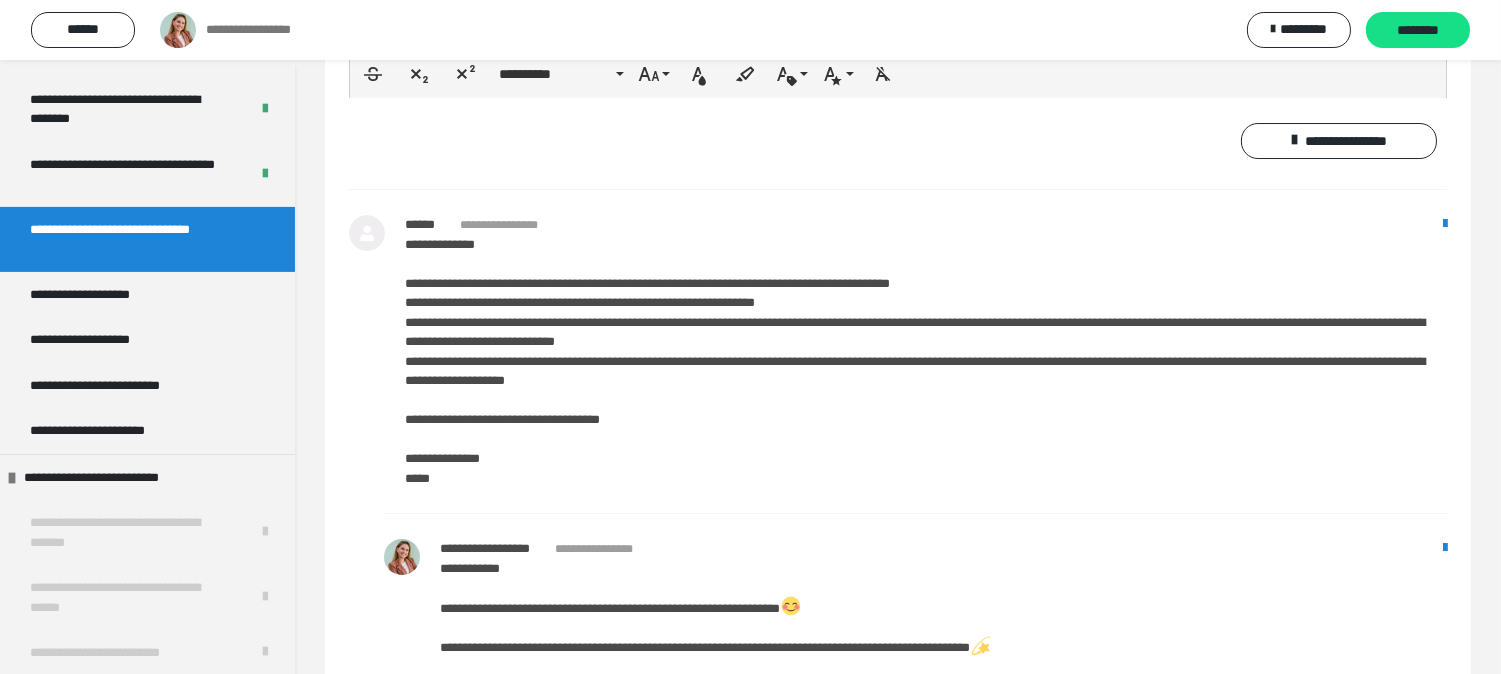 scroll, scrollTop: 12882, scrollLeft: 0, axis: vertical 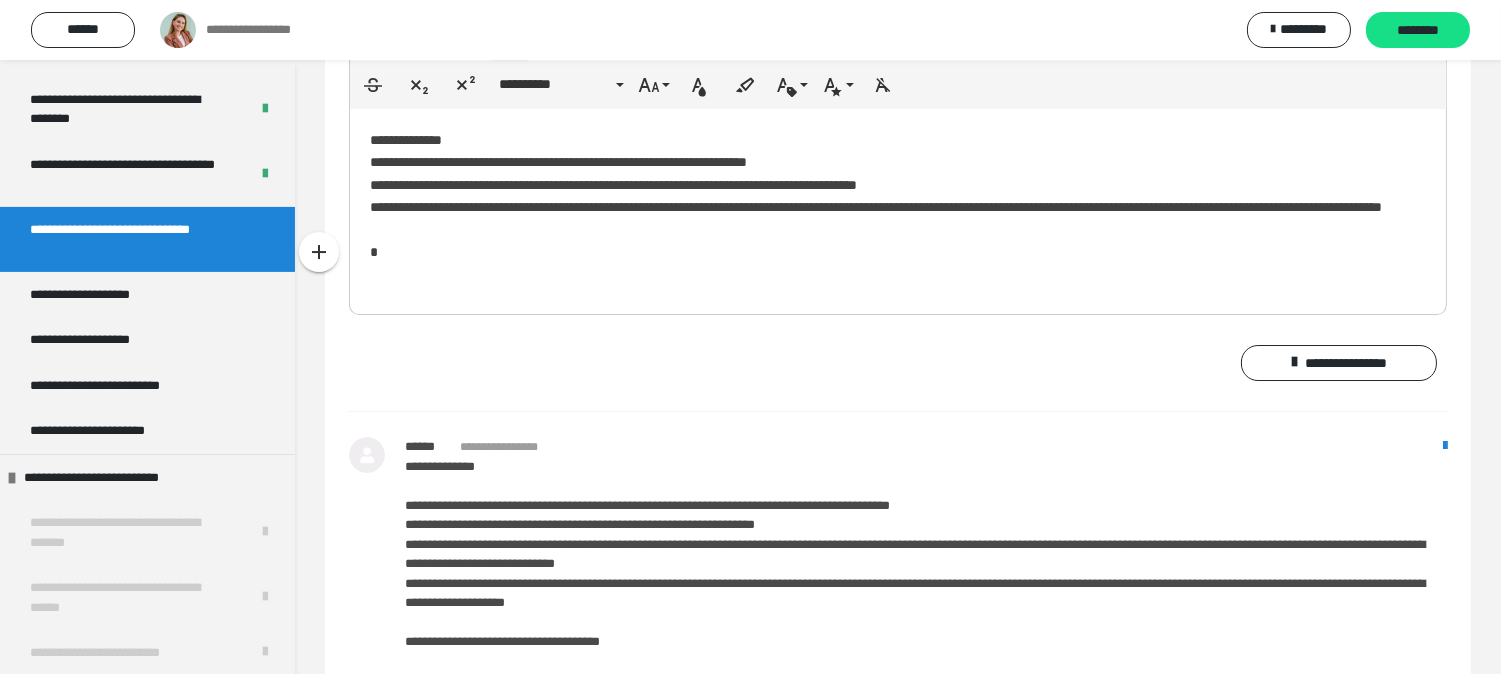 drag, startPoint x: 674, startPoint y: 338, endPoint x: 691, endPoint y: 371, distance: 37.12142 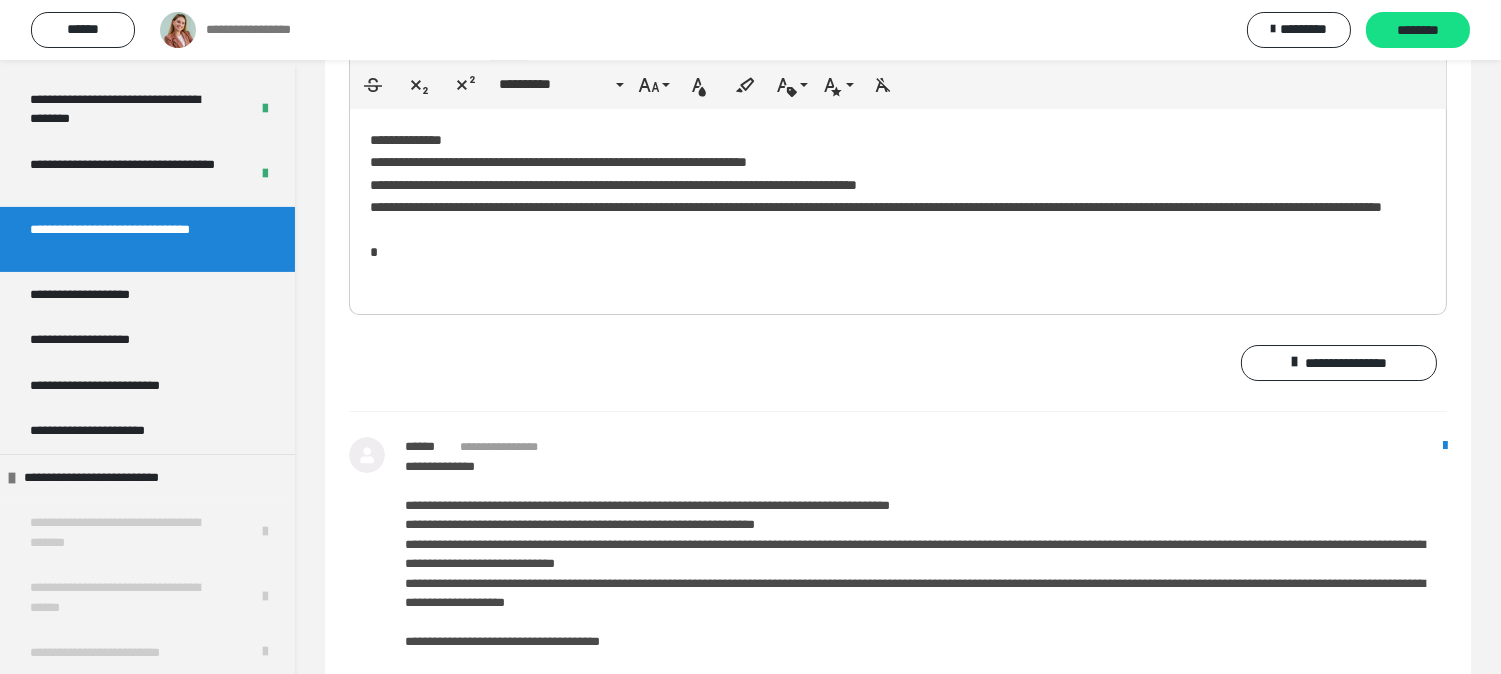 click on "**********" at bounding box center [898, 207] 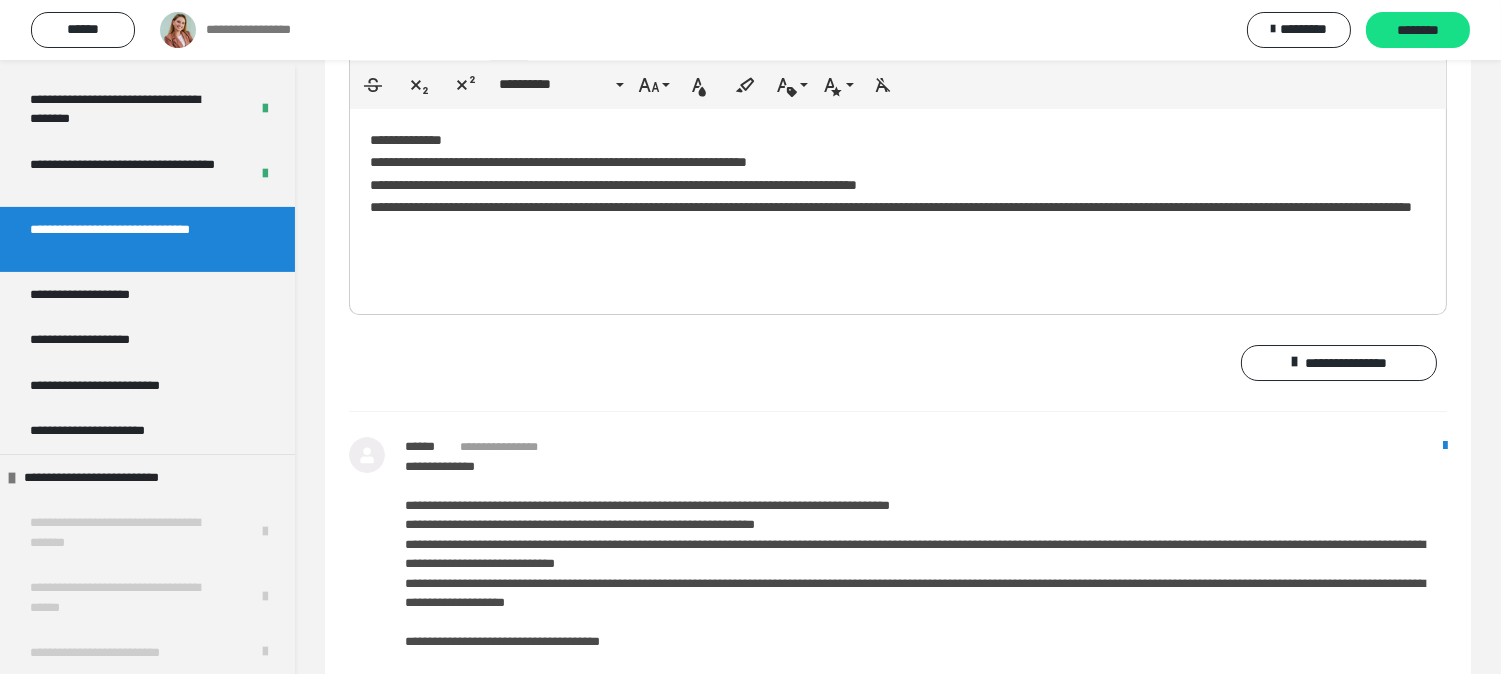 click on "**********" at bounding box center (898, 207) 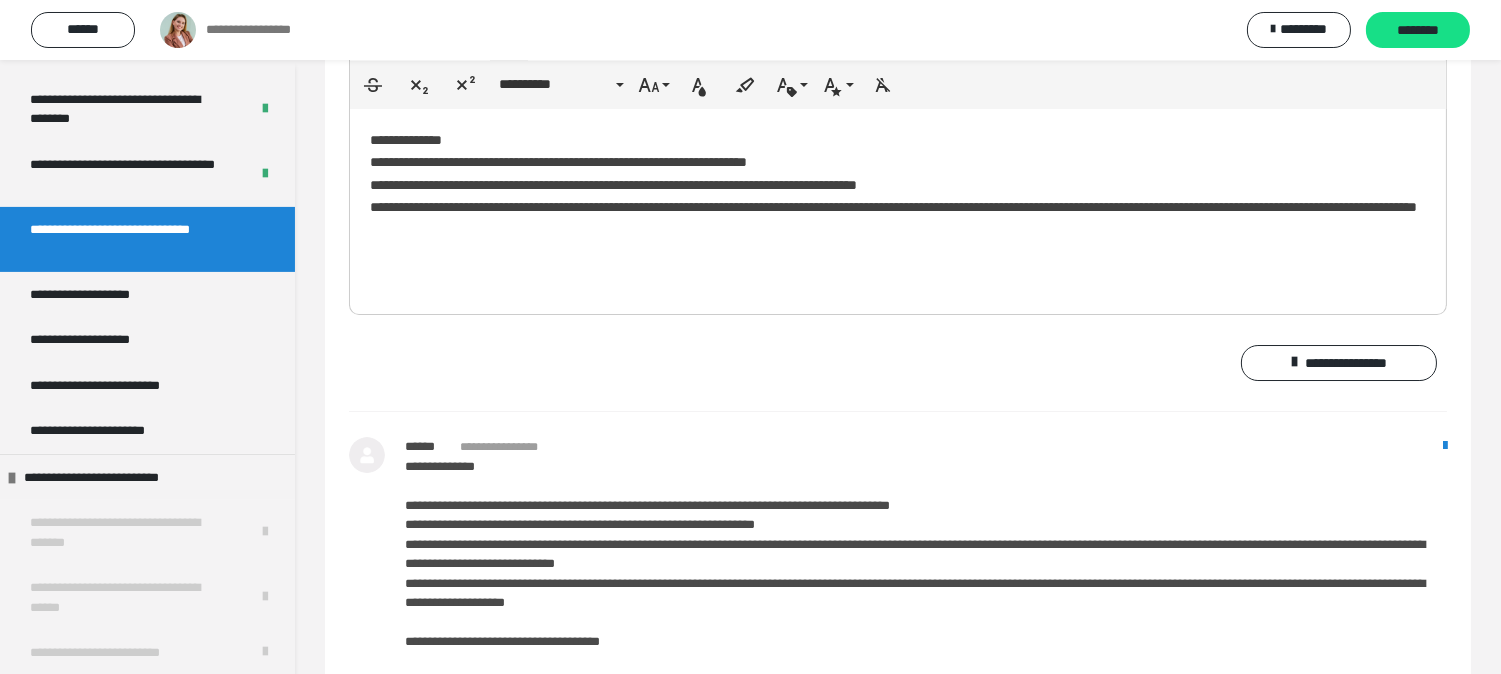 click on "**********" at bounding box center [898, 207] 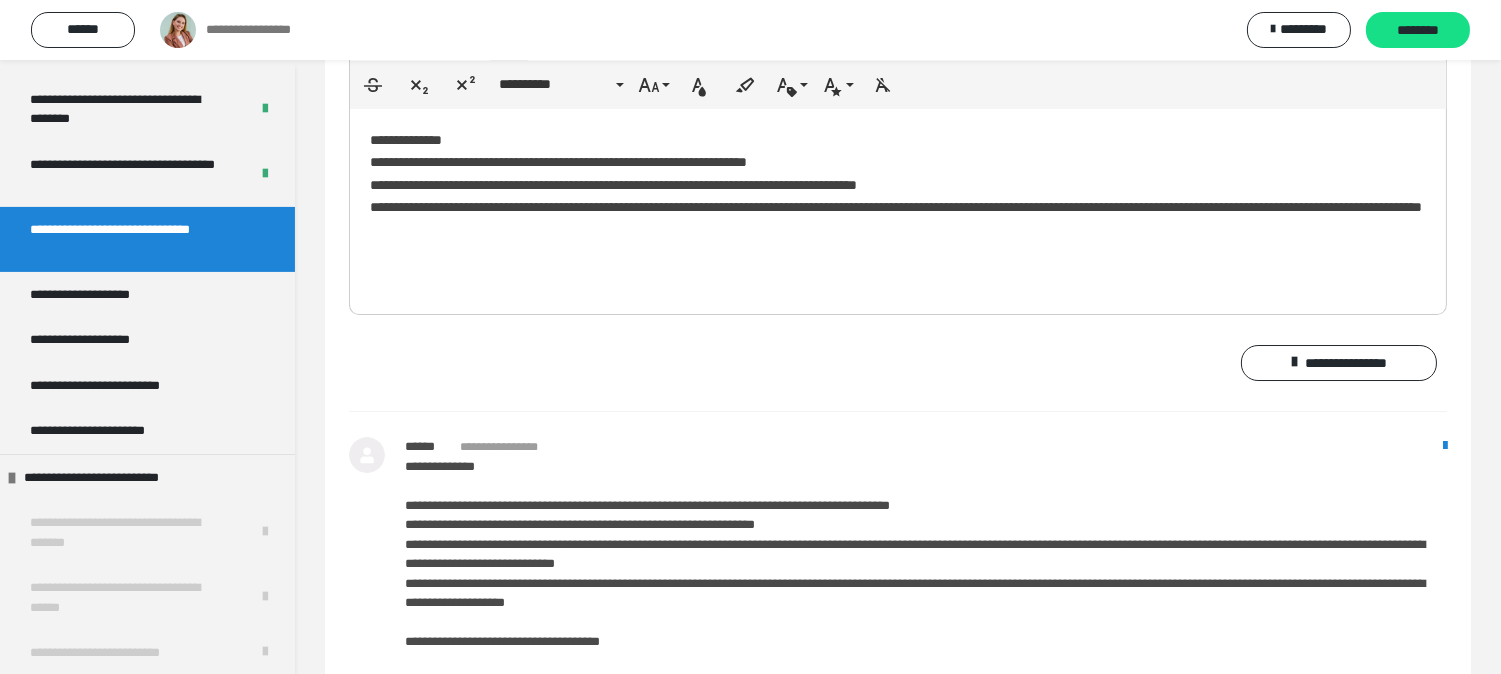 click on "**********" at bounding box center [898, 207] 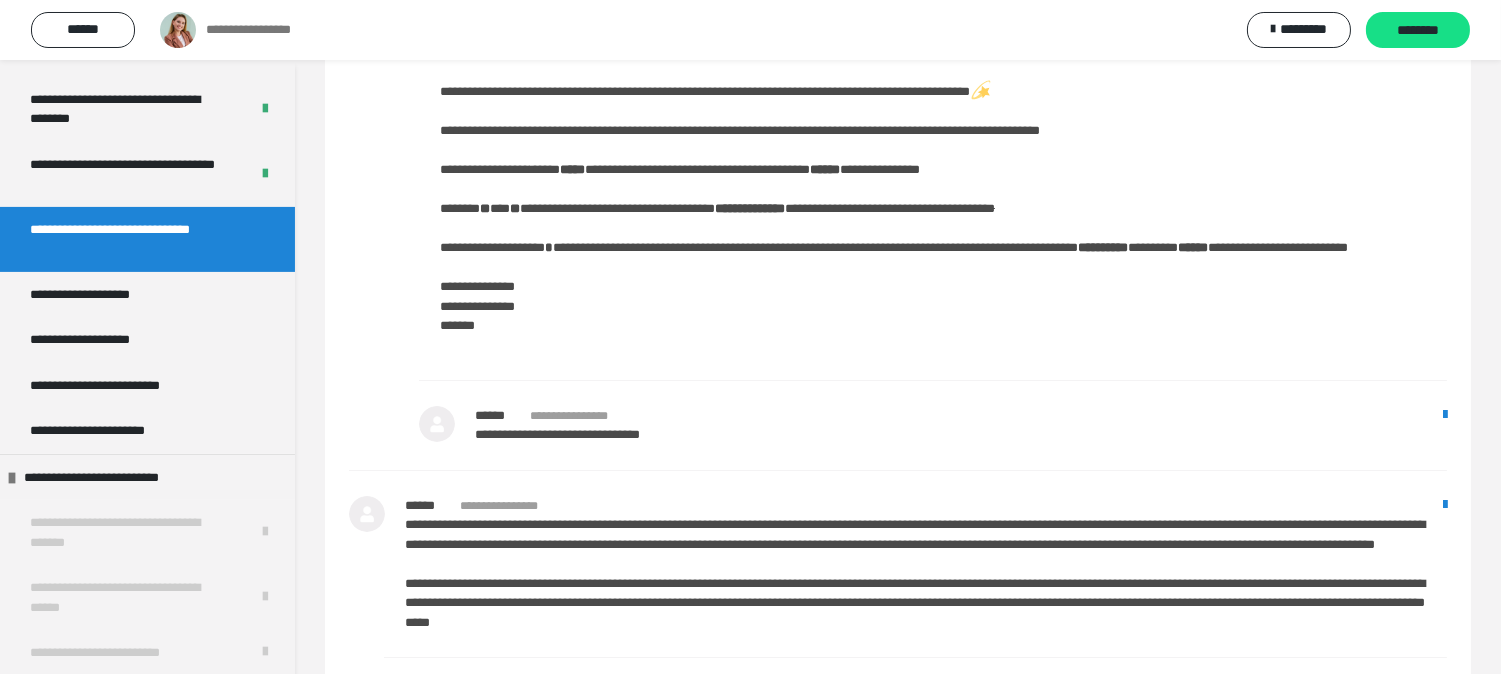 scroll, scrollTop: 13882, scrollLeft: 0, axis: vertical 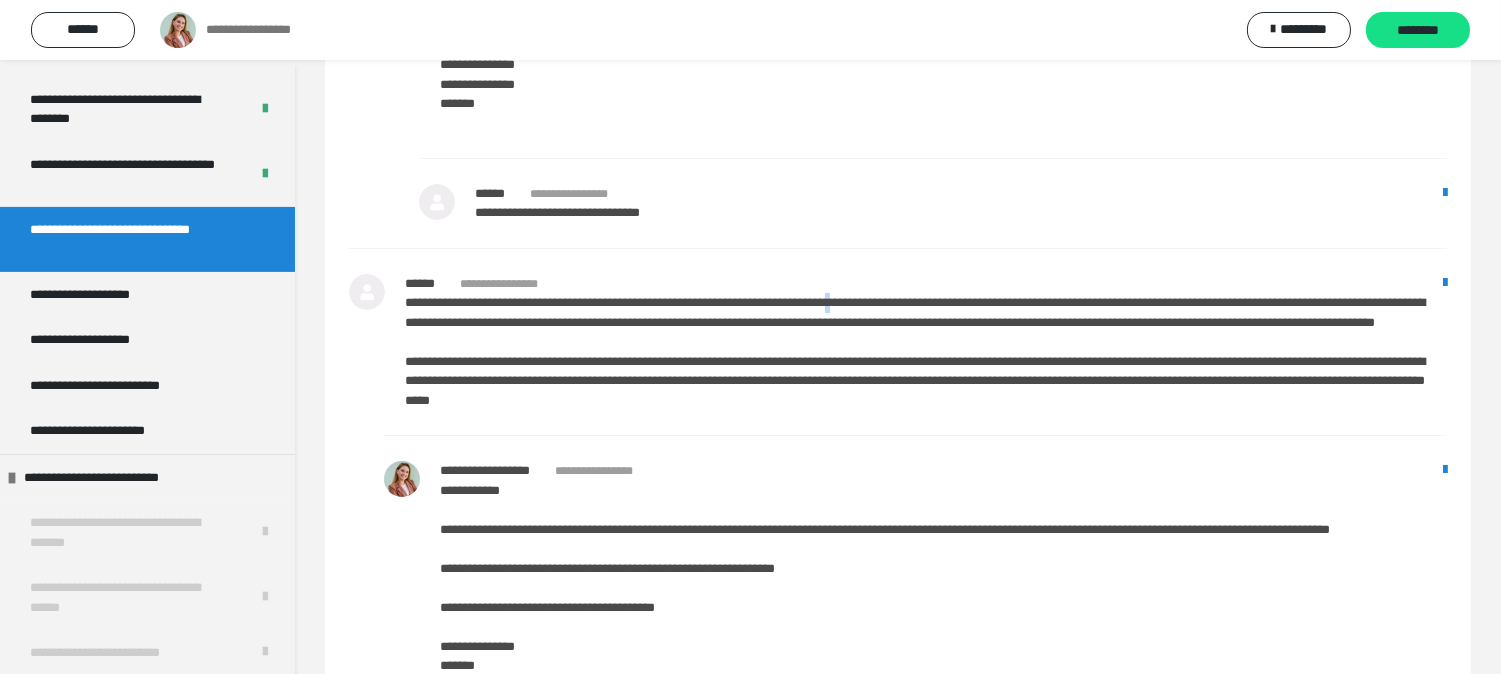 drag, startPoint x: 940, startPoint y: 444, endPoint x: 950, endPoint y: 446, distance: 10.198039 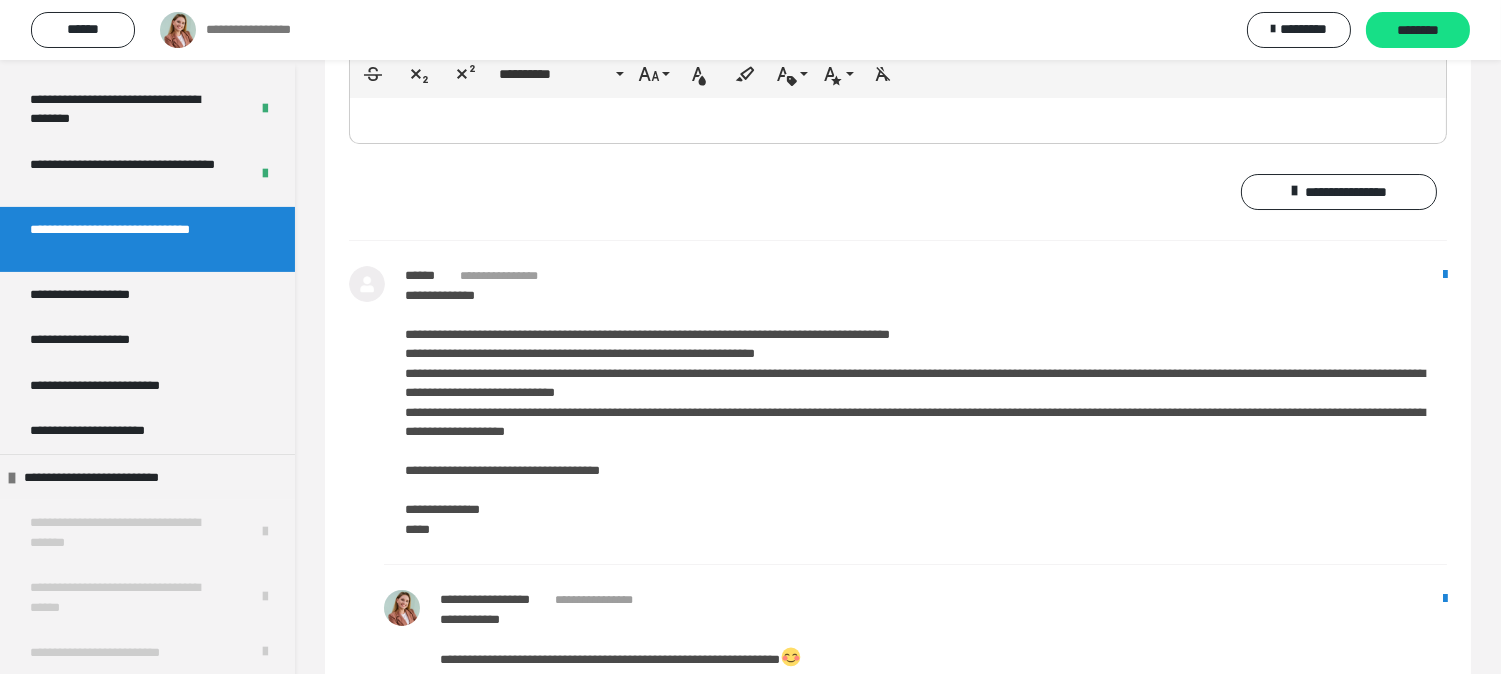 scroll, scrollTop: 12882, scrollLeft: 0, axis: vertical 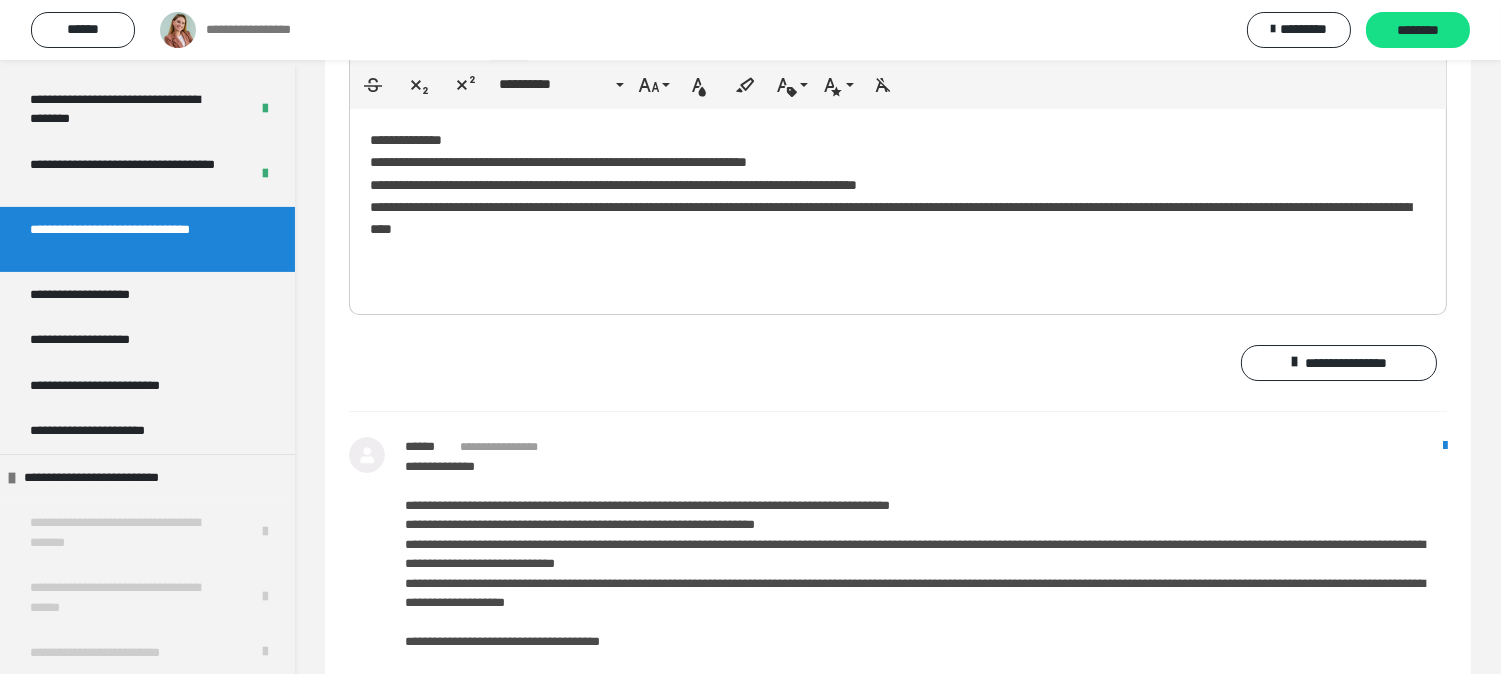 click on "**********" at bounding box center (898, 207) 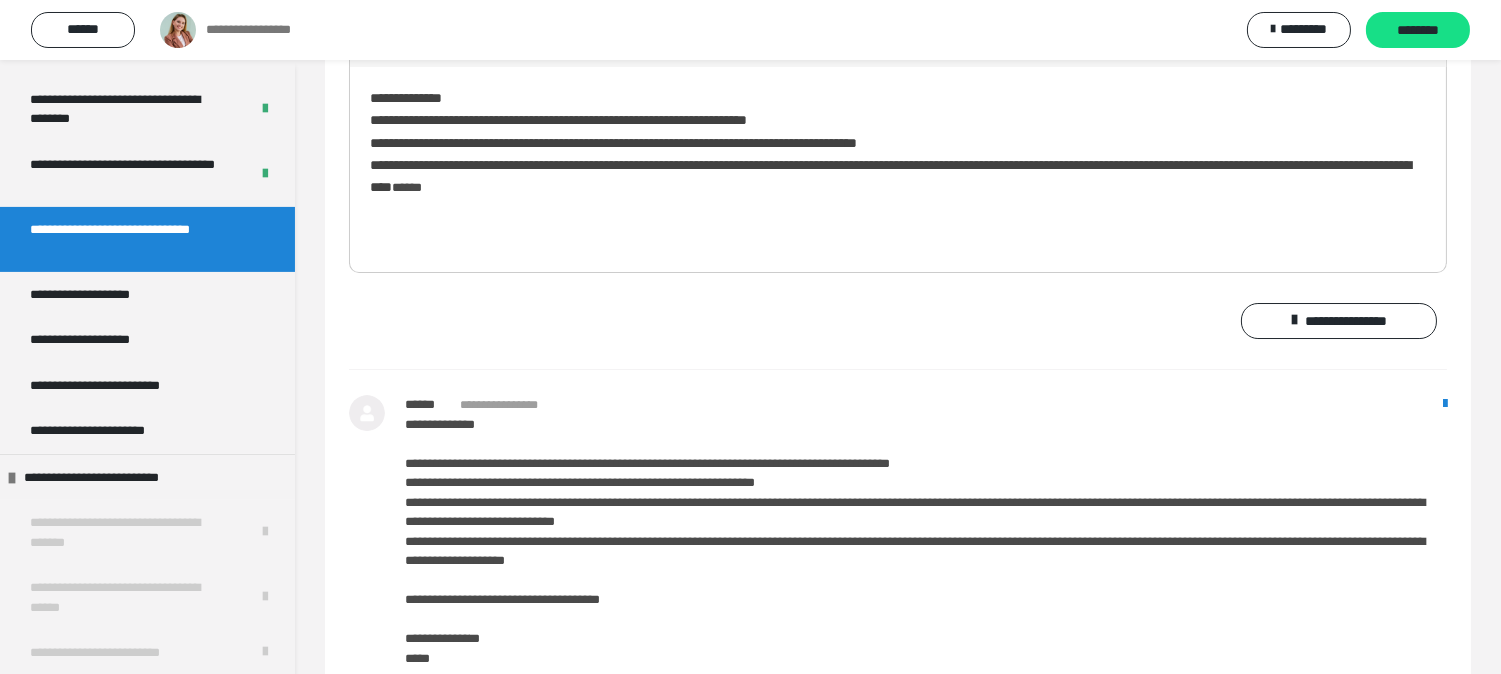scroll, scrollTop: 12993, scrollLeft: 0, axis: vertical 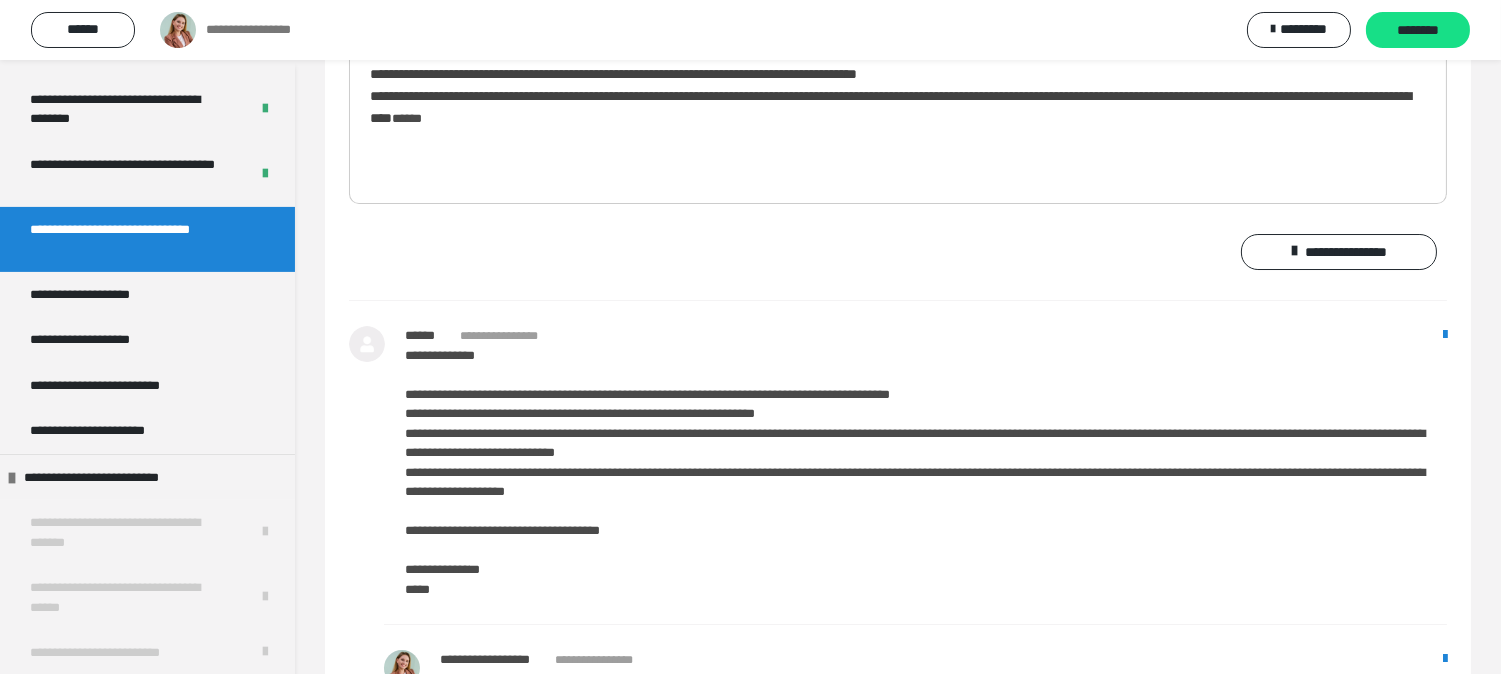 click on "**********" at bounding box center [898, 96] 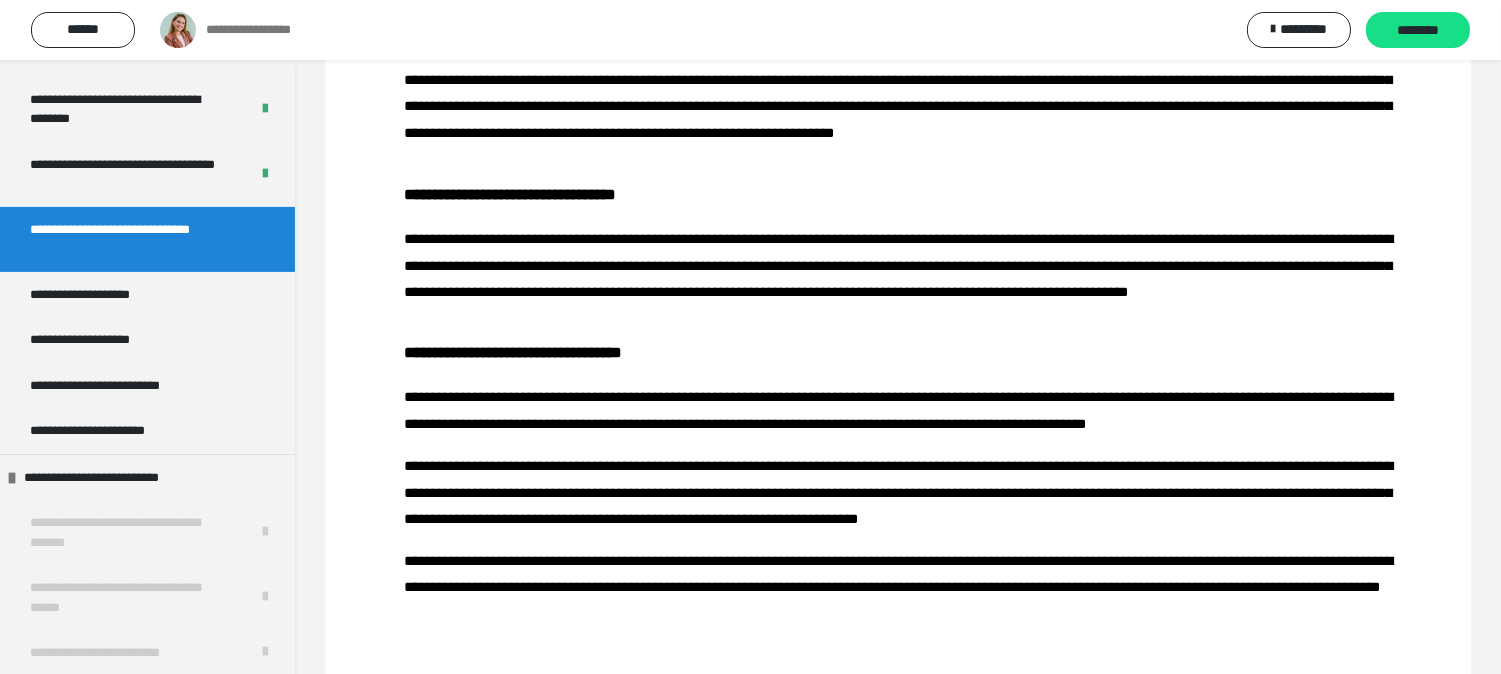 scroll, scrollTop: 5993, scrollLeft: 0, axis: vertical 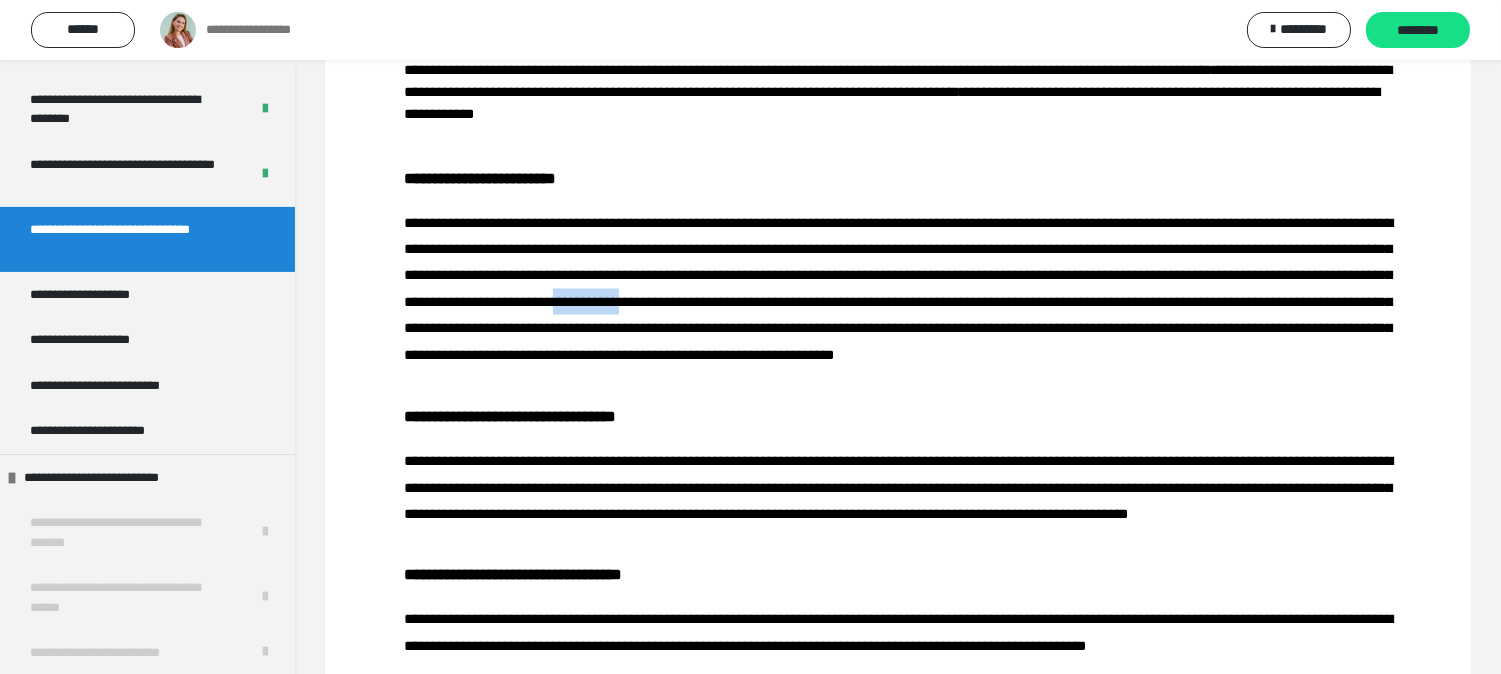 drag, startPoint x: 1045, startPoint y: 360, endPoint x: 1105, endPoint y: 374, distance: 61.611687 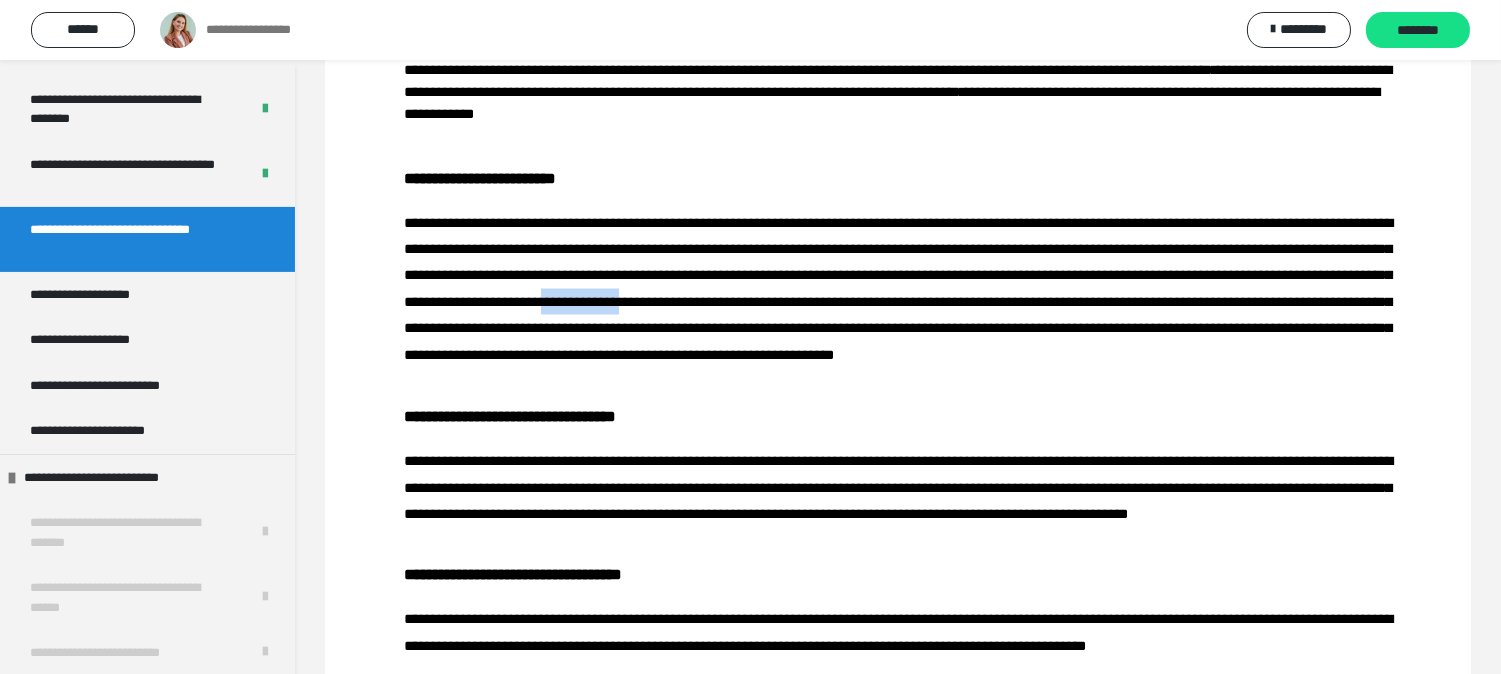drag, startPoint x: 1105, startPoint y: 363, endPoint x: 1023, endPoint y: 368, distance: 82.1523 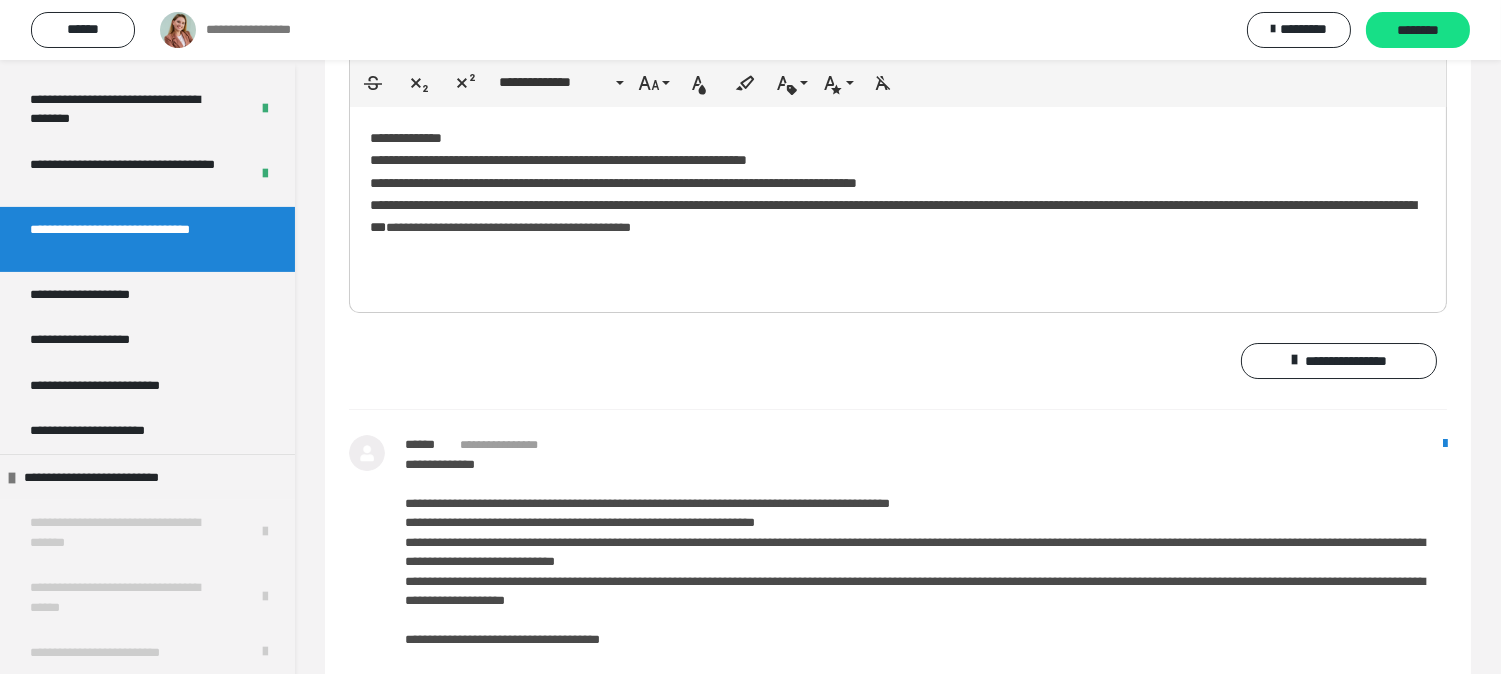 scroll, scrollTop: 12882, scrollLeft: 0, axis: vertical 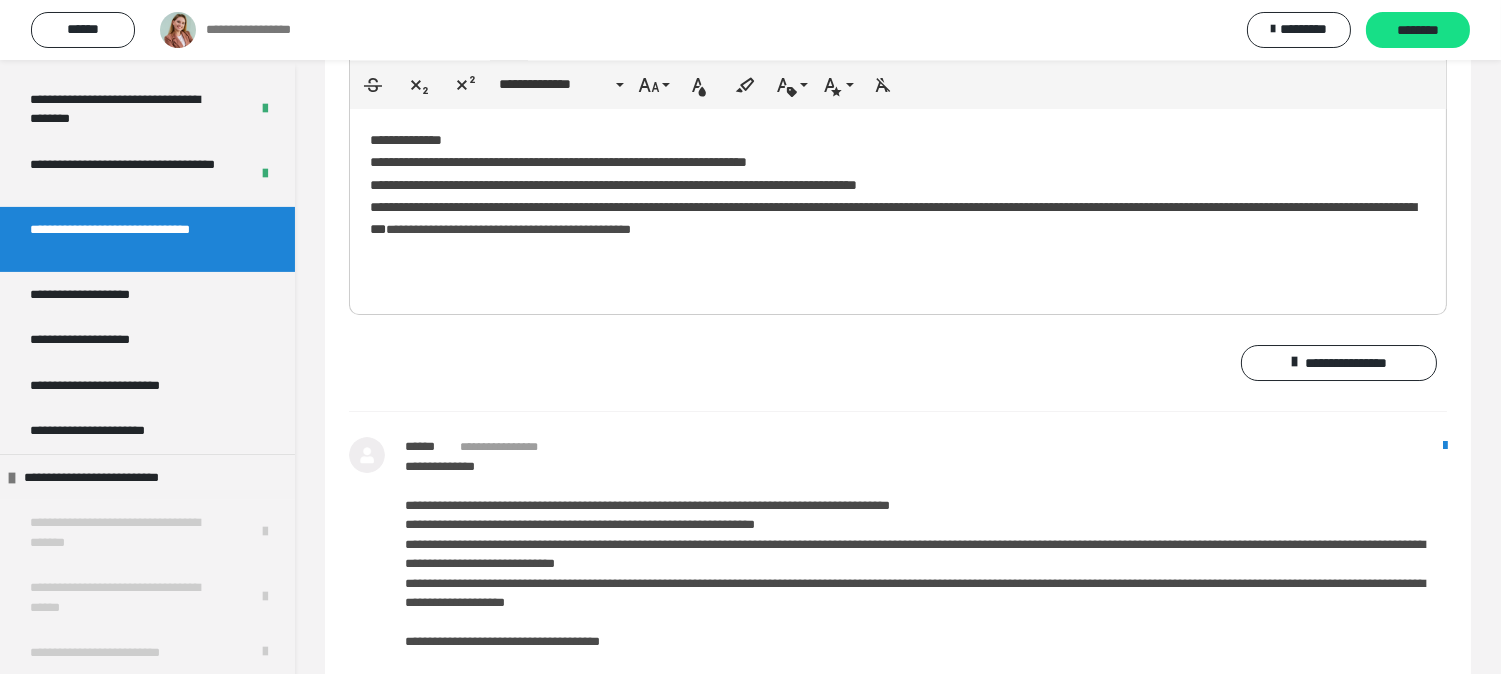 click on "**********" at bounding box center [898, 207] 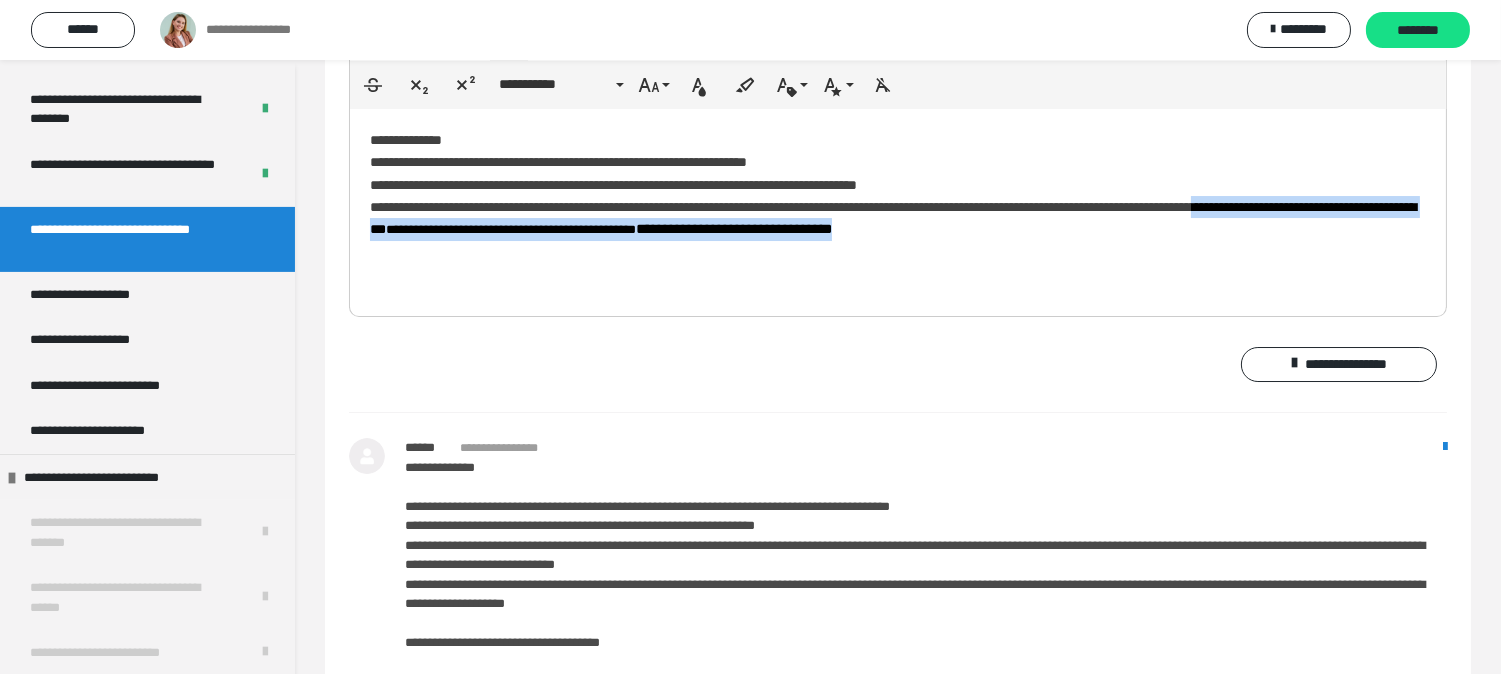drag, startPoint x: 1257, startPoint y: 383, endPoint x: 543, endPoint y: 321, distance: 716.6868 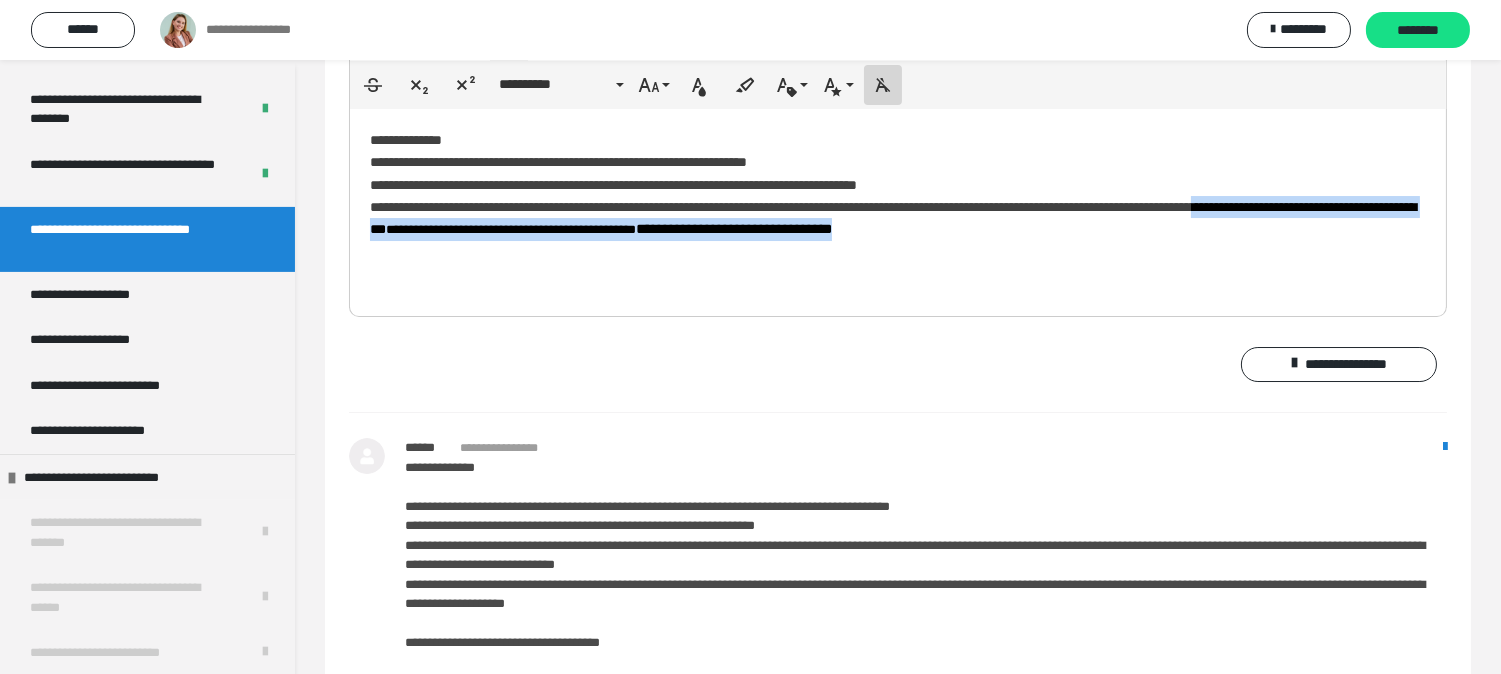 drag, startPoint x: 874, startPoint y: 226, endPoint x: 882, endPoint y: 233, distance: 10.630146 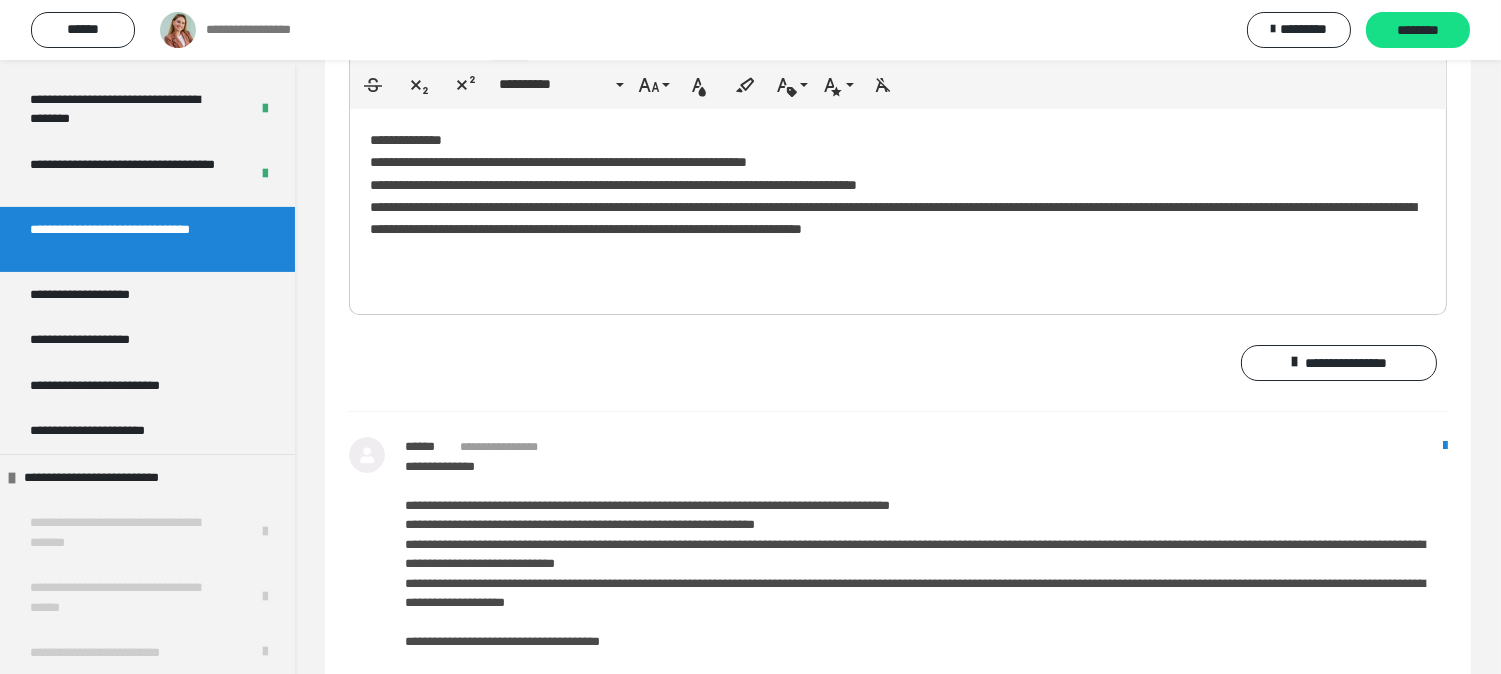 click on "**********" at bounding box center [898, 207] 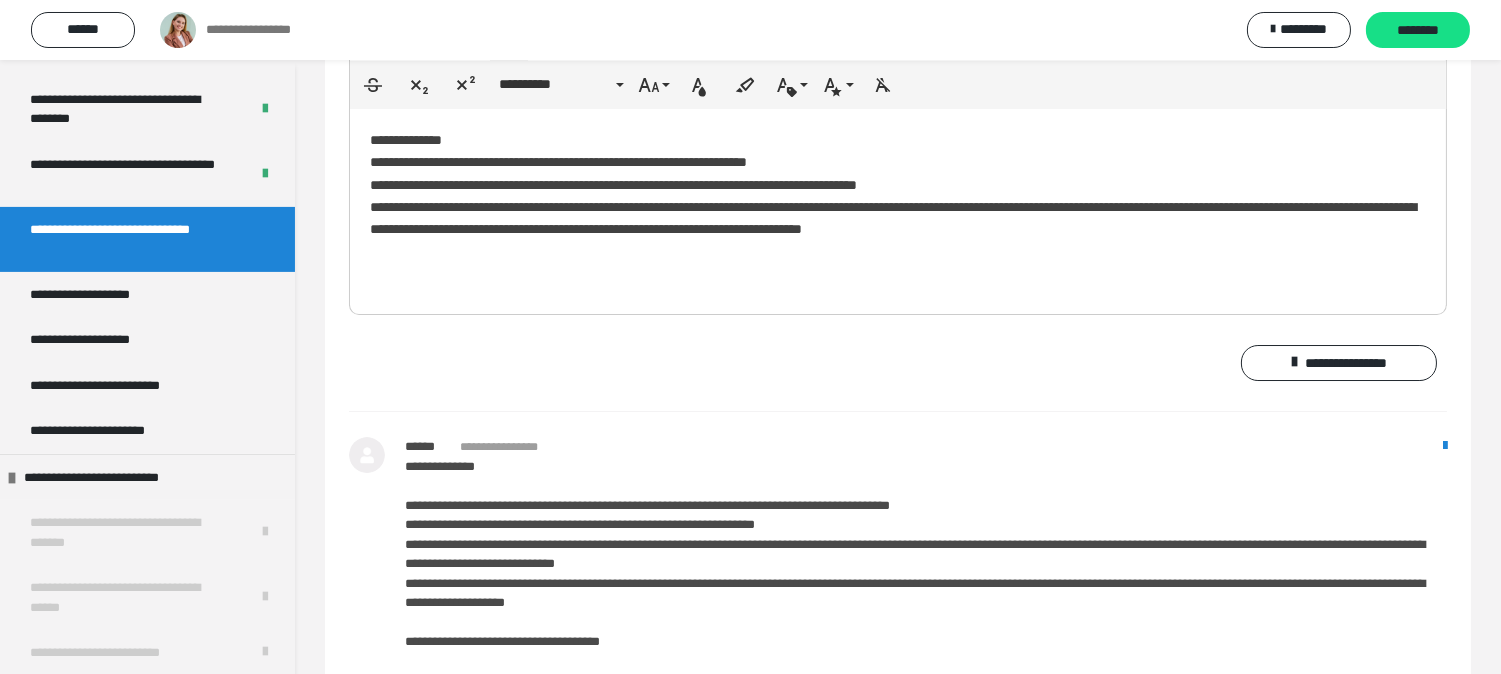 click on "**********" at bounding box center [898, 207] 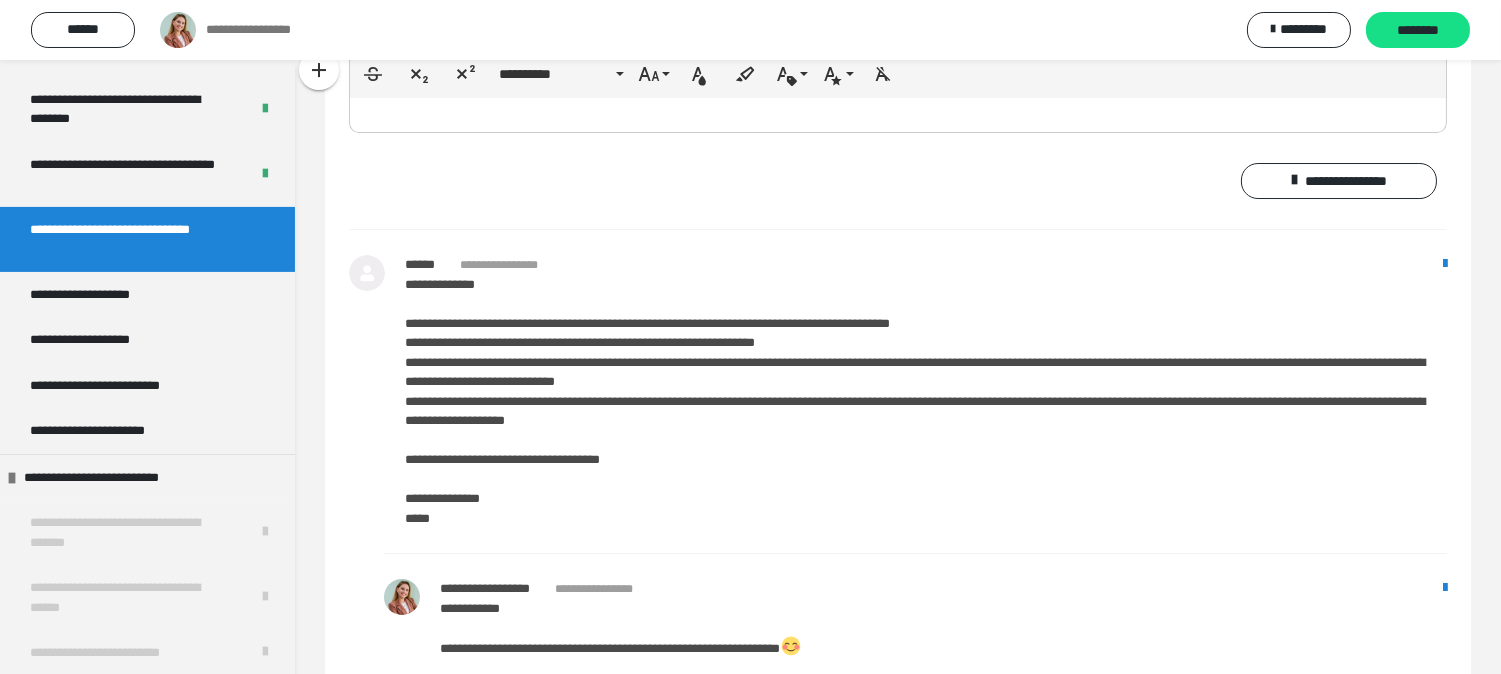 scroll, scrollTop: 13104, scrollLeft: 0, axis: vertical 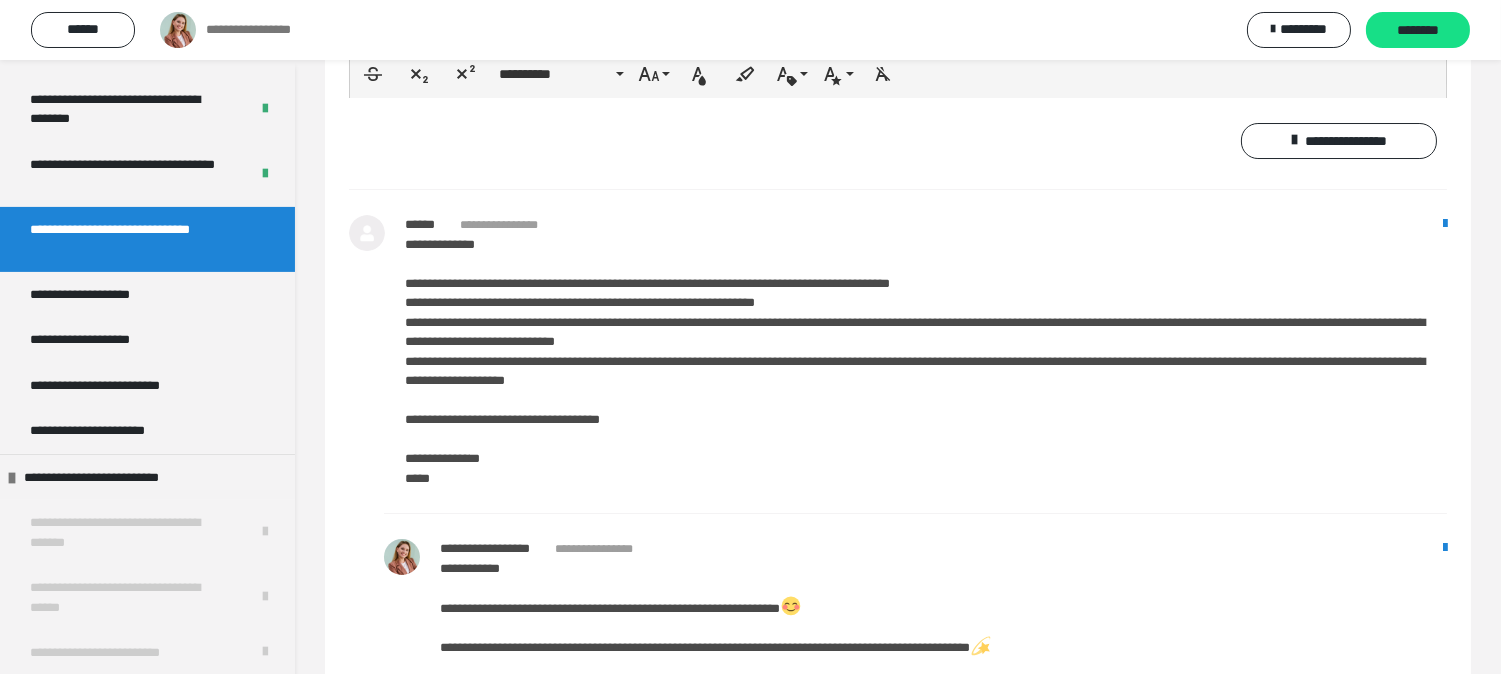 click on "**********" at bounding box center [1339, 141] 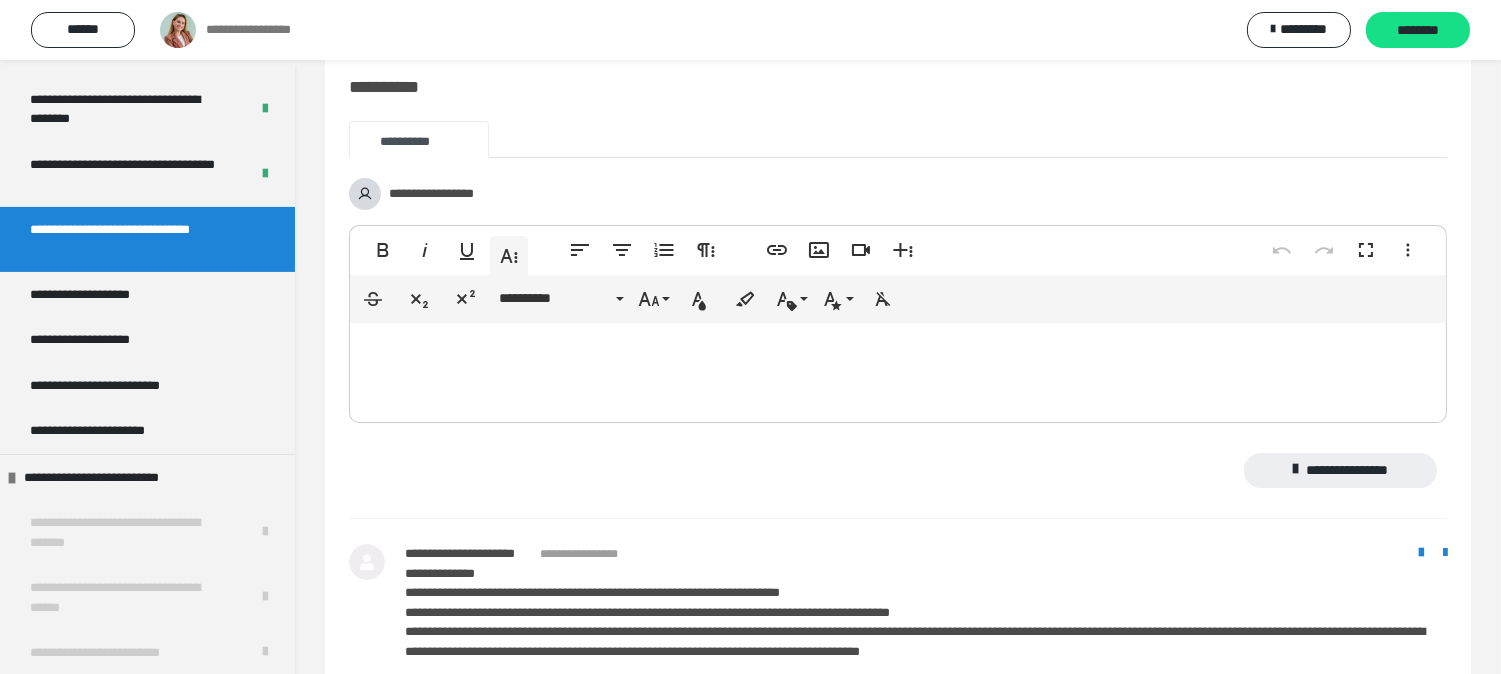 scroll, scrollTop: 12660, scrollLeft: 0, axis: vertical 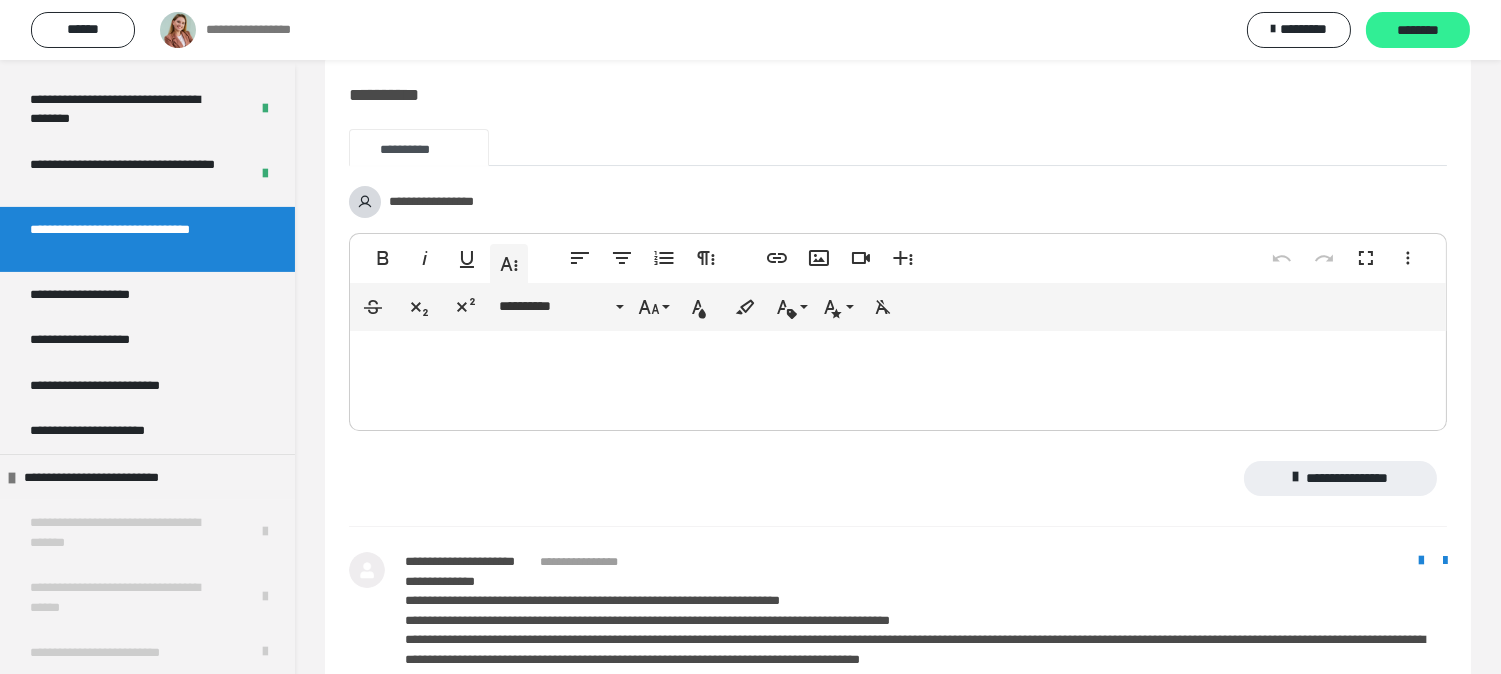 drag, startPoint x: 1356, startPoint y: 51, endPoint x: 1386, endPoint y: 42, distance: 31.320919 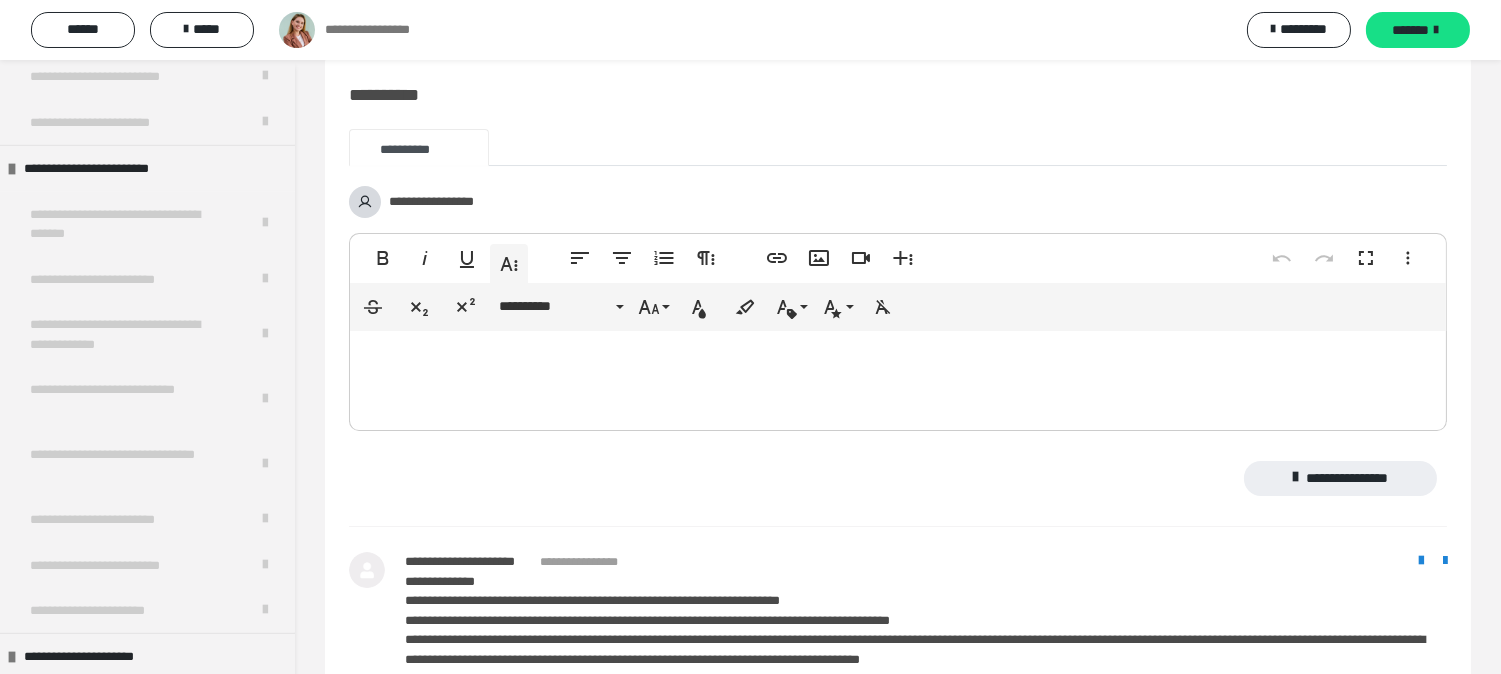 scroll, scrollTop: 1966, scrollLeft: 0, axis: vertical 